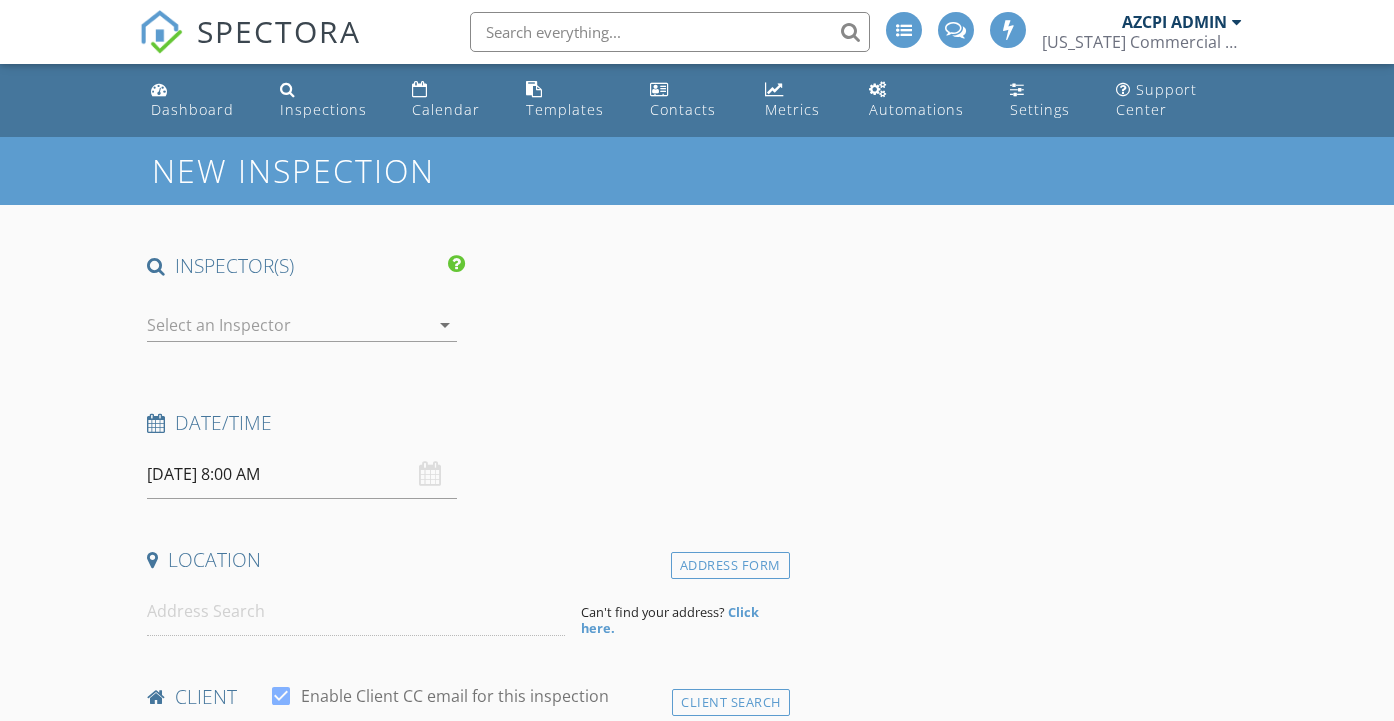 scroll, scrollTop: 0, scrollLeft: 0, axis: both 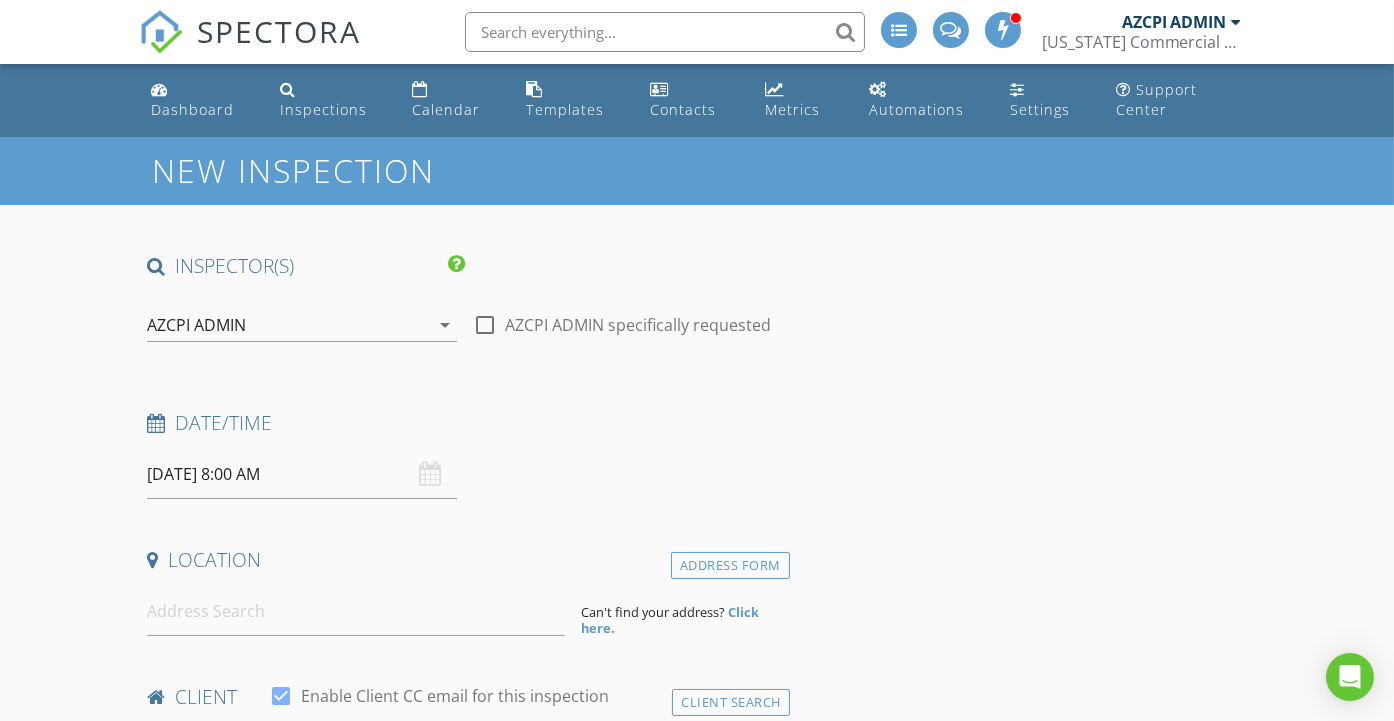 click on "arrow_drop_down" at bounding box center [445, 325] 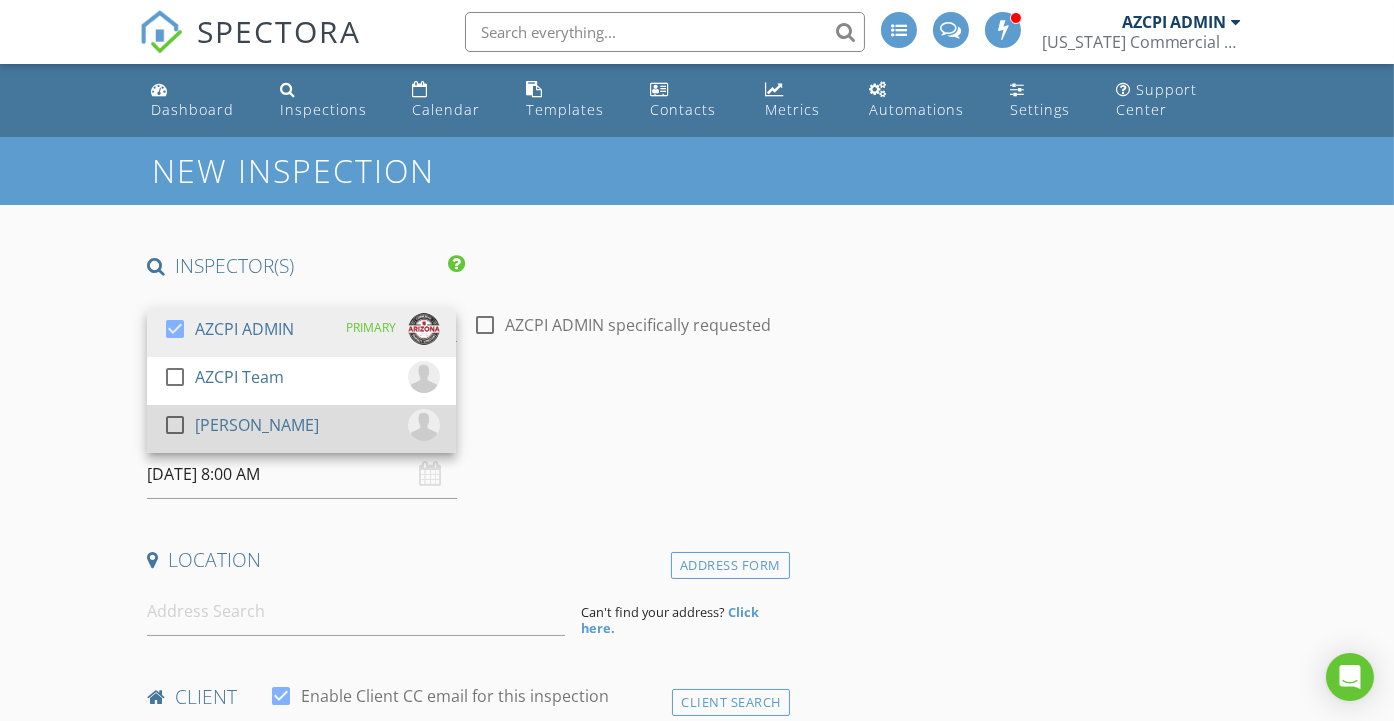 click on "[PERSON_NAME]" at bounding box center [257, 425] 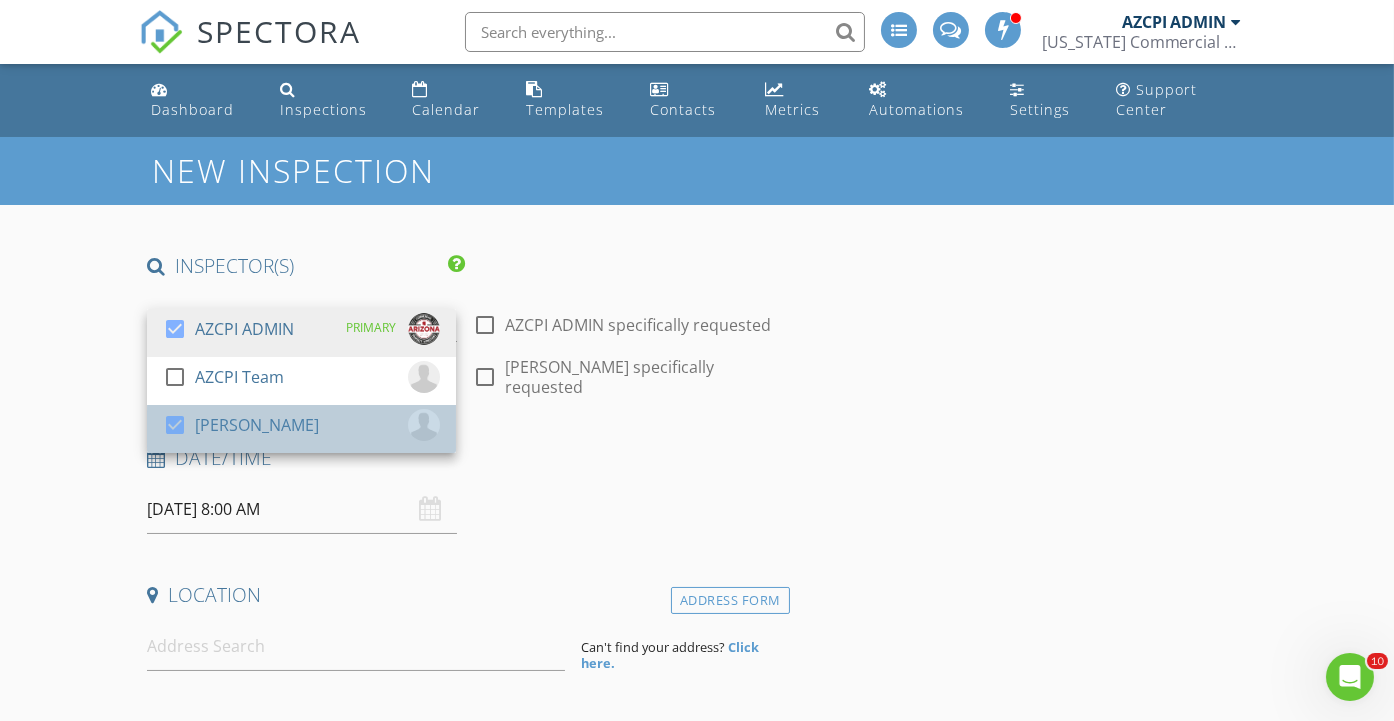 scroll, scrollTop: 0, scrollLeft: 0, axis: both 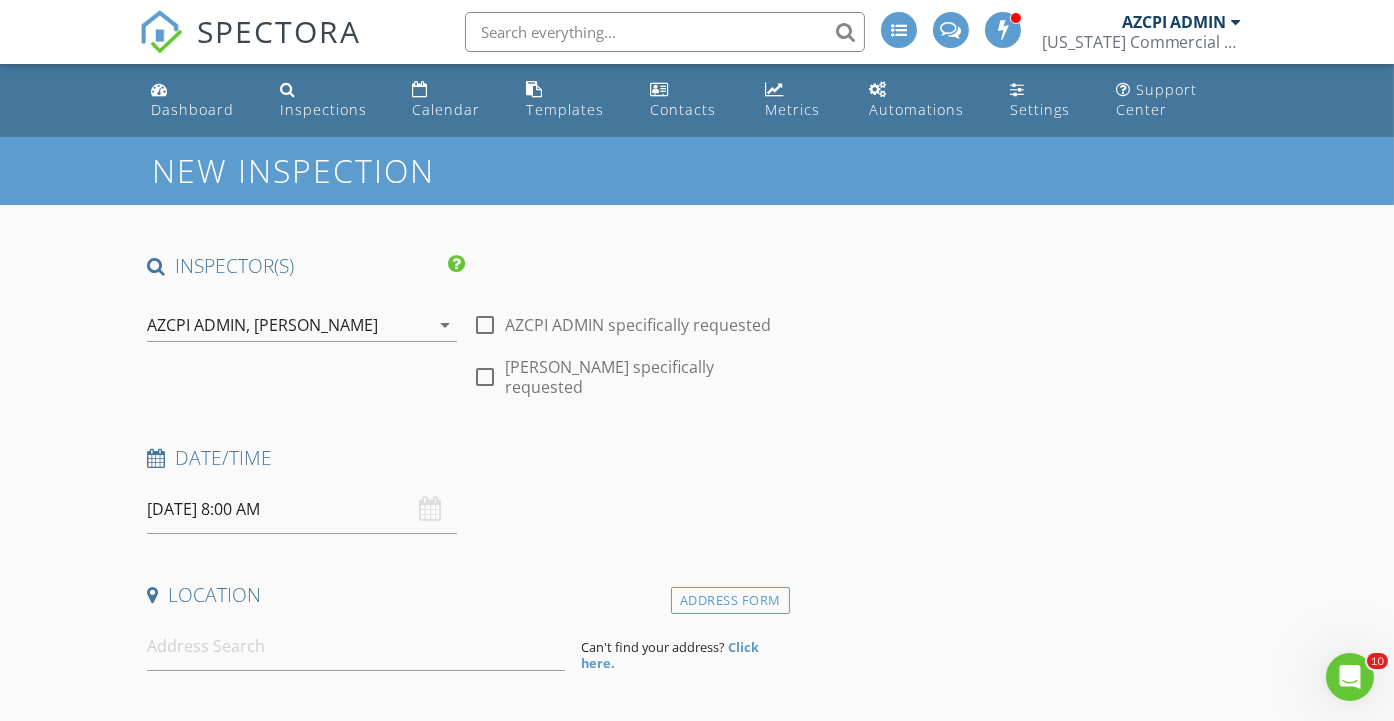 click on "07/16/2025 8:00 AM" at bounding box center [301, 509] 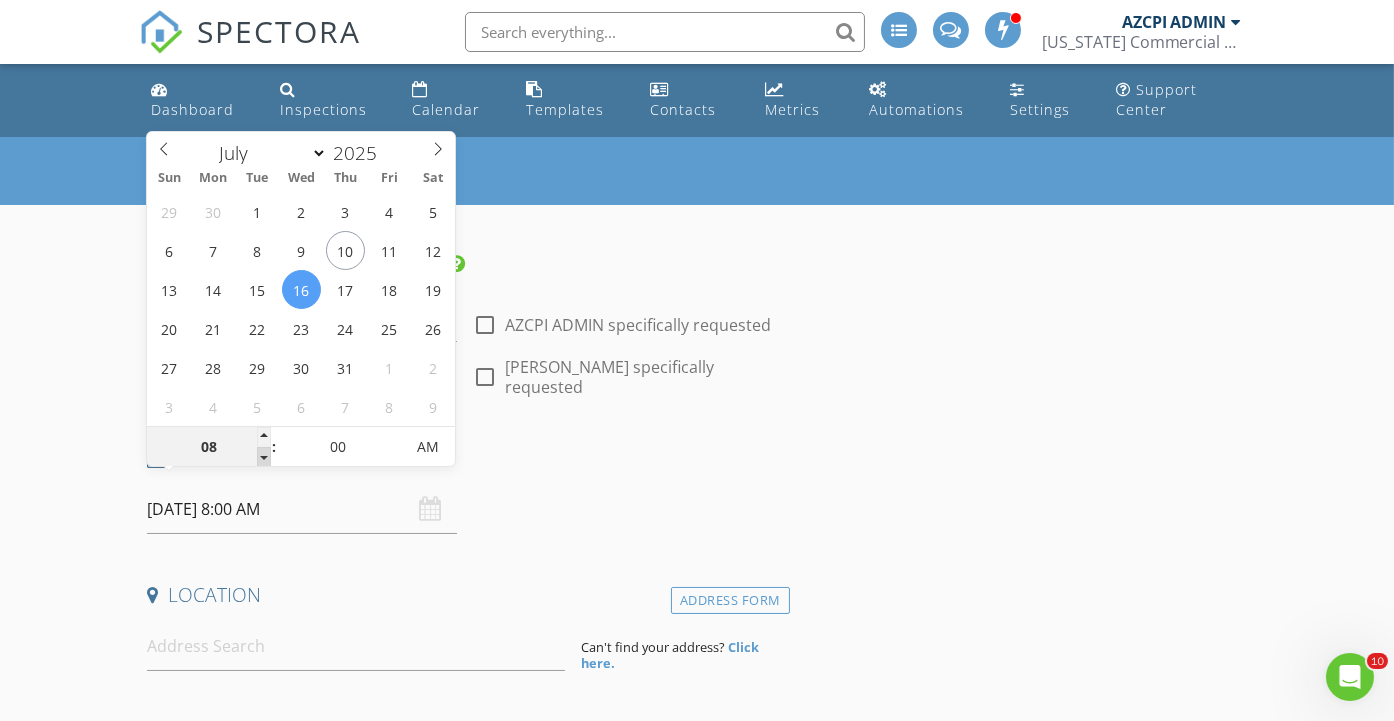 type on "07/16/2025 7:00 AM" 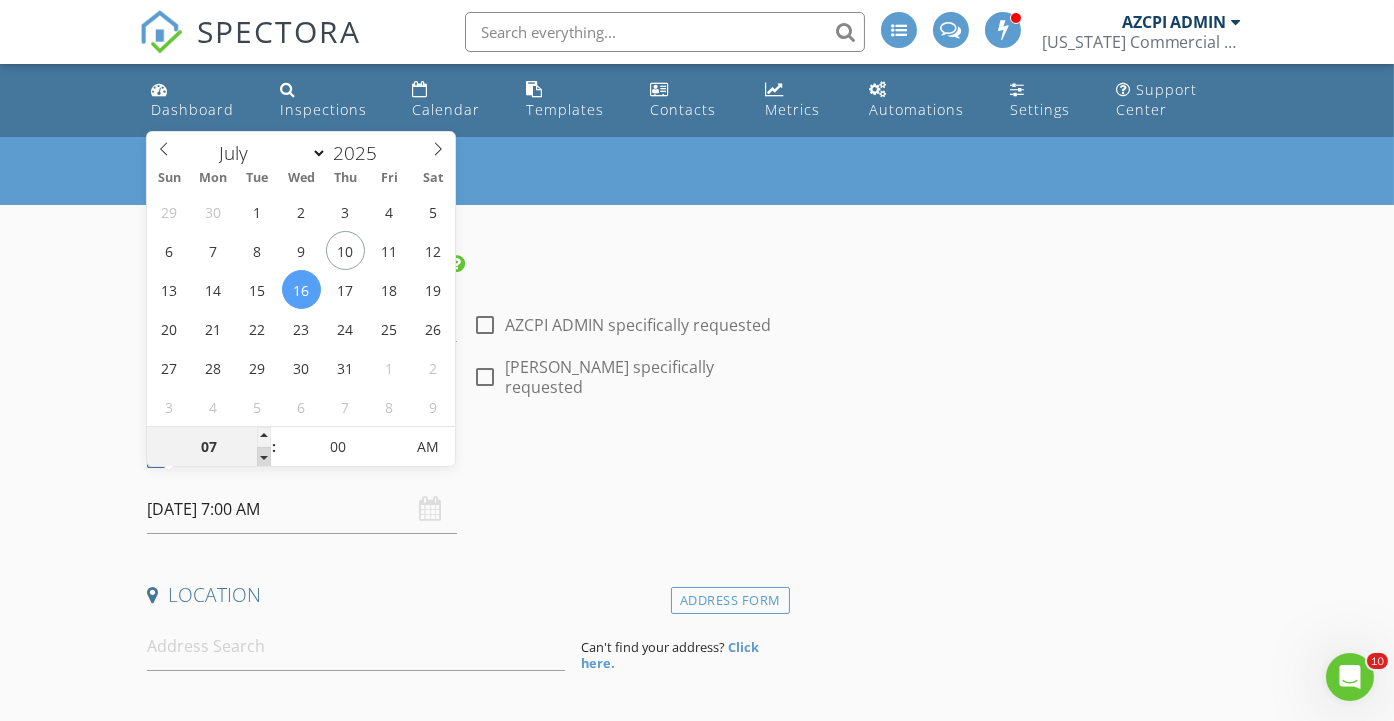 click at bounding box center (264, 457) 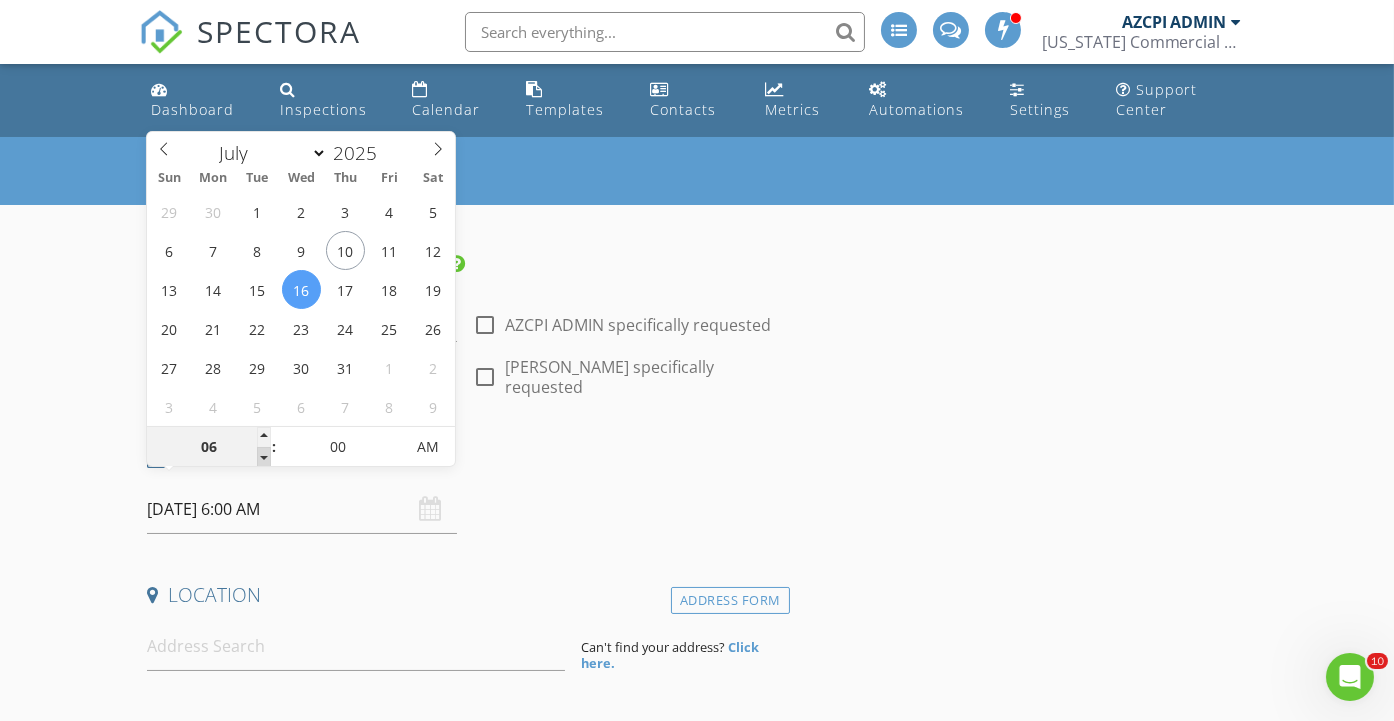 click at bounding box center (264, 457) 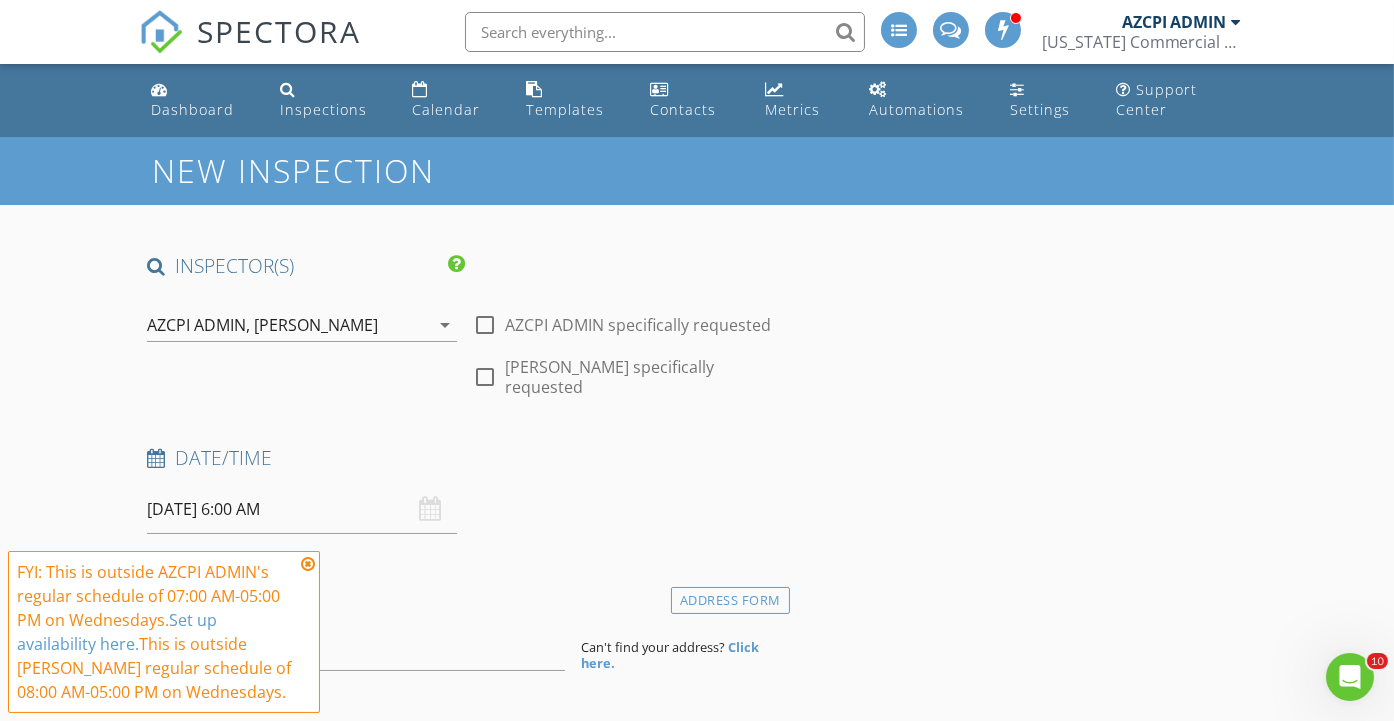 drag, startPoint x: 261, startPoint y: 454, endPoint x: 107, endPoint y: 427, distance: 156.34897 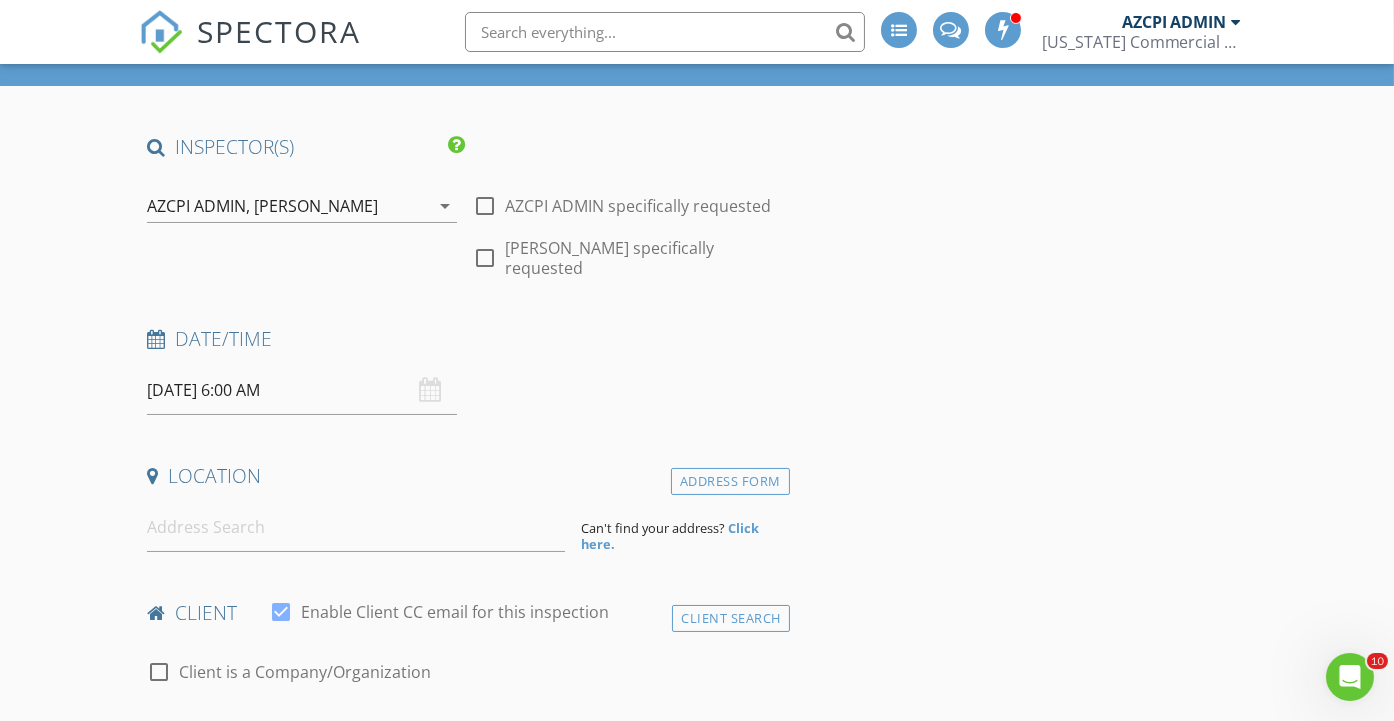scroll, scrollTop: 222, scrollLeft: 0, axis: vertical 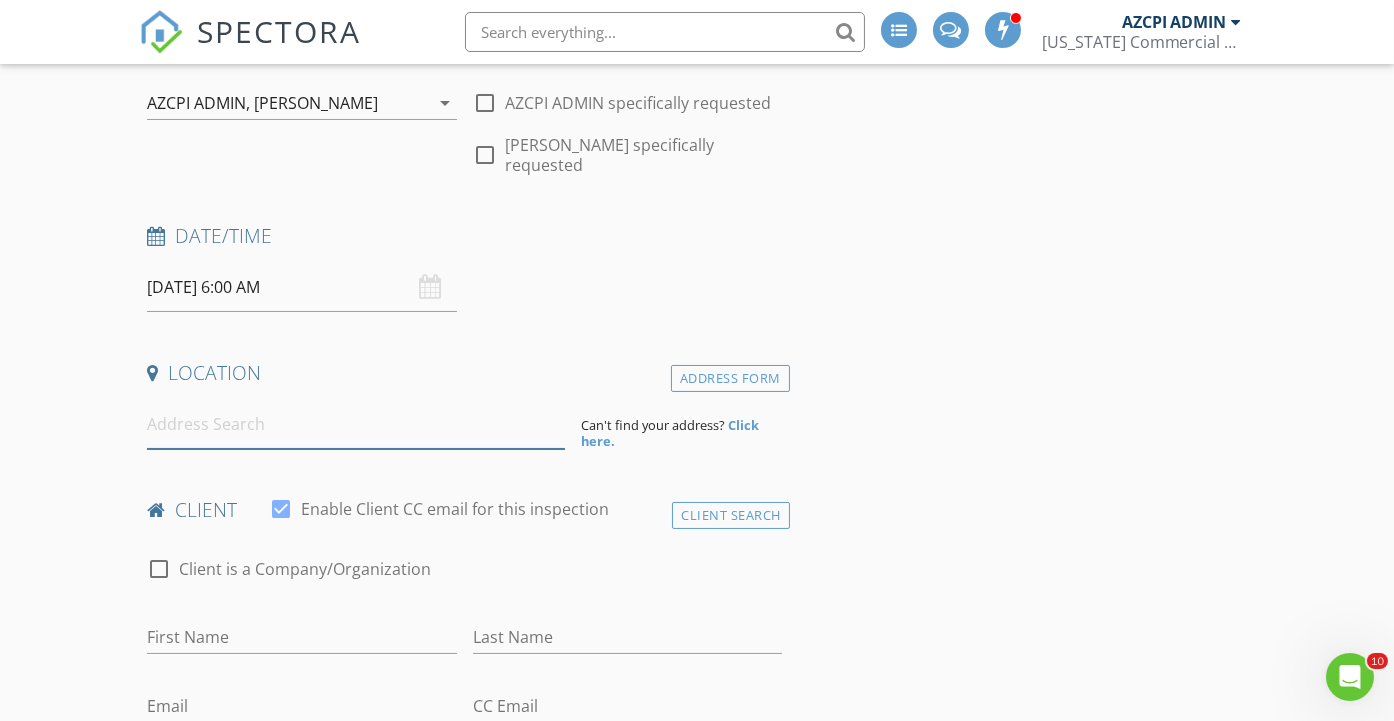 click at bounding box center (356, 424) 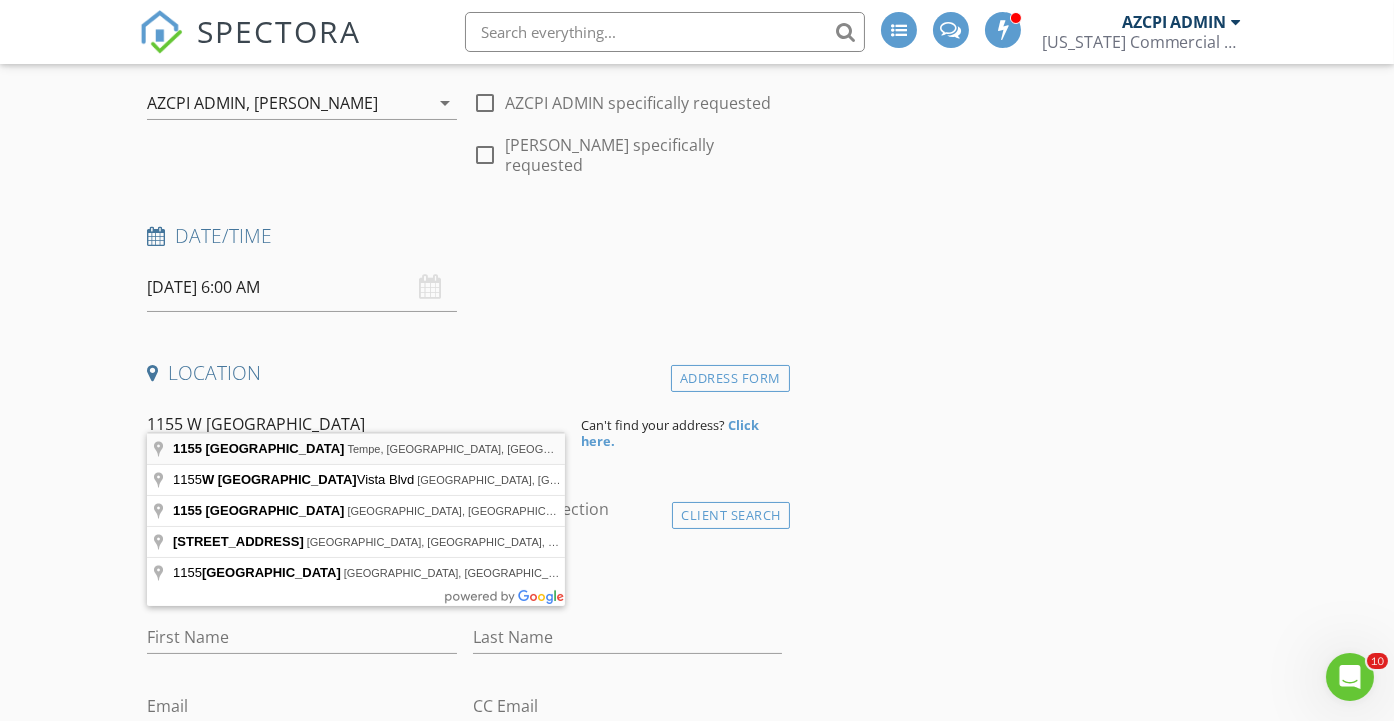 type on "1155 West Rio Salado Parkway, Tempe, AZ, USA" 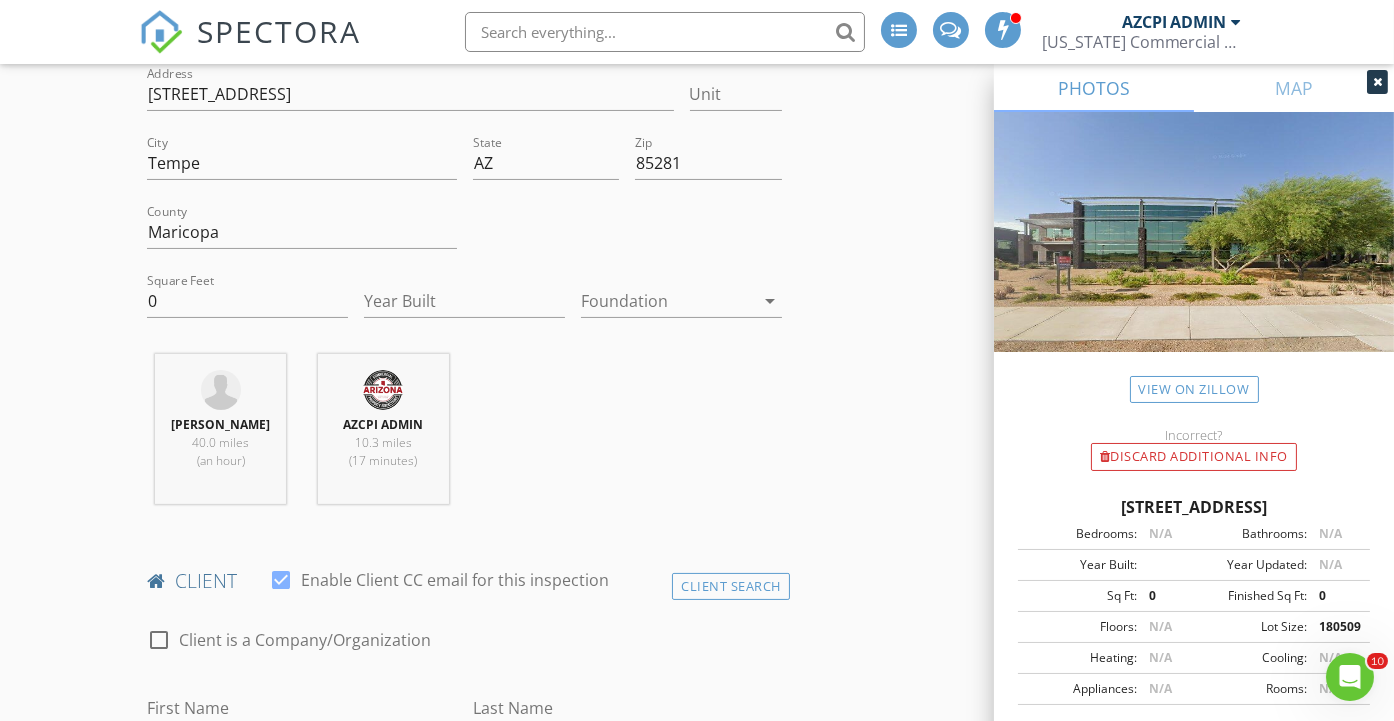 scroll, scrollTop: 666, scrollLeft: 0, axis: vertical 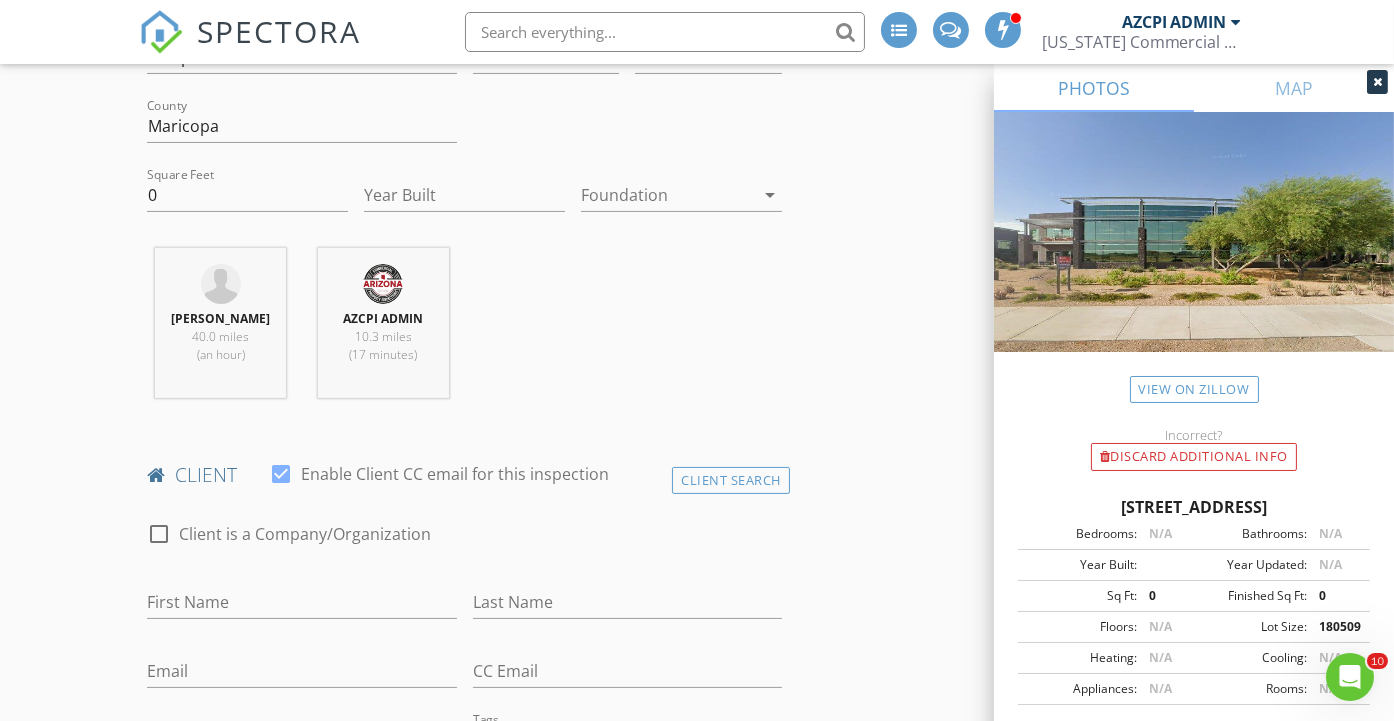 click at bounding box center (159, 534) 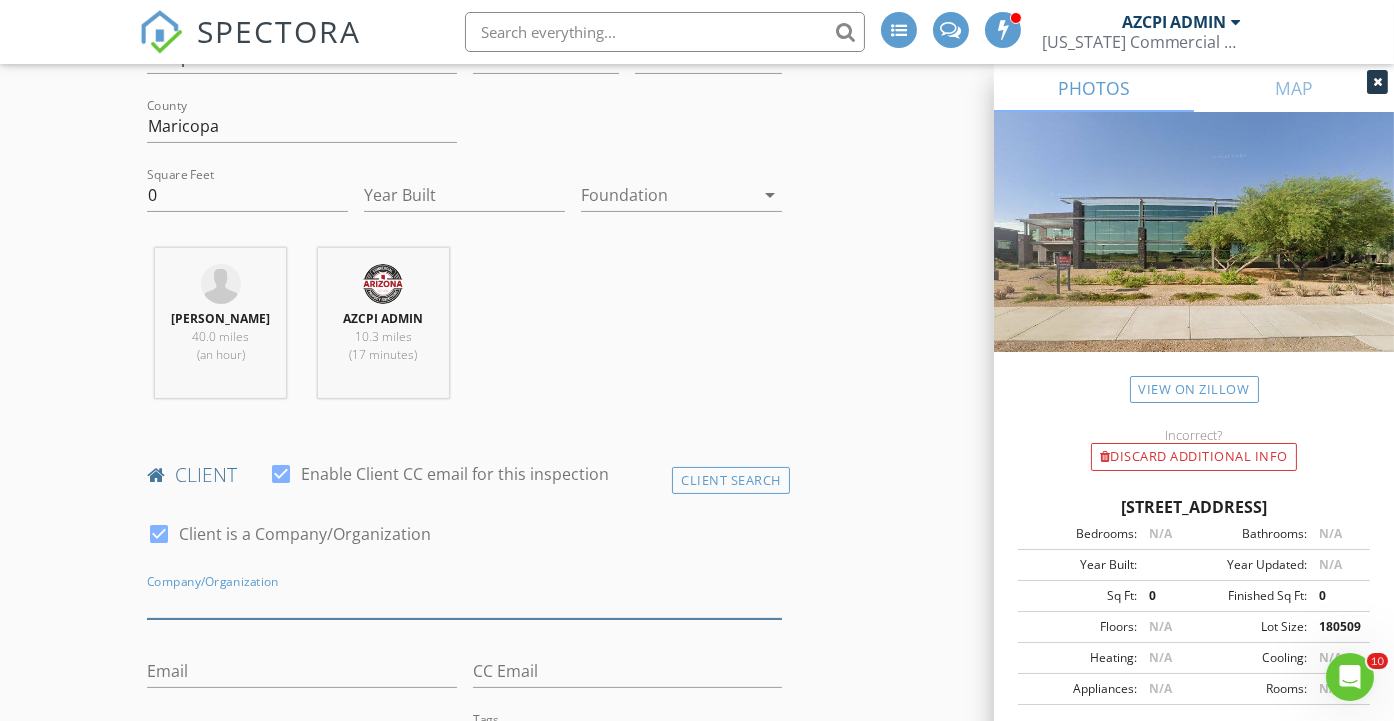 click on "Enable Client CC email for this inspection" at bounding box center (464, 602) 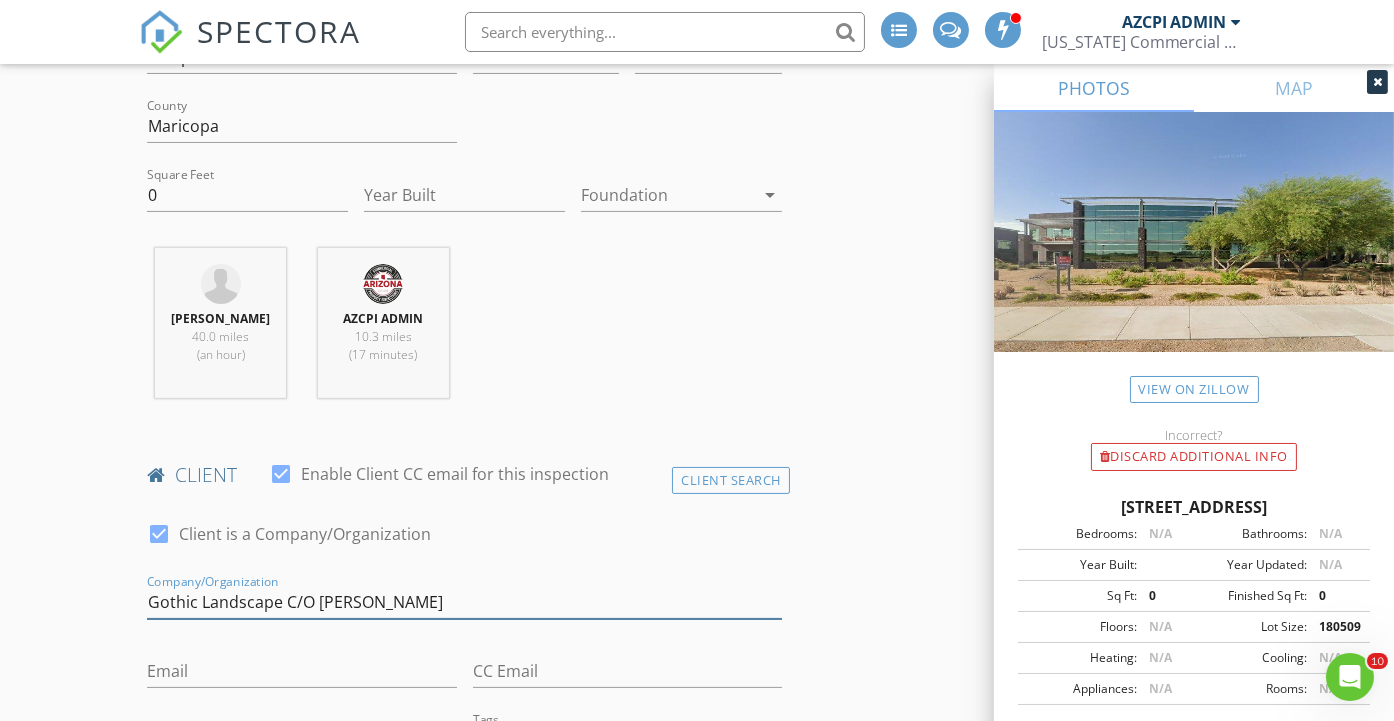 type on "Gothic Landscape C/O Nick Arena" 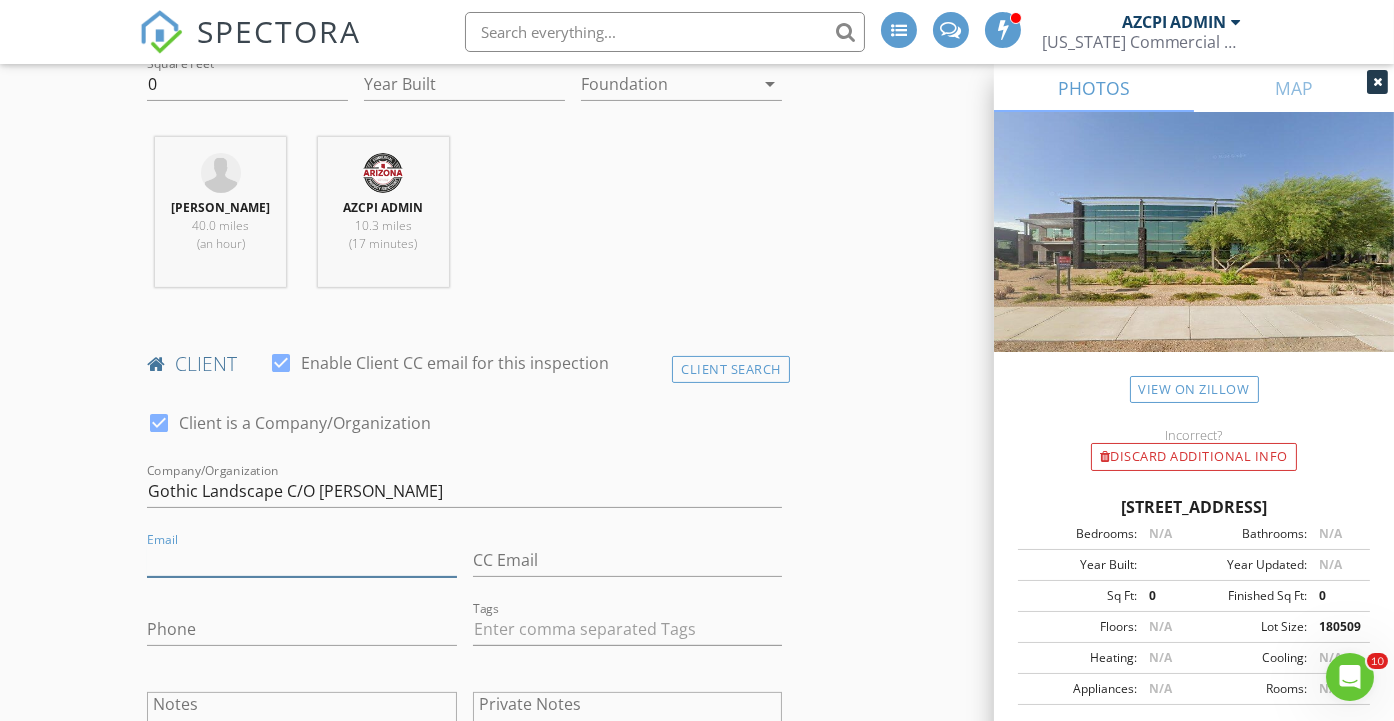 paste on "nick@bigfishhomes.com" 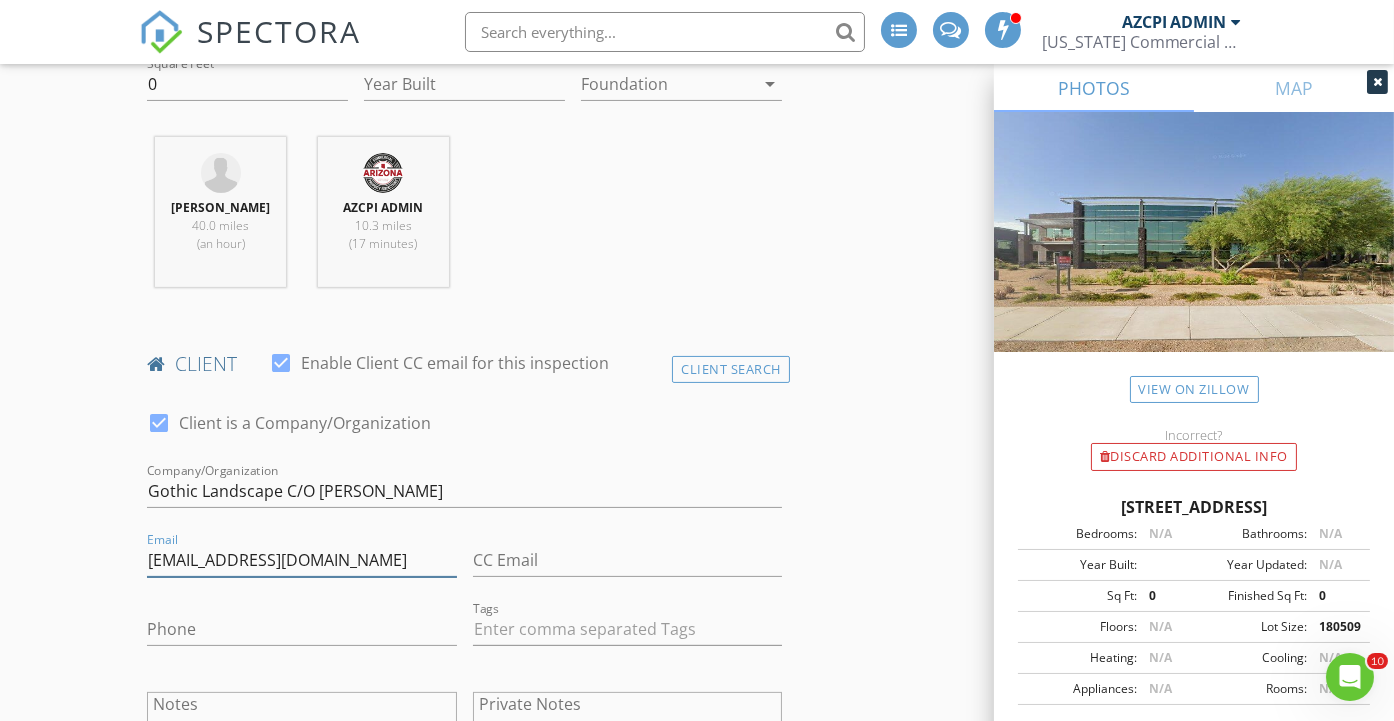 type on "nick@bigfishhomes.com" 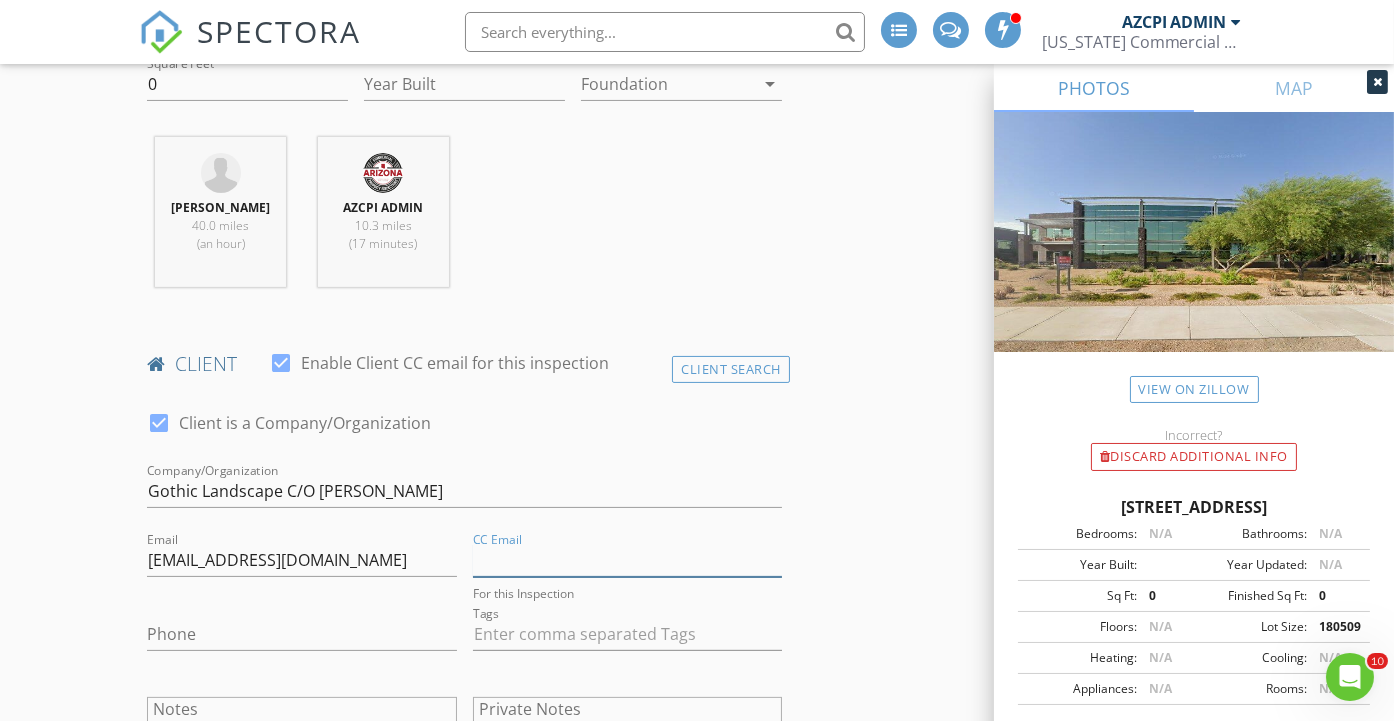 paste on "jgeorgio@gothiclandscape.com" 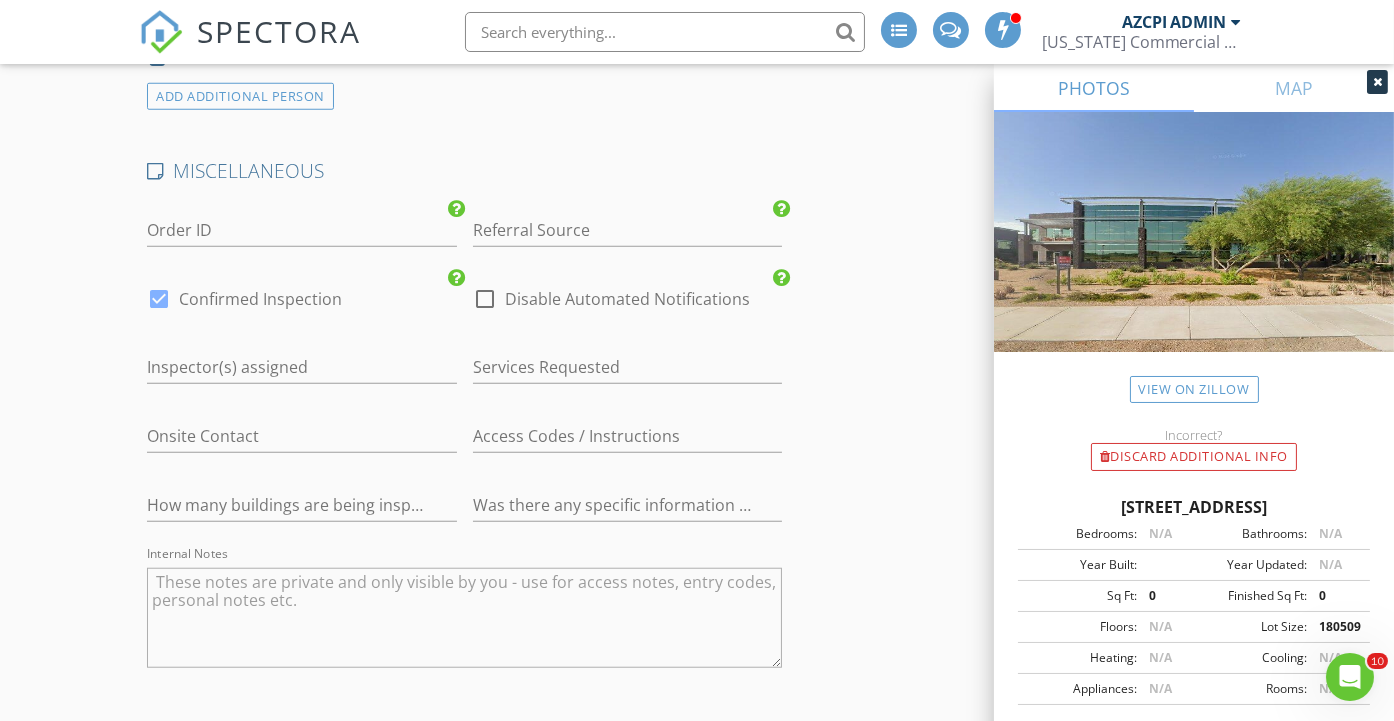 scroll, scrollTop: 2888, scrollLeft: 0, axis: vertical 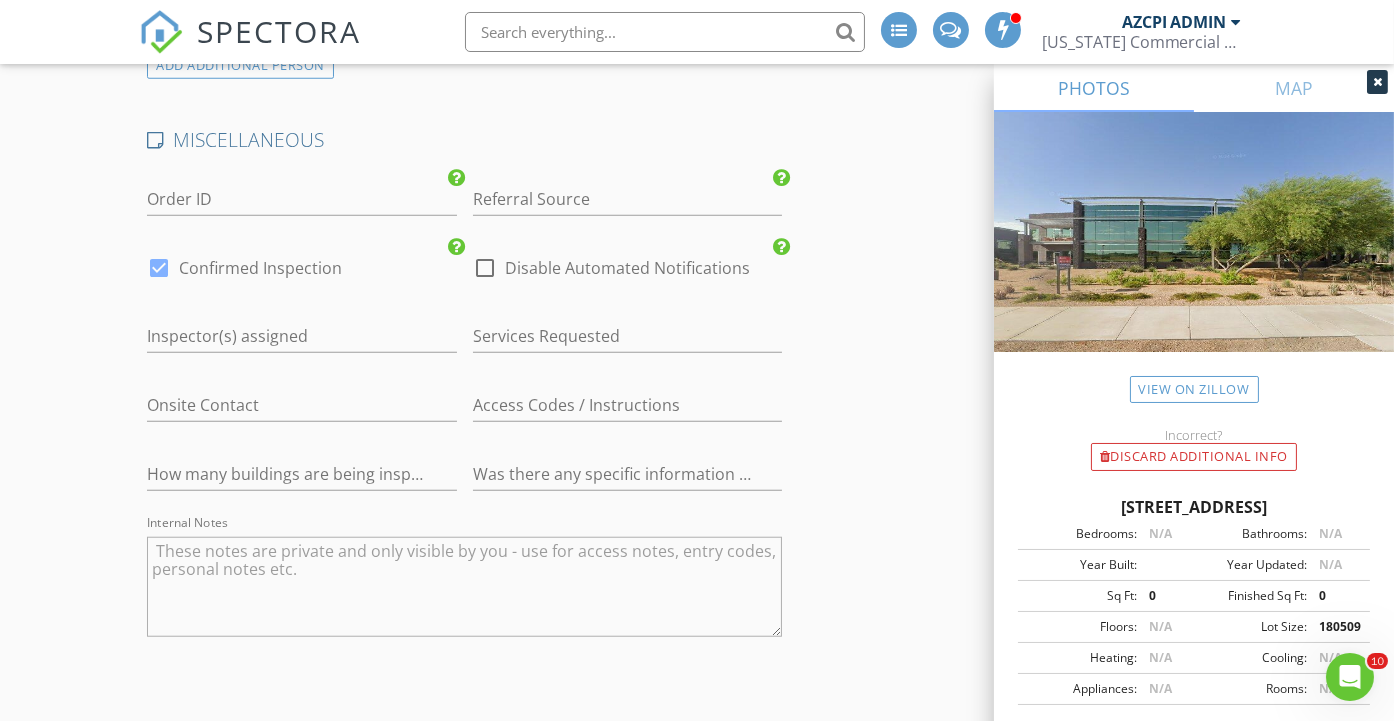 type on "jgeorgio@gothiclandscape.com" 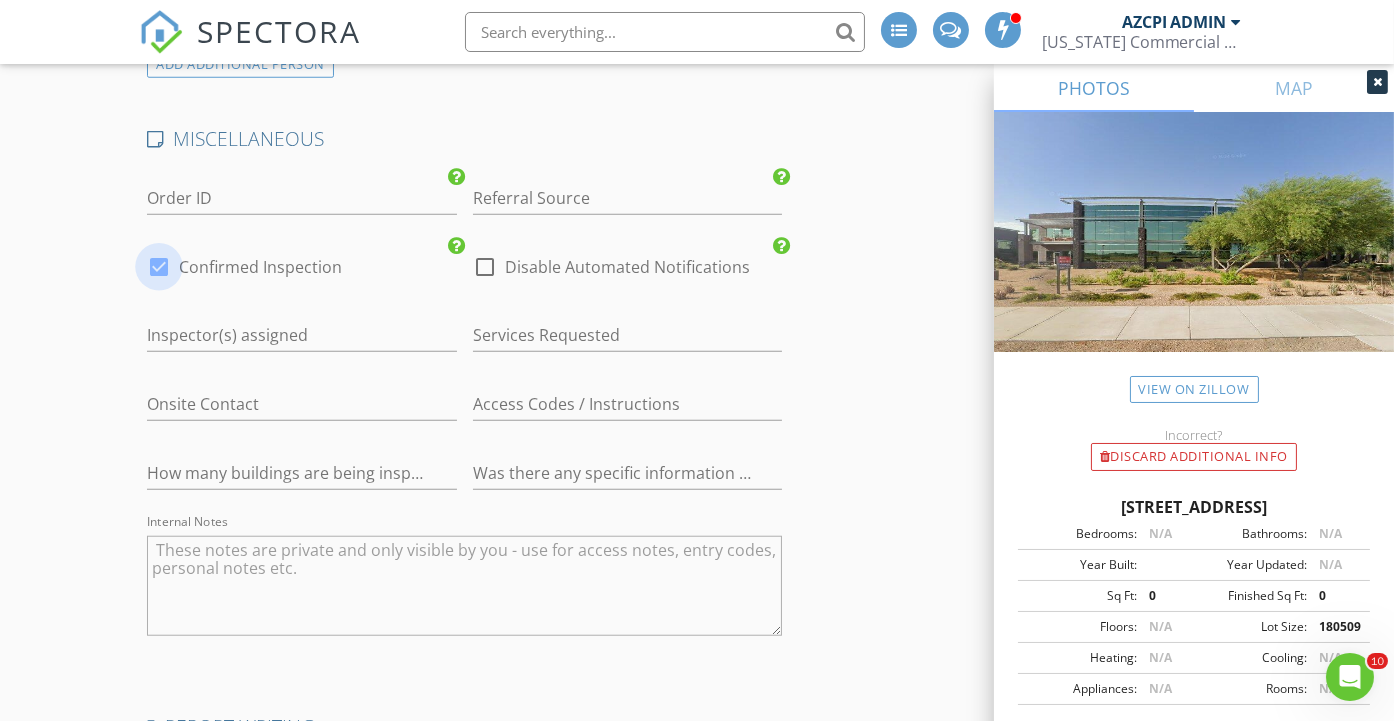 click at bounding box center [159, 267] 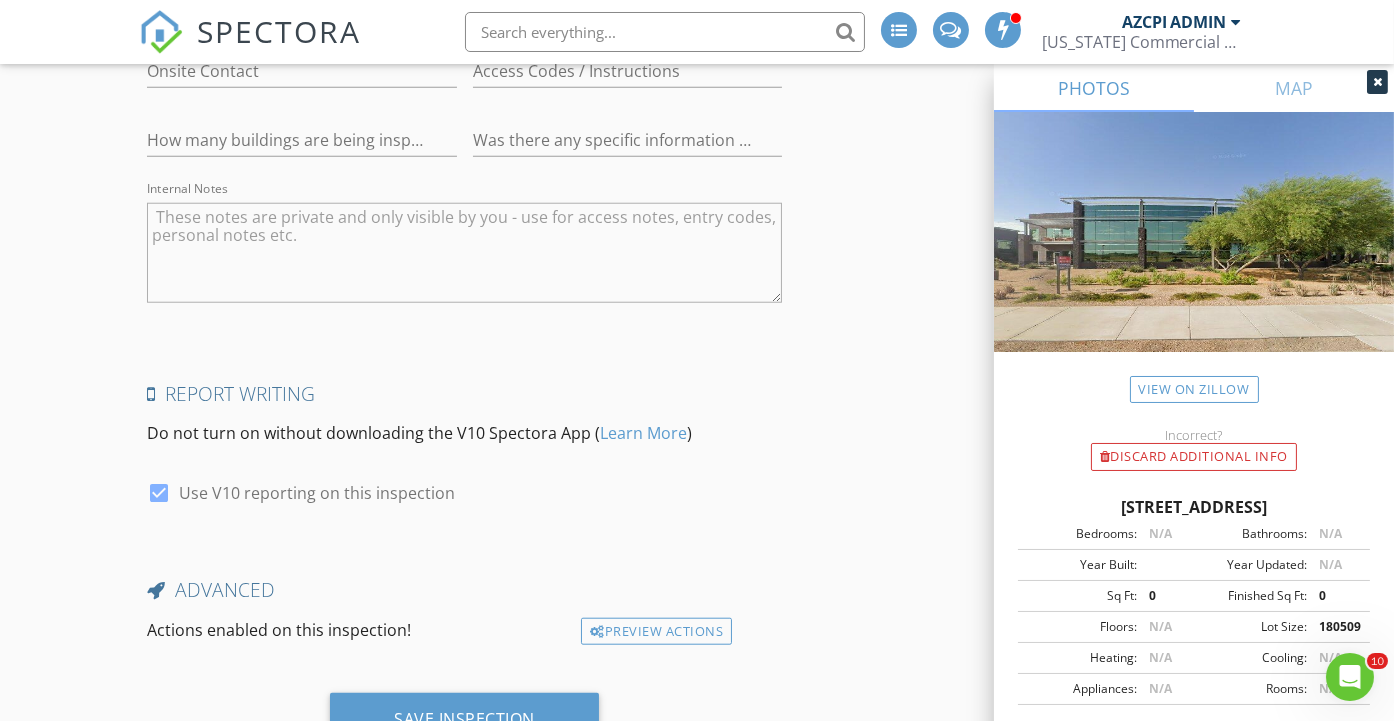scroll, scrollTop: 3278, scrollLeft: 0, axis: vertical 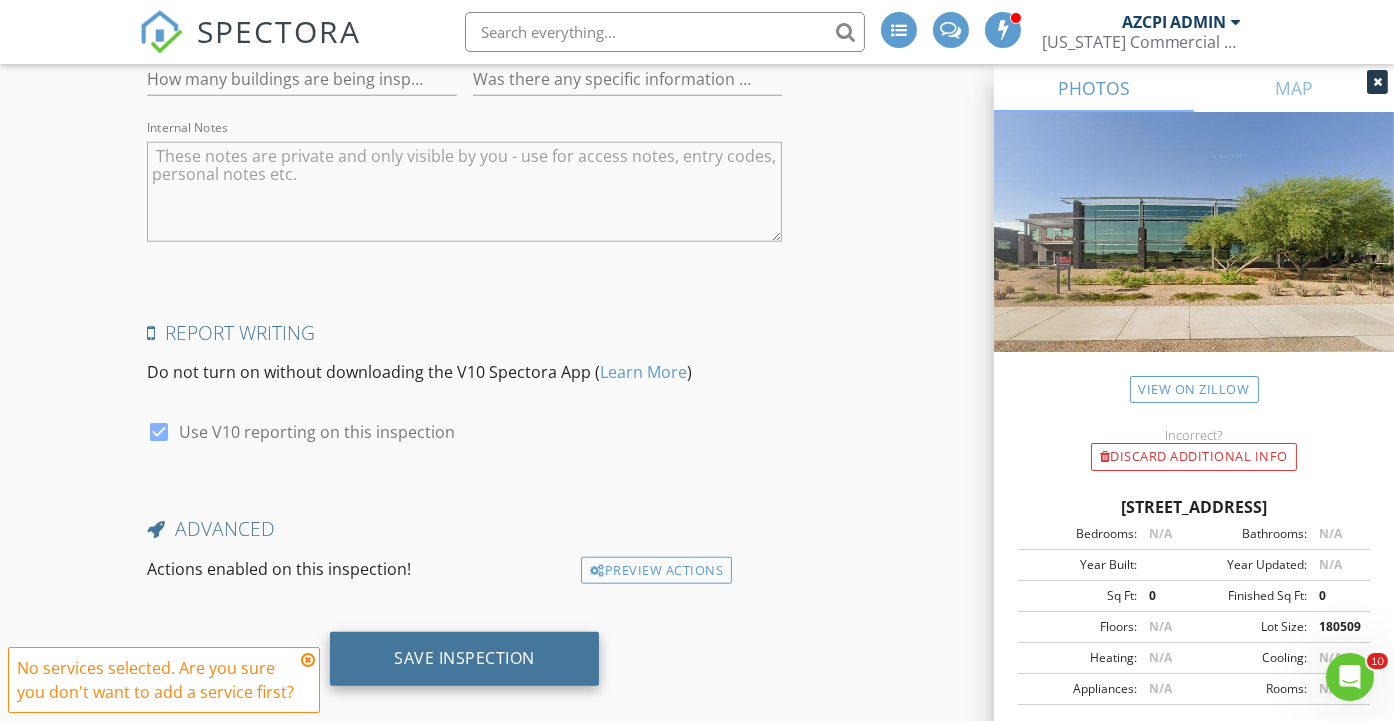 click on "Save Inspection" at bounding box center (464, 658) 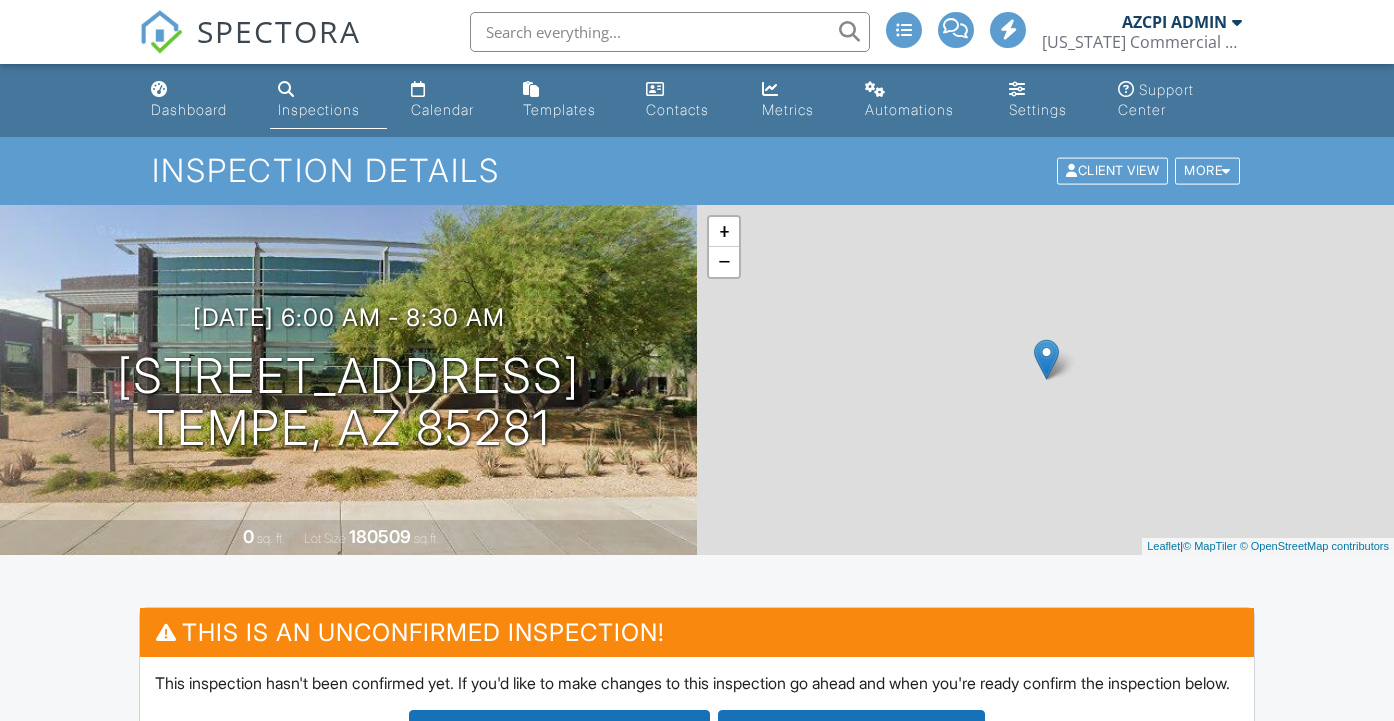 scroll, scrollTop: 0, scrollLeft: 0, axis: both 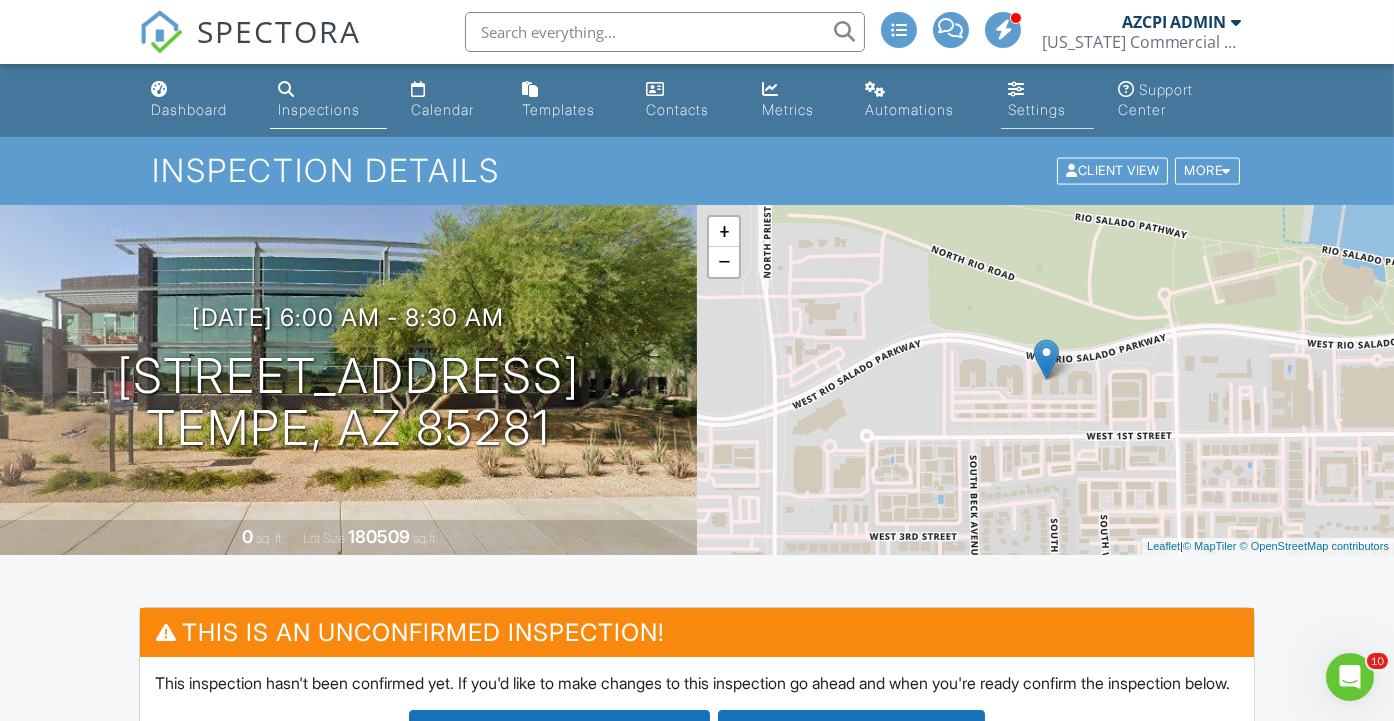 click on "Settings" at bounding box center (1038, 109) 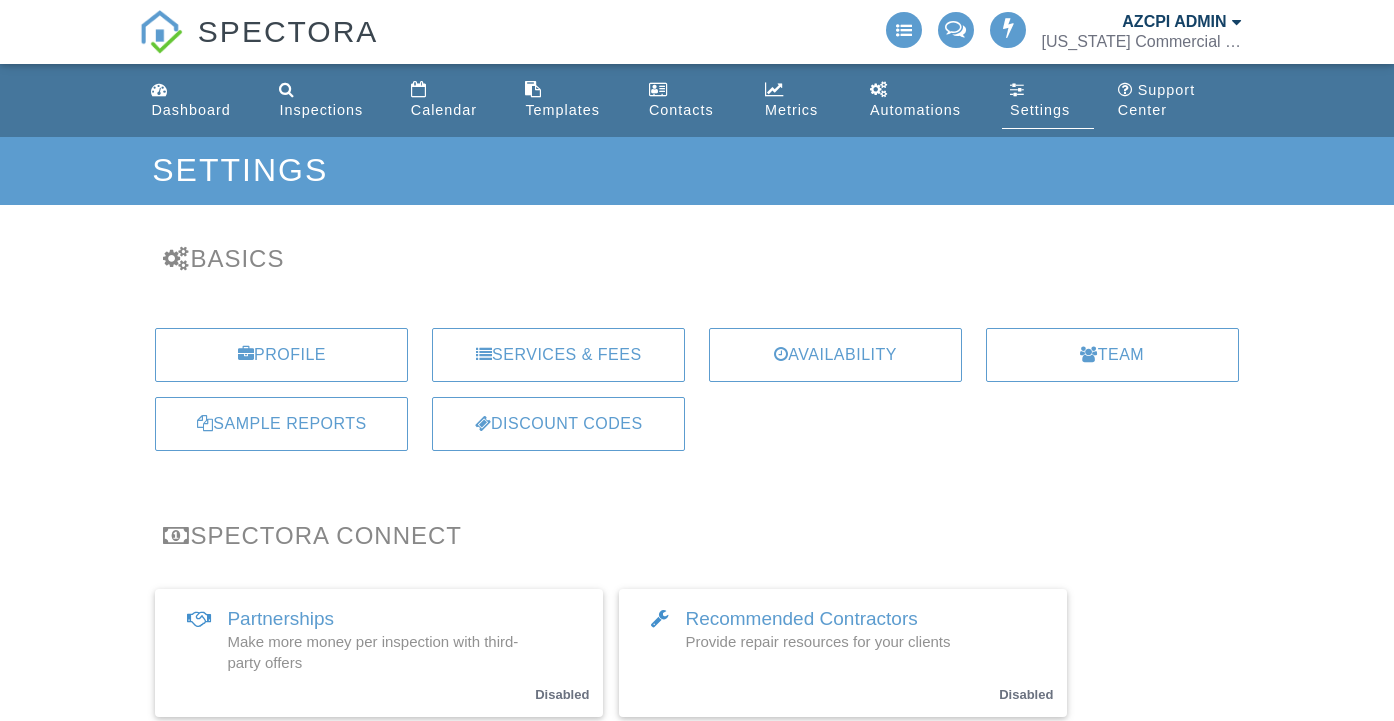 scroll, scrollTop: 0, scrollLeft: 0, axis: both 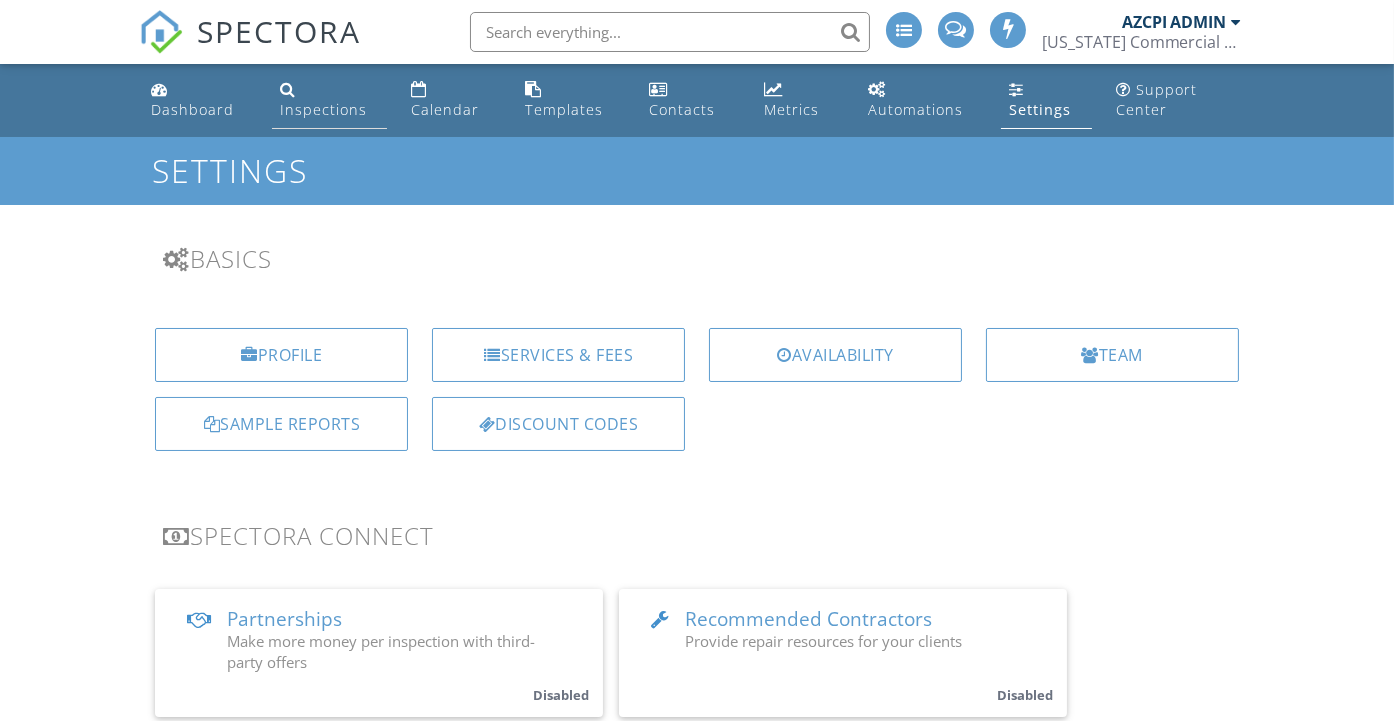 click on "Inspections" at bounding box center (323, 109) 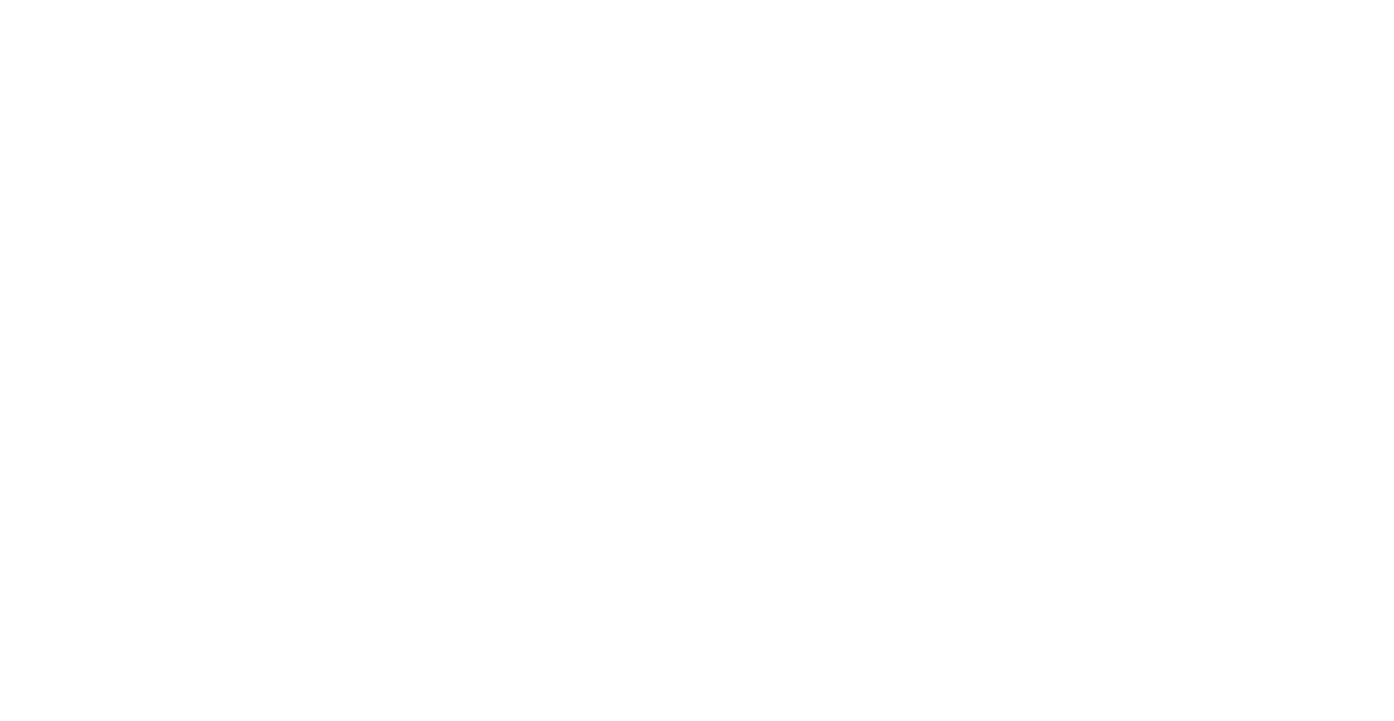 scroll, scrollTop: 0, scrollLeft: 0, axis: both 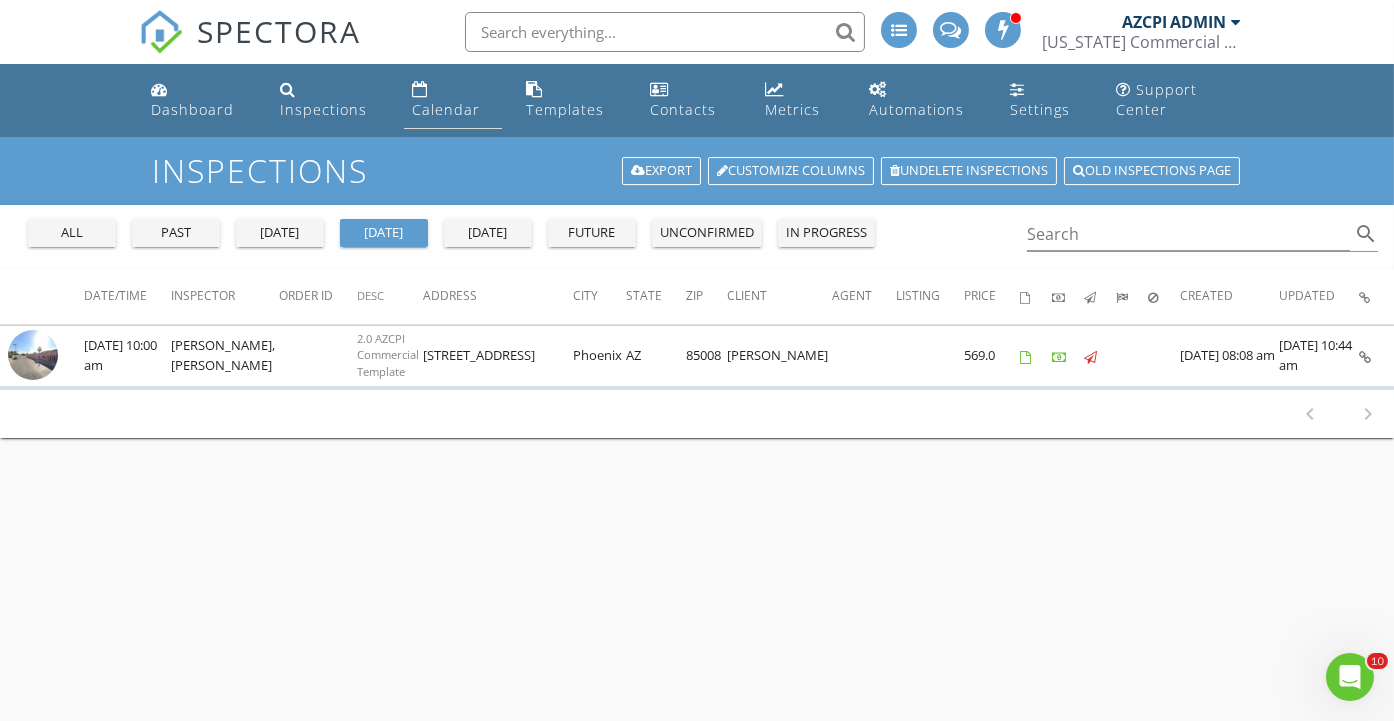click on "Calendar" at bounding box center [446, 109] 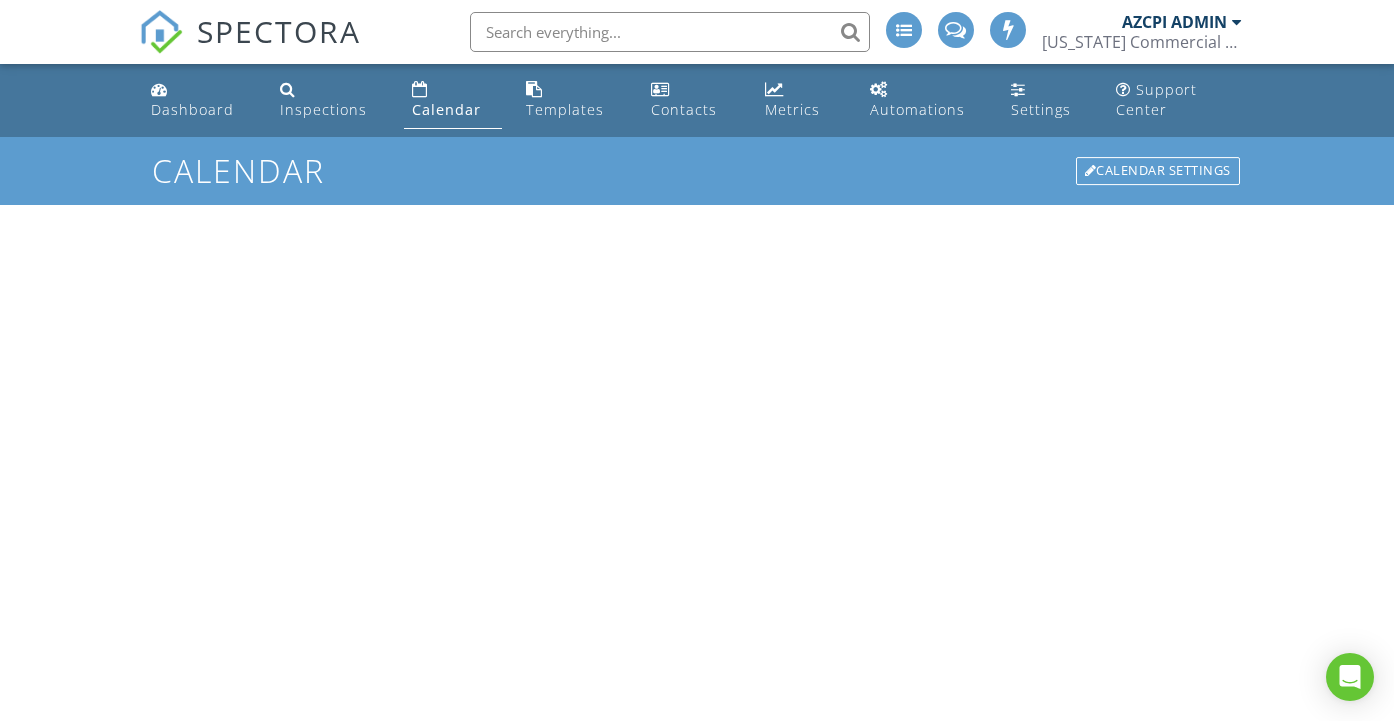 scroll, scrollTop: 0, scrollLeft: 0, axis: both 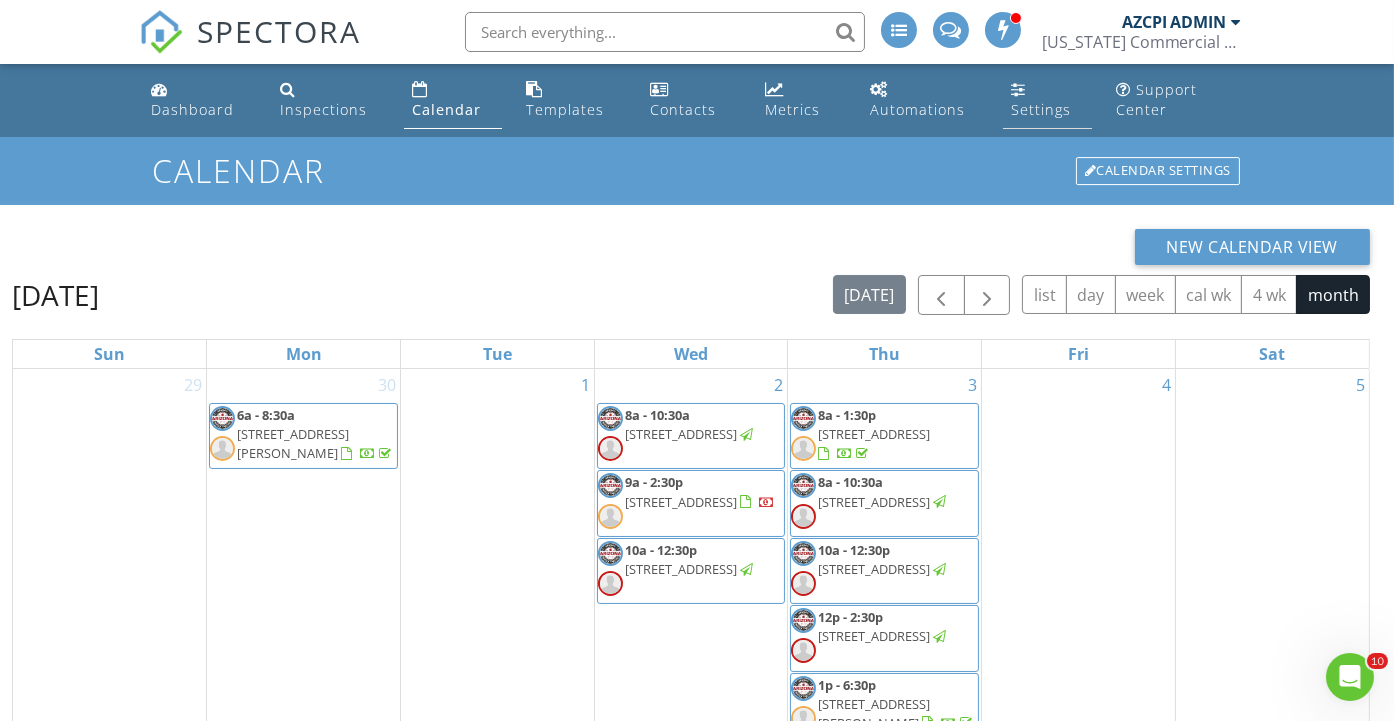 click on "Settings" at bounding box center [1041, 109] 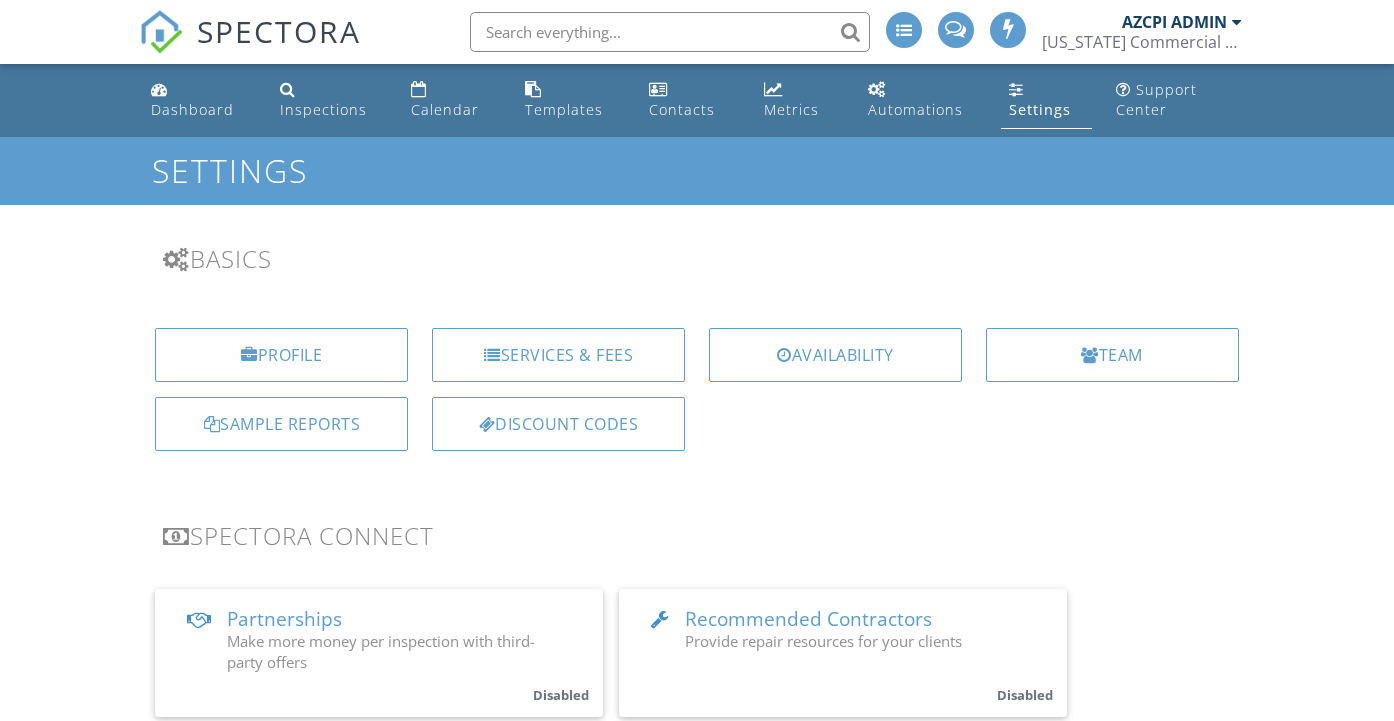scroll, scrollTop: 0, scrollLeft: 0, axis: both 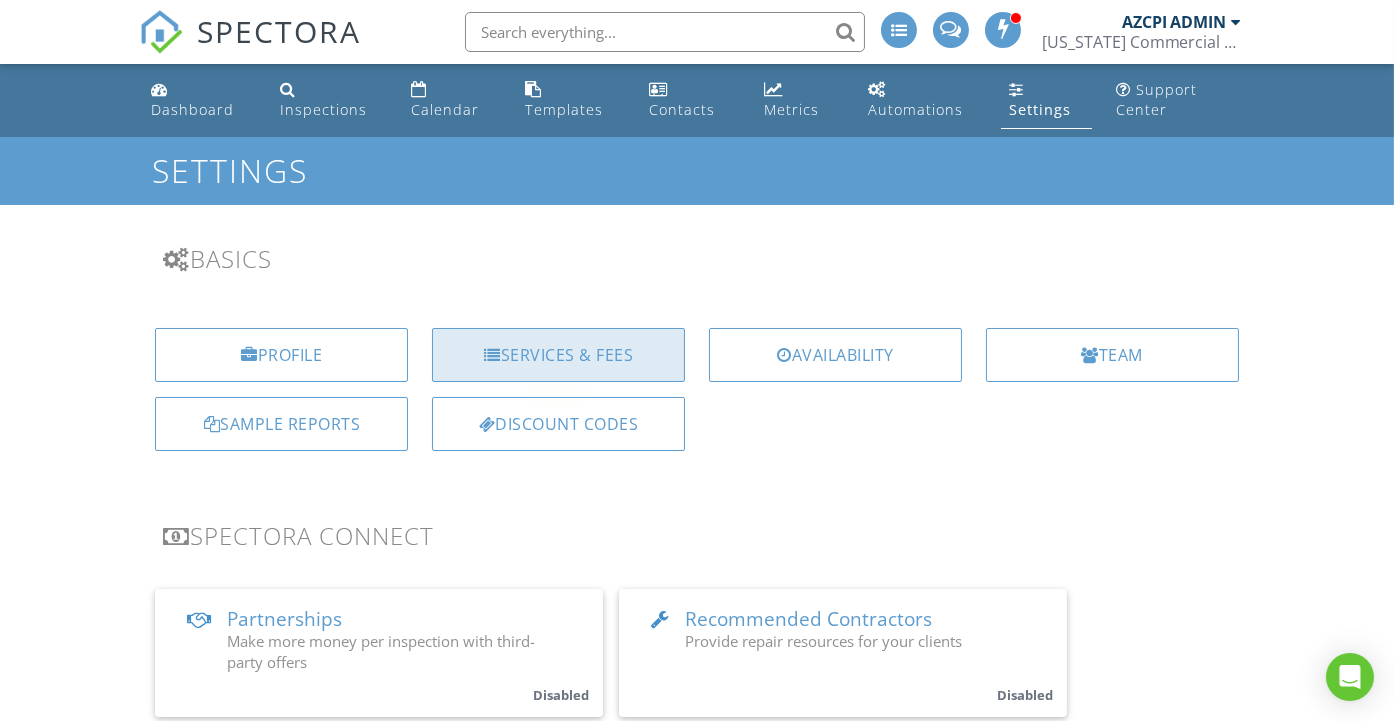 click on "Services & Fees" at bounding box center (558, 355) 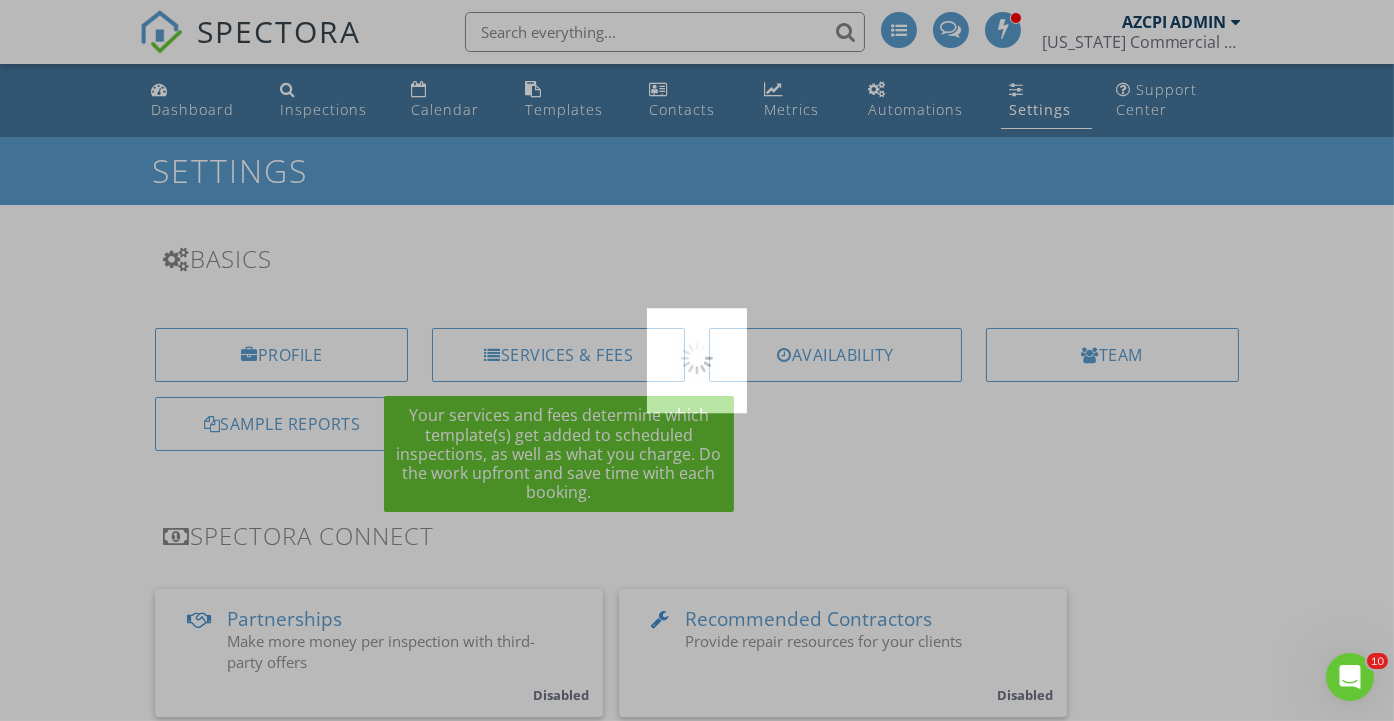 scroll, scrollTop: 0, scrollLeft: 0, axis: both 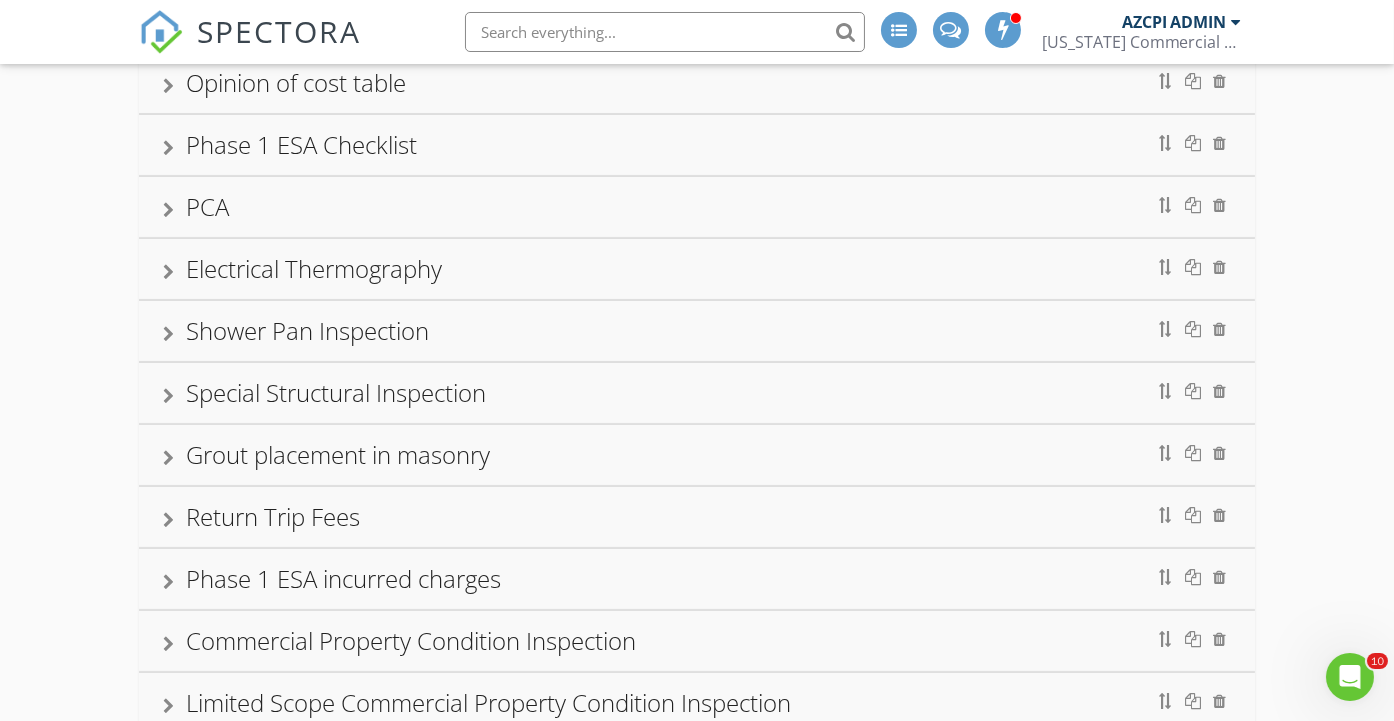 click on "PCA" at bounding box center (696, 207) 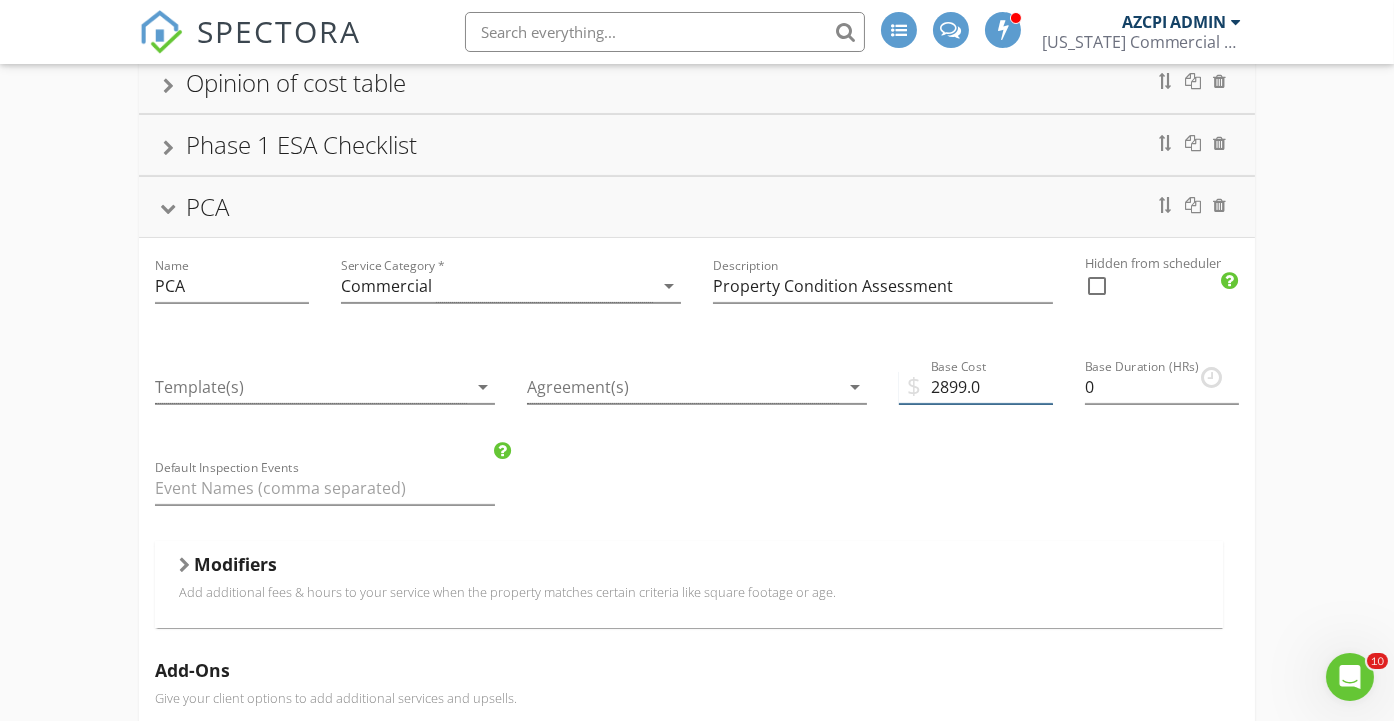 click on "2899.0" at bounding box center (976, 387) 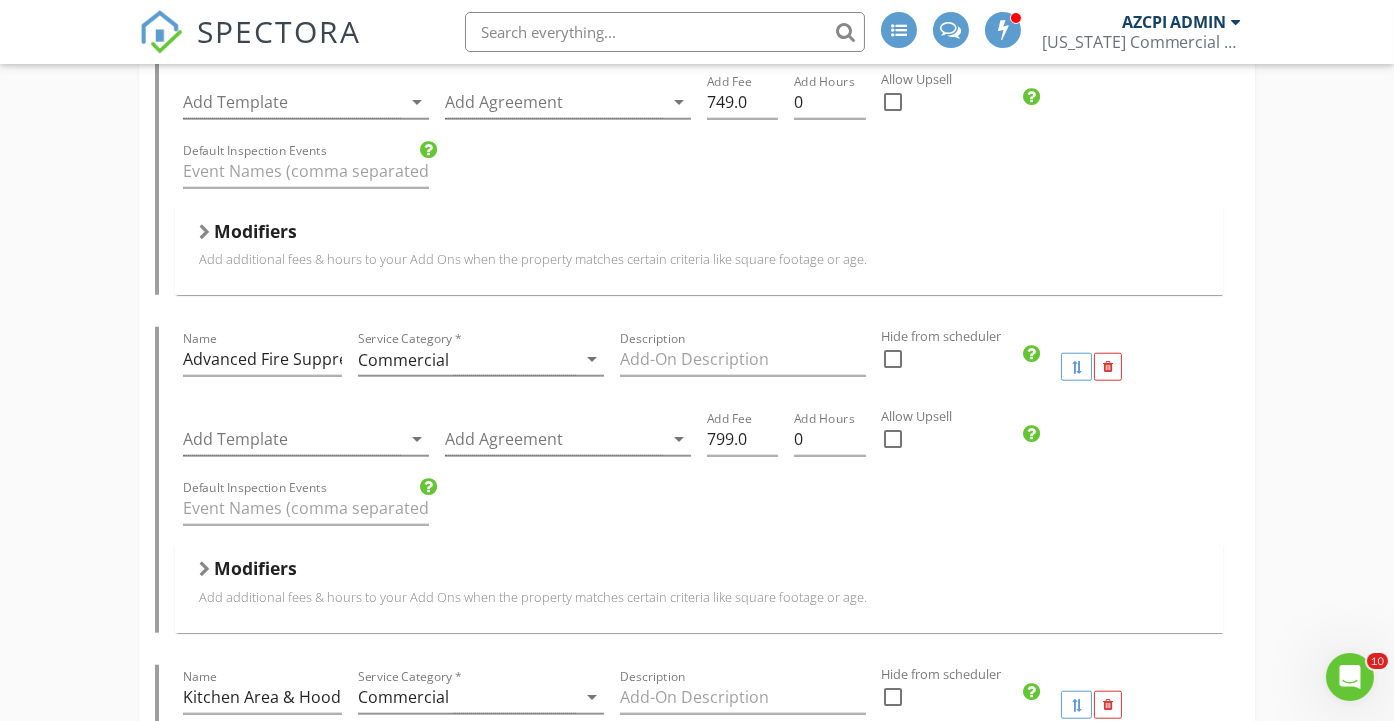scroll, scrollTop: 3421, scrollLeft: 0, axis: vertical 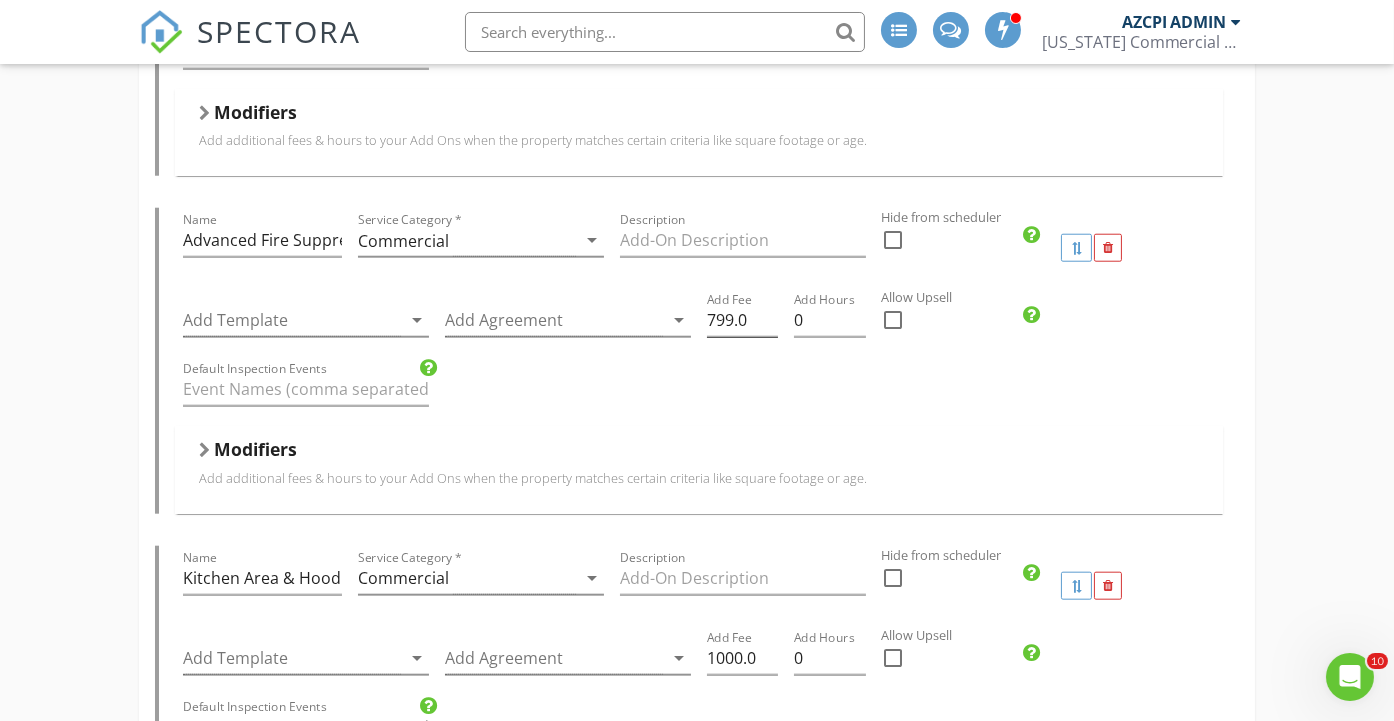 type on "3399.0" 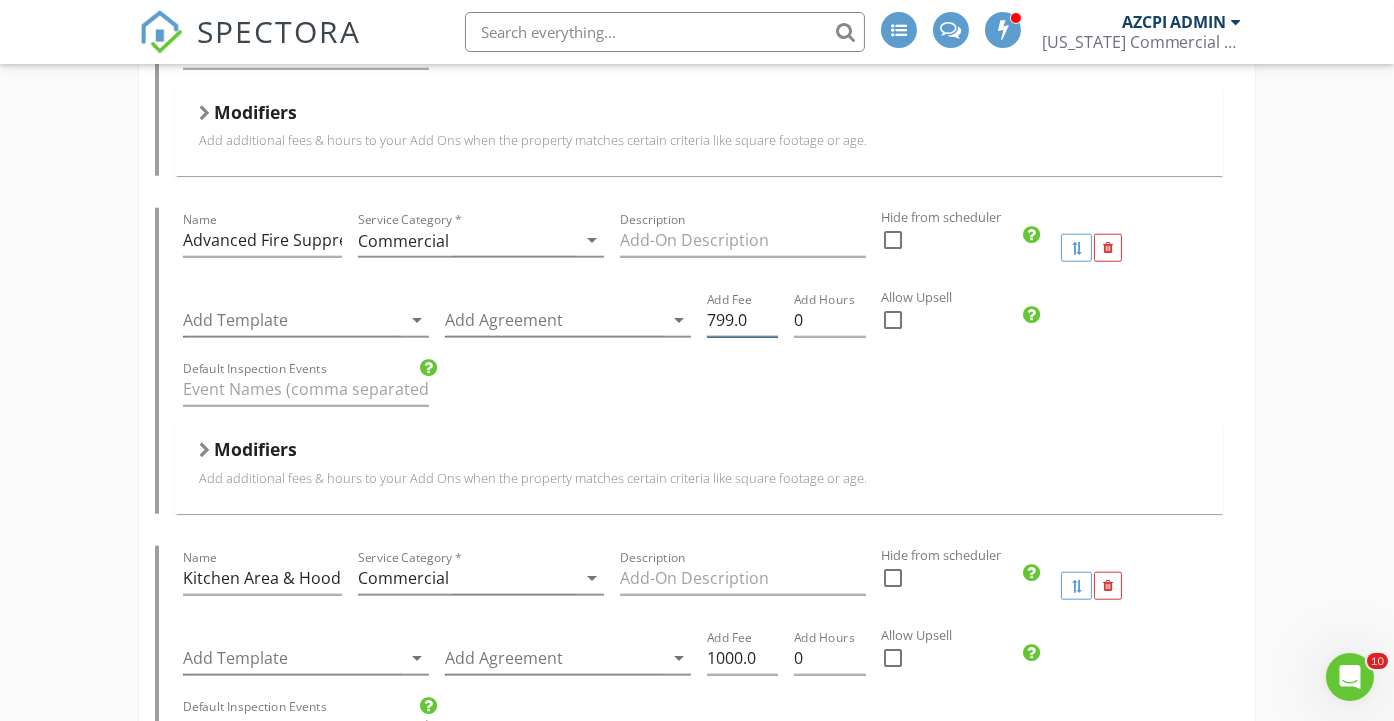 click on "799.0" at bounding box center (742, 320) 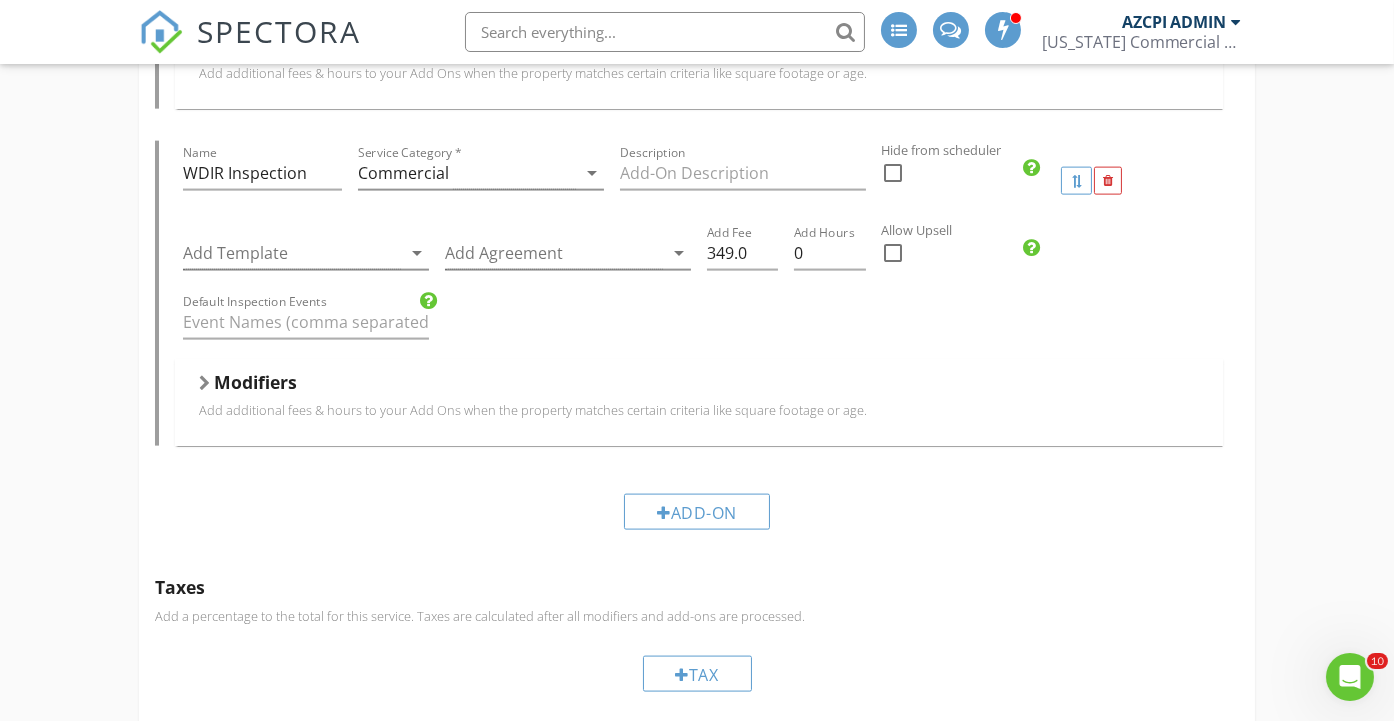 scroll, scrollTop: 4532, scrollLeft: 0, axis: vertical 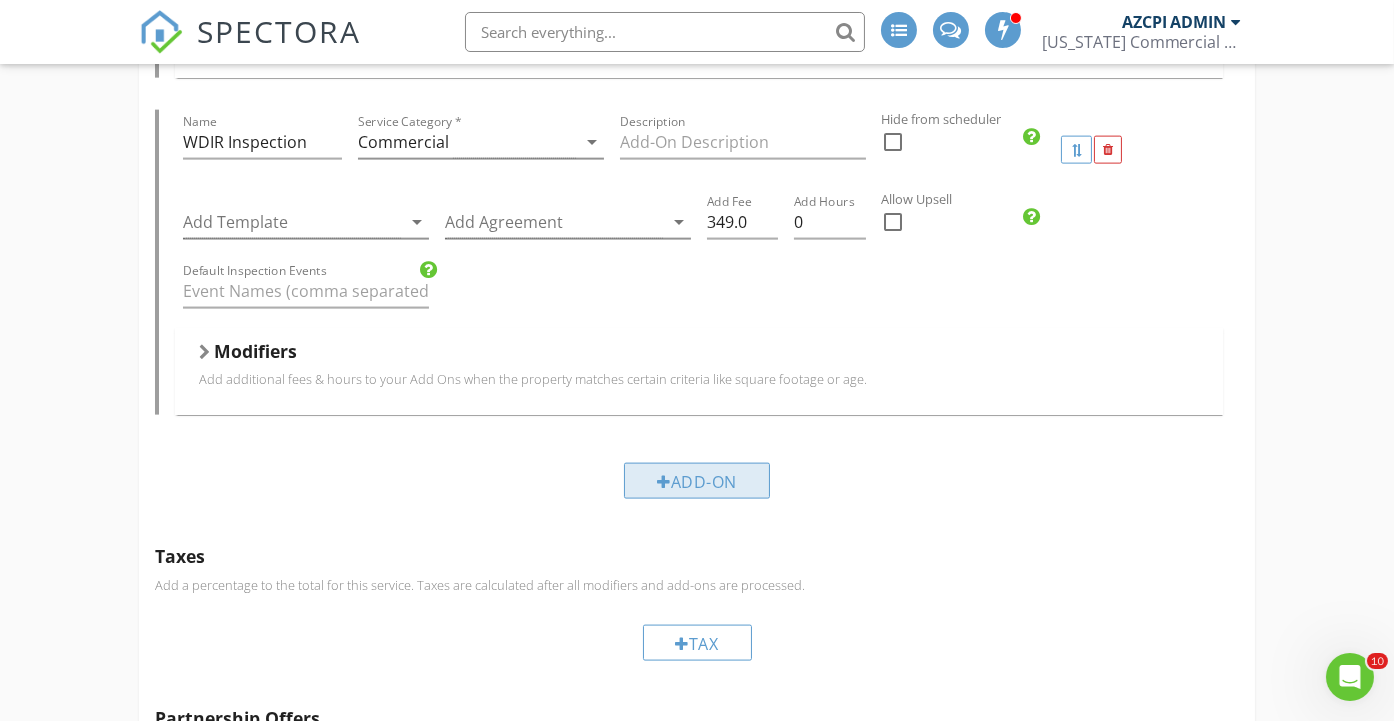 type on "2799.0" 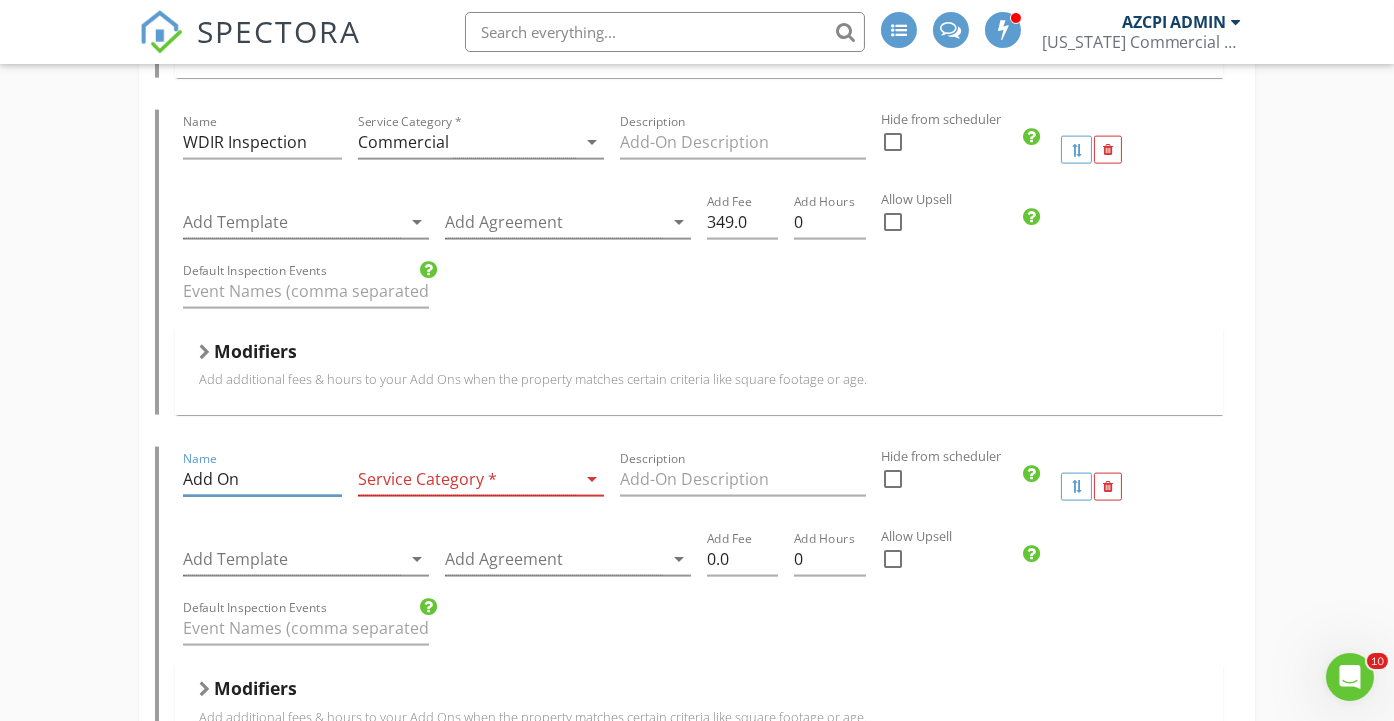 drag, startPoint x: 291, startPoint y: 464, endPoint x: 175, endPoint y: 457, distance: 116.21101 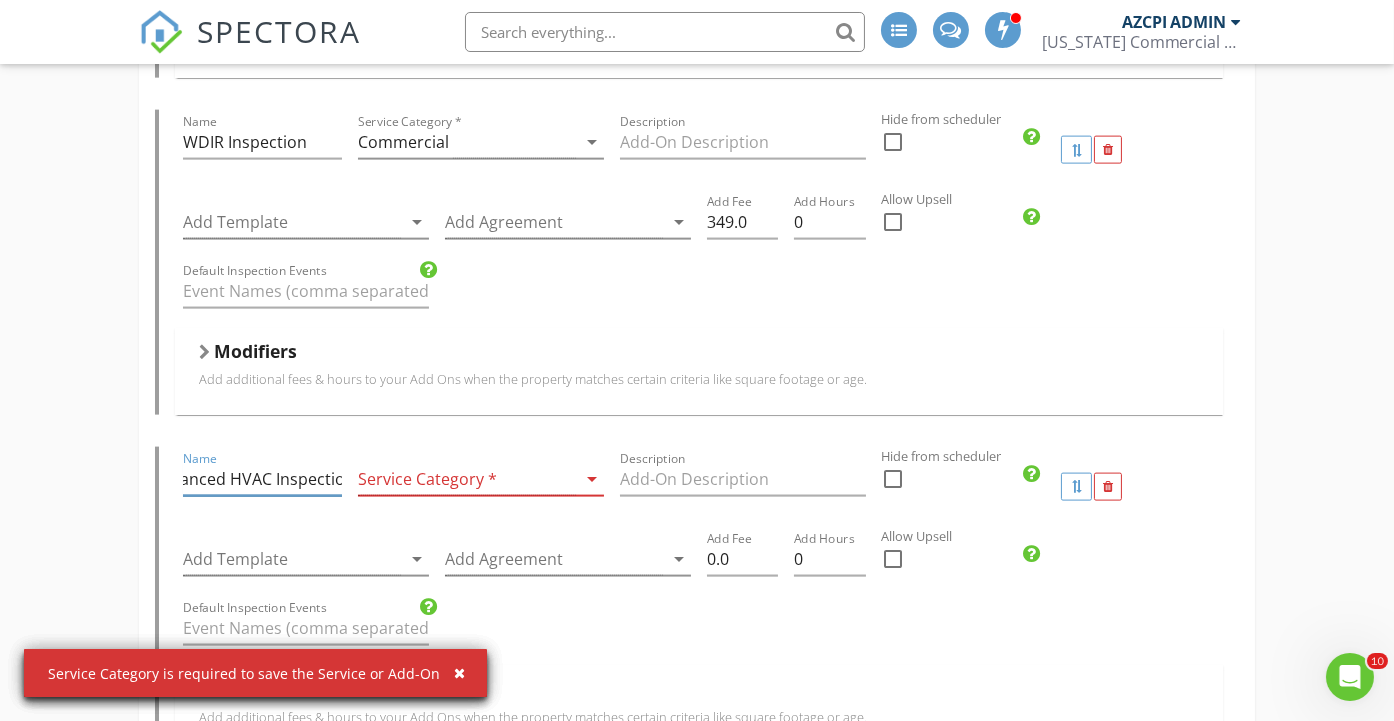 scroll, scrollTop: 0, scrollLeft: 41, axis: horizontal 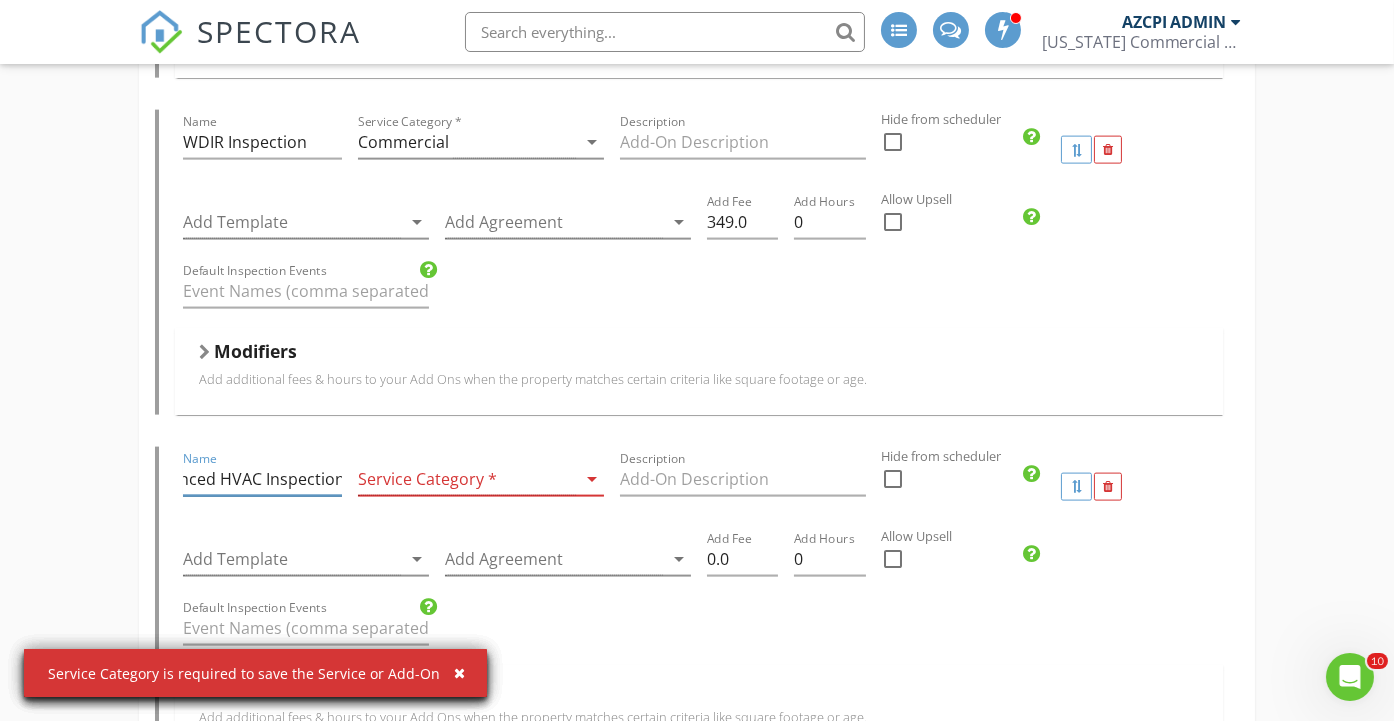 type on "Advanced HVAC Inspection" 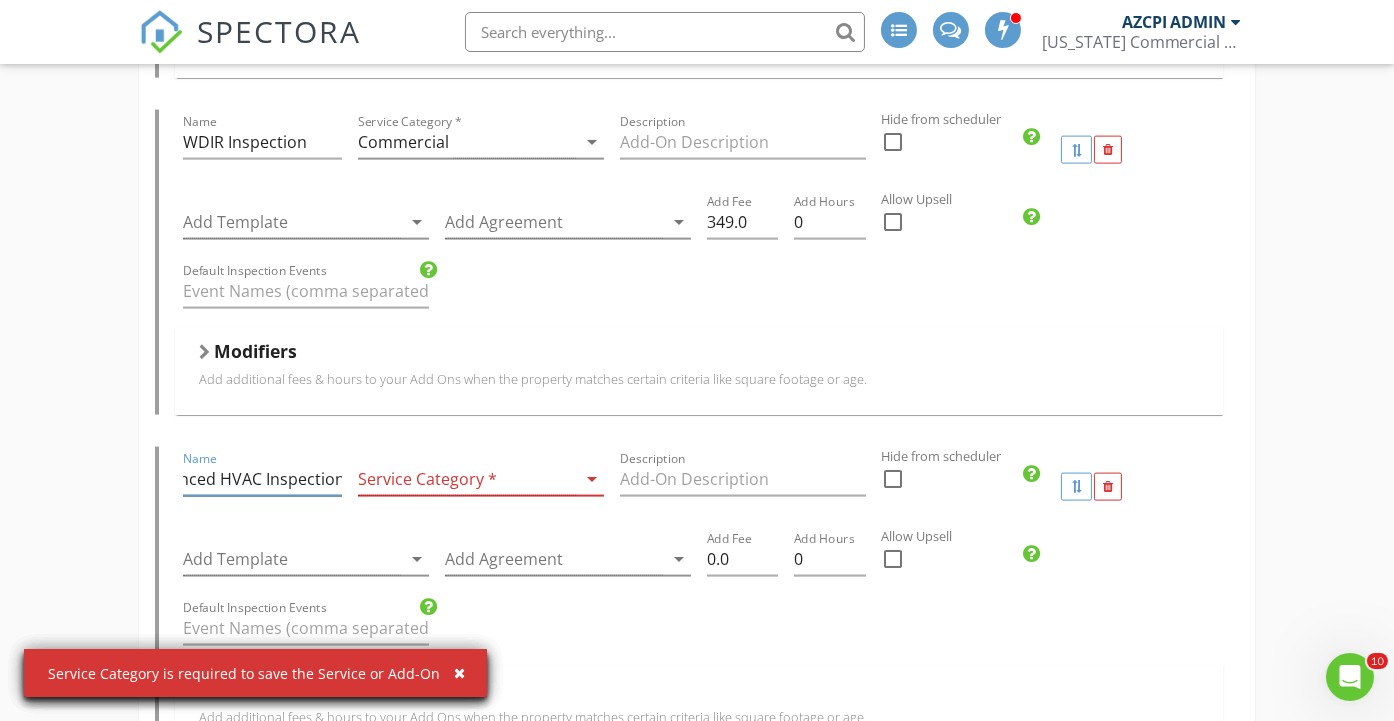 scroll, scrollTop: 0, scrollLeft: 0, axis: both 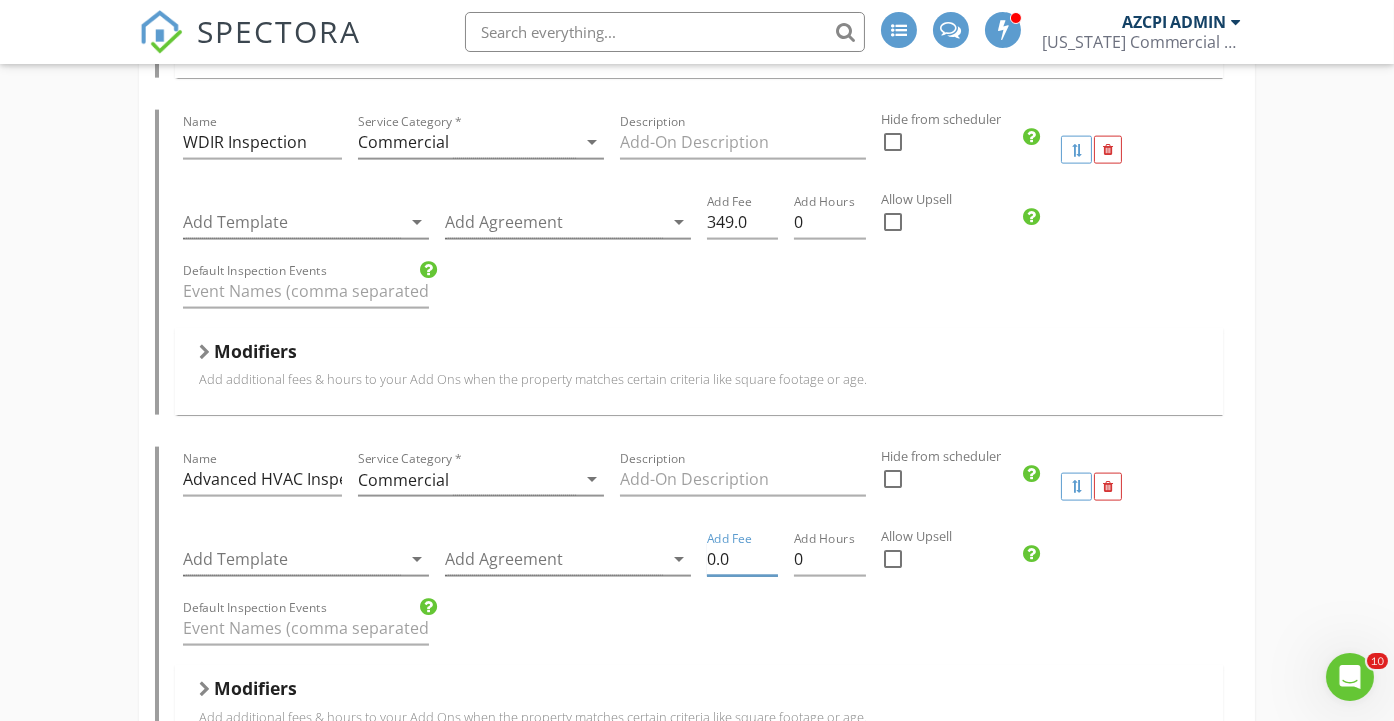 drag, startPoint x: 736, startPoint y: 544, endPoint x: 704, endPoint y: 544, distance: 32 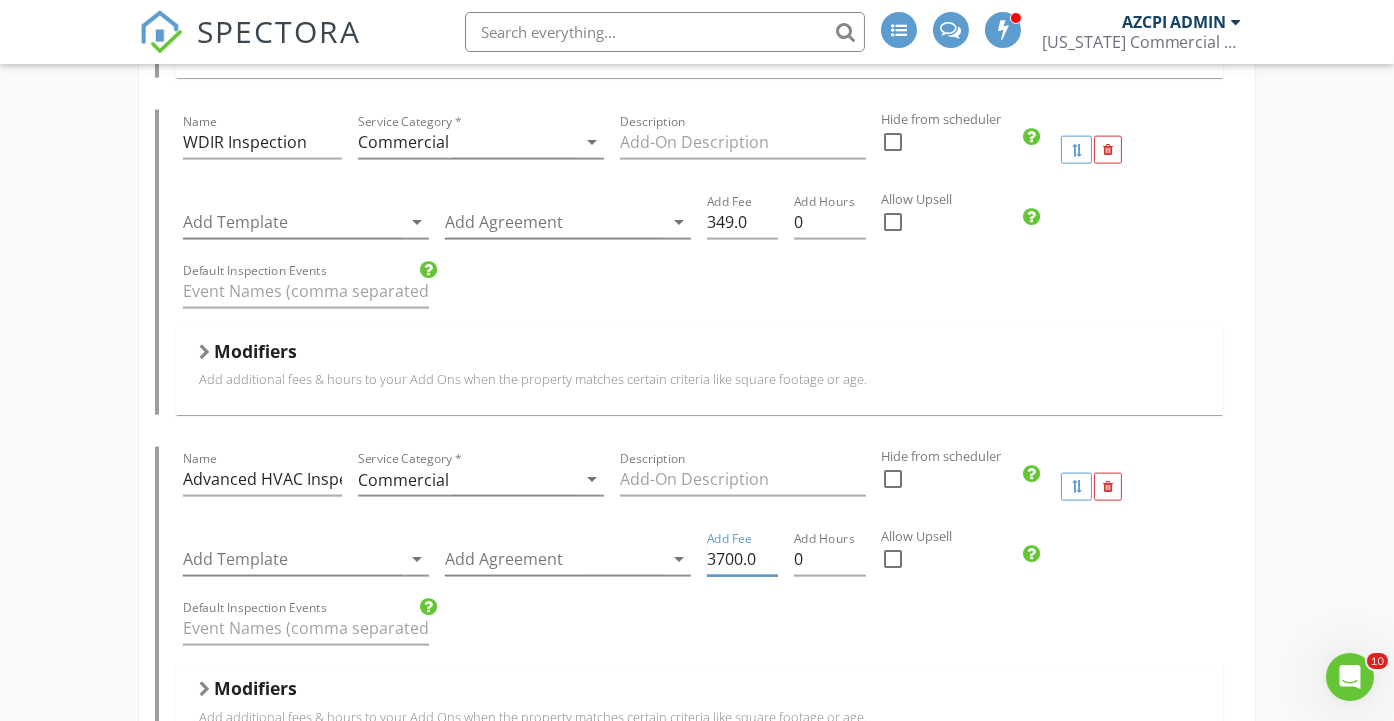 type on "3700.0" 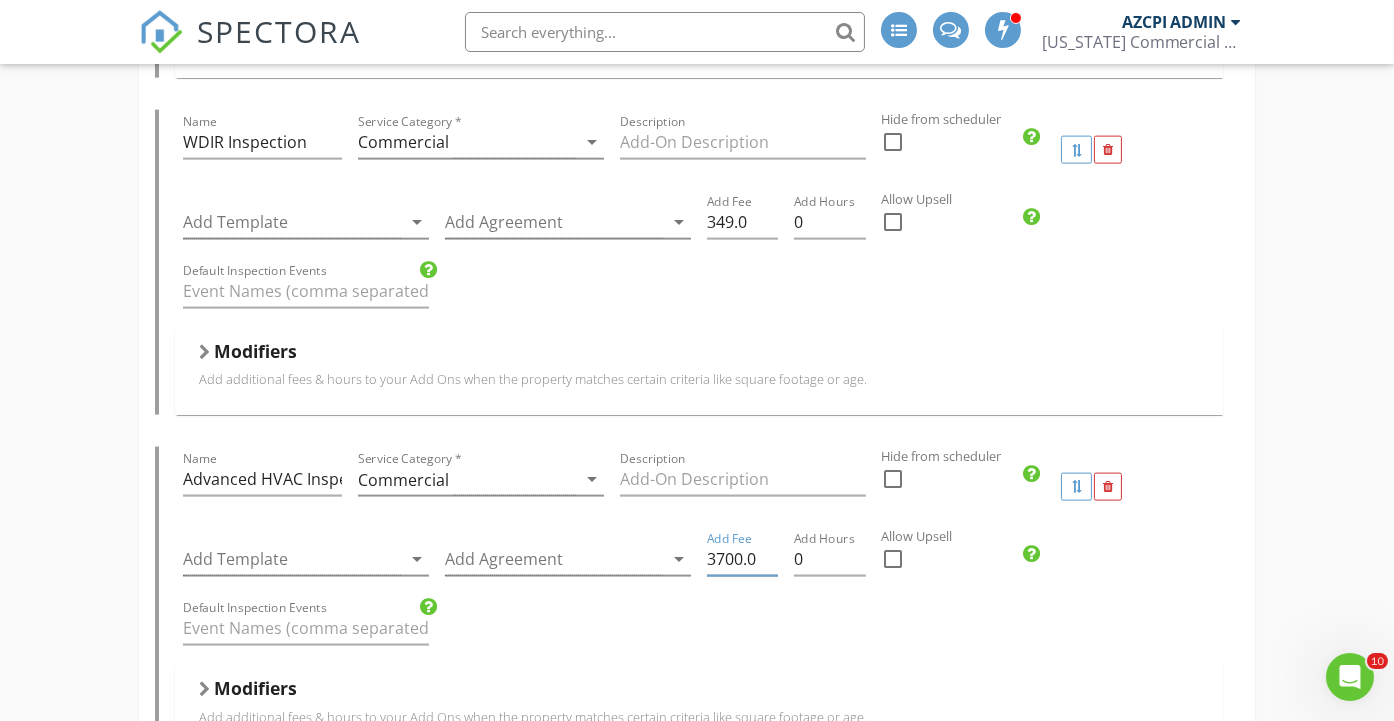 click on "Sewer Camera         Air Quality Inspection         Construction Draw Inspection         7-11 Monthly Inspections         Accessibility Inspection Report for Existing Commercial Buildings         MEP         Construction compliance inspection         Firestop inspection         Pre-drywall         Multi Family         Fire Safety Inspection         Opinion of cost table         Phase 1 ESA Checklist         PCA   Name PCA   Service Category * Commercial arrow_drop_down   Description Property Condition Assessment   Hidden from scheduler   check_box_outline_blank     Template(s) arrow_drop_down   Agreement(s) arrow_drop_down   $   Base Cost 3399.0   Base Duration (HRs) 0   Default Inspection Events               Modifiers
Add additional fees & hours to your service when the
property matches certain criteria like square footage or age.
Modifiers
Add-Ons     Name Electrical Equipment Thermography   Commercial" at bounding box center [697, -1288] 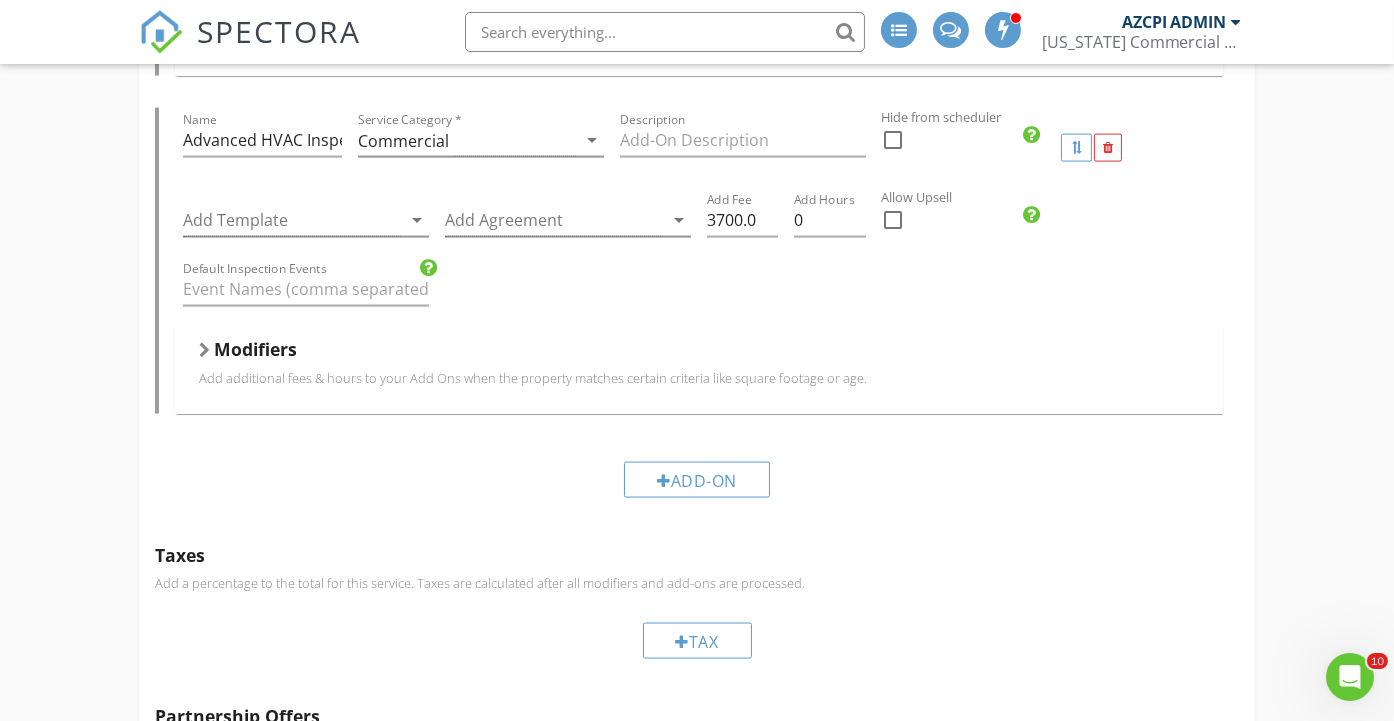scroll, scrollTop: 4976, scrollLeft: 0, axis: vertical 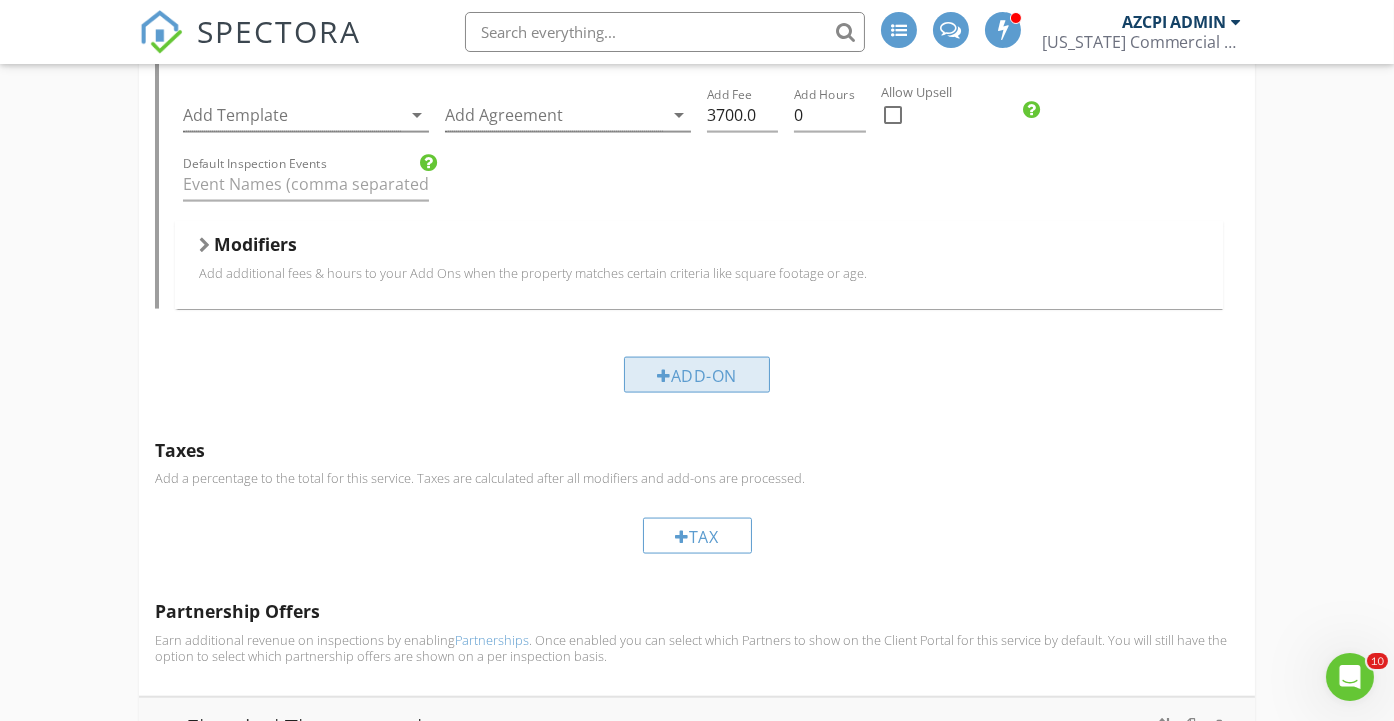 click on "Add-On" at bounding box center (697, 375) 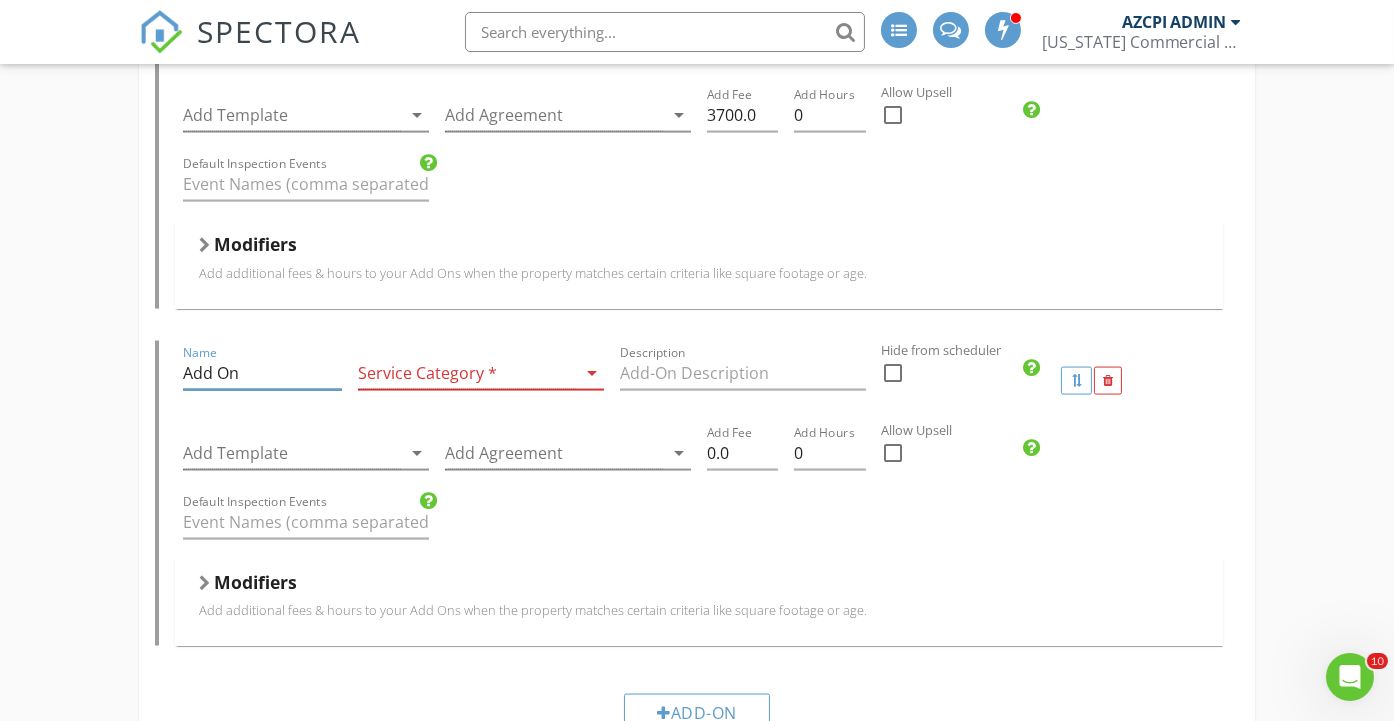 drag, startPoint x: 293, startPoint y: 356, endPoint x: 173, endPoint y: 354, distance: 120.01666 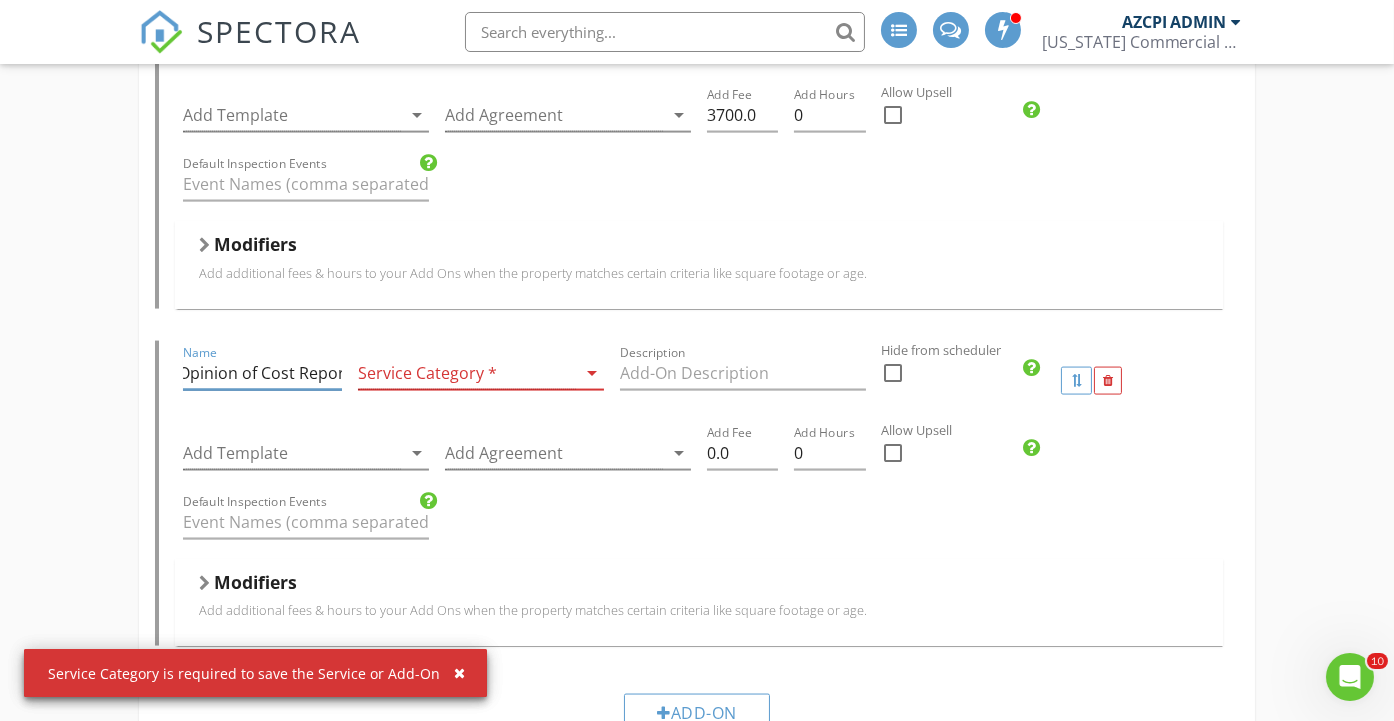 scroll, scrollTop: 0, scrollLeft: 11, axis: horizontal 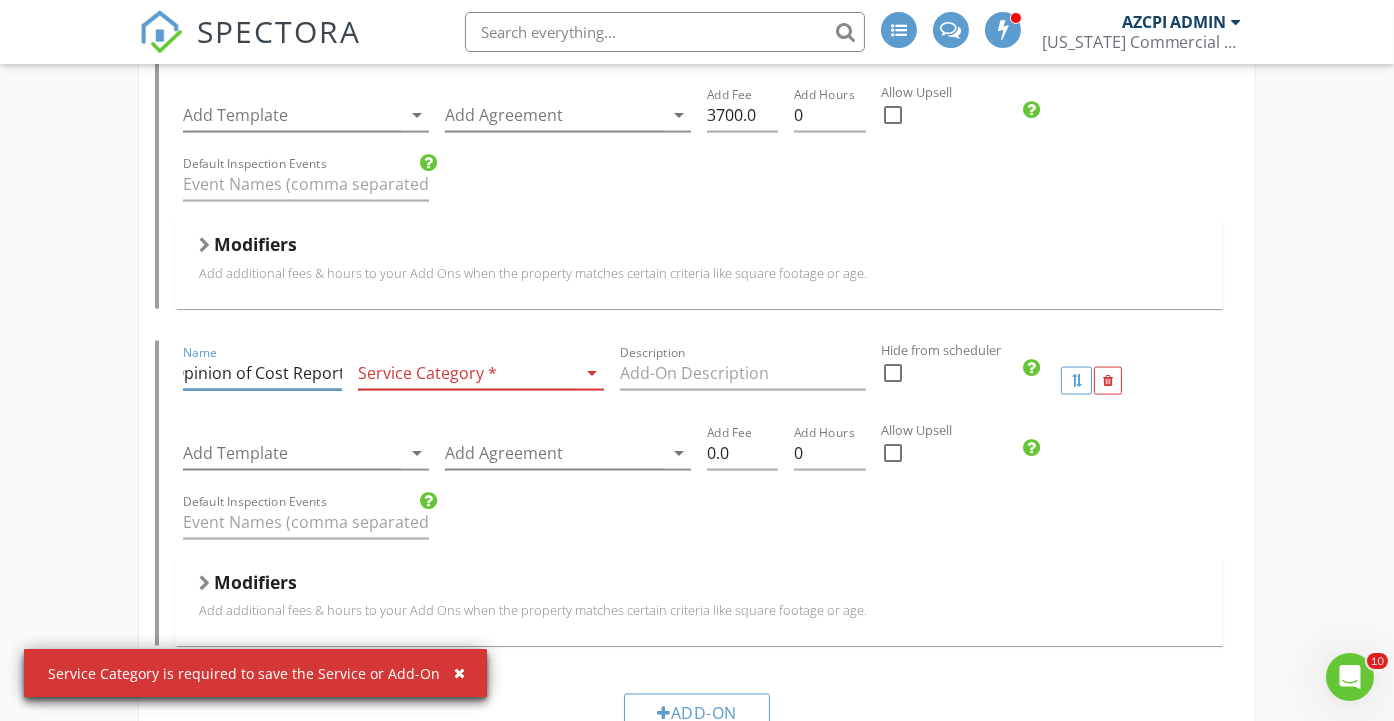 type on "Opinion of Cost Report" 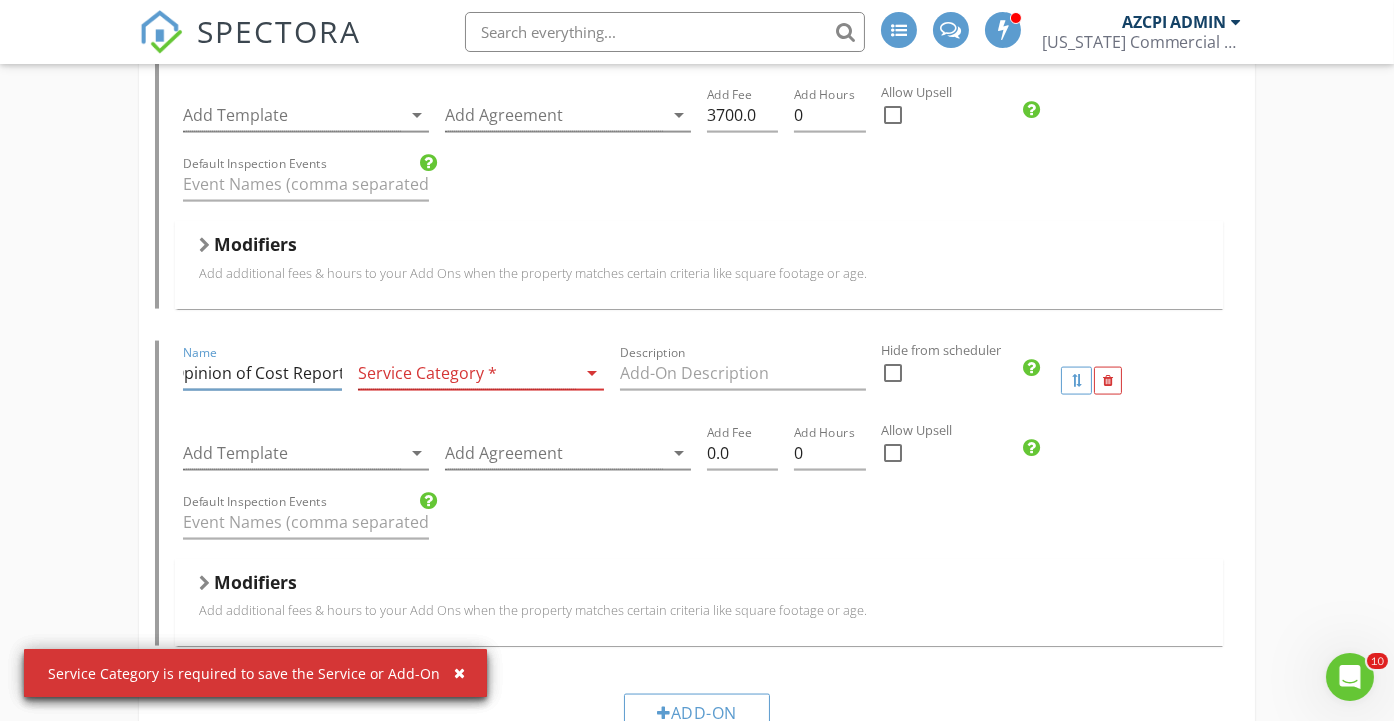 scroll, scrollTop: 0, scrollLeft: 0, axis: both 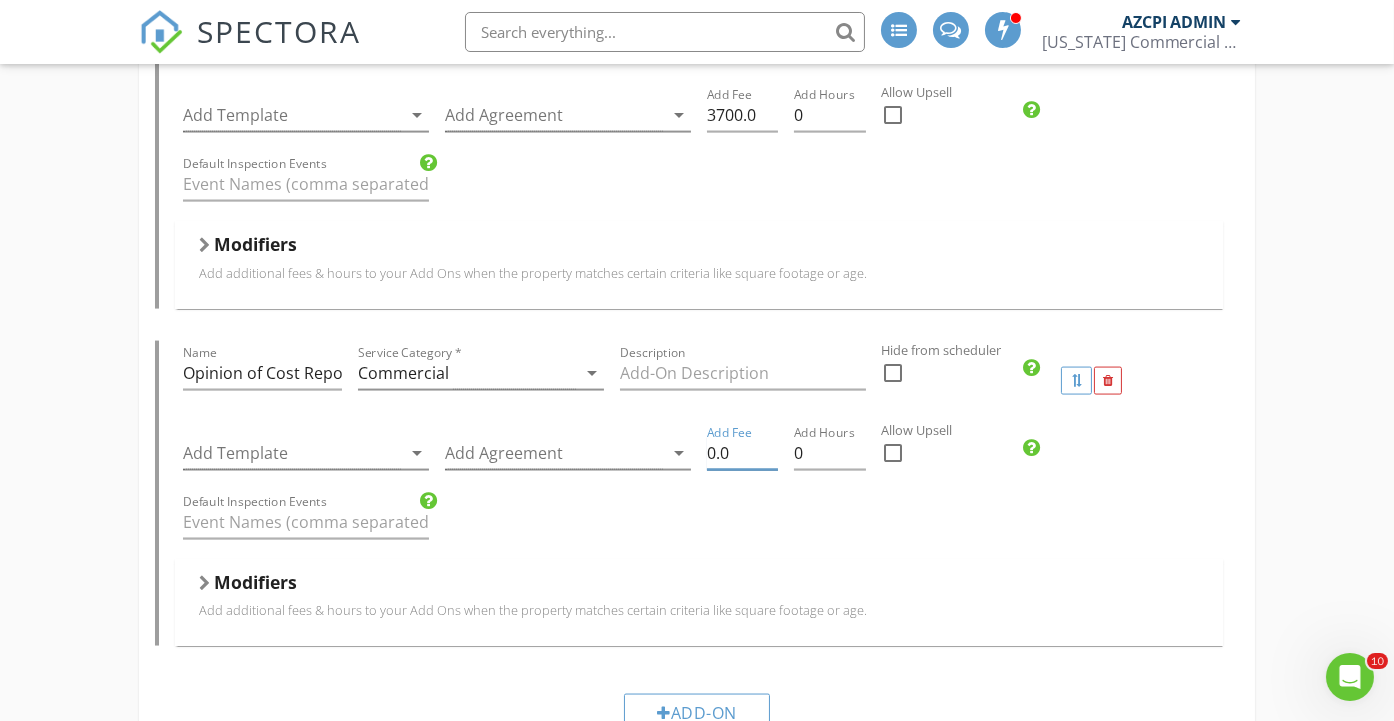 drag, startPoint x: 733, startPoint y: 439, endPoint x: 703, endPoint y: 439, distance: 30 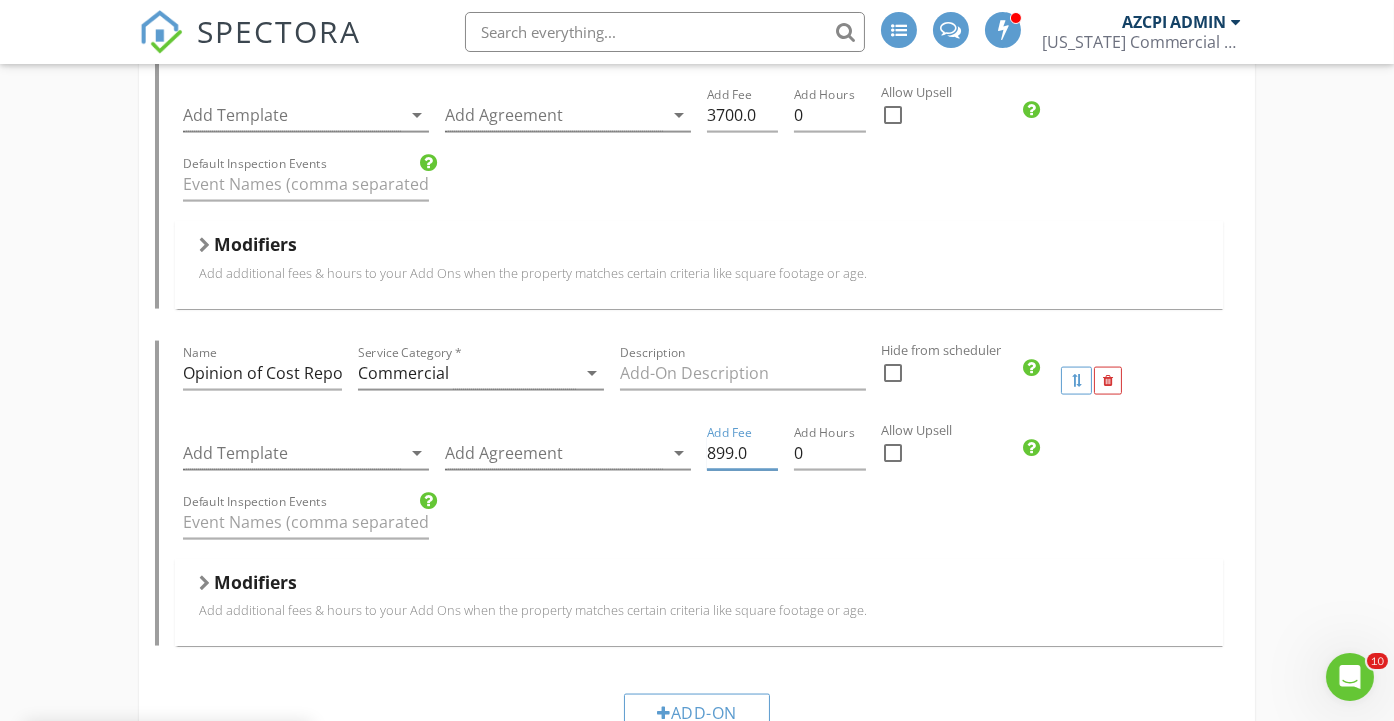 type on "899.0" 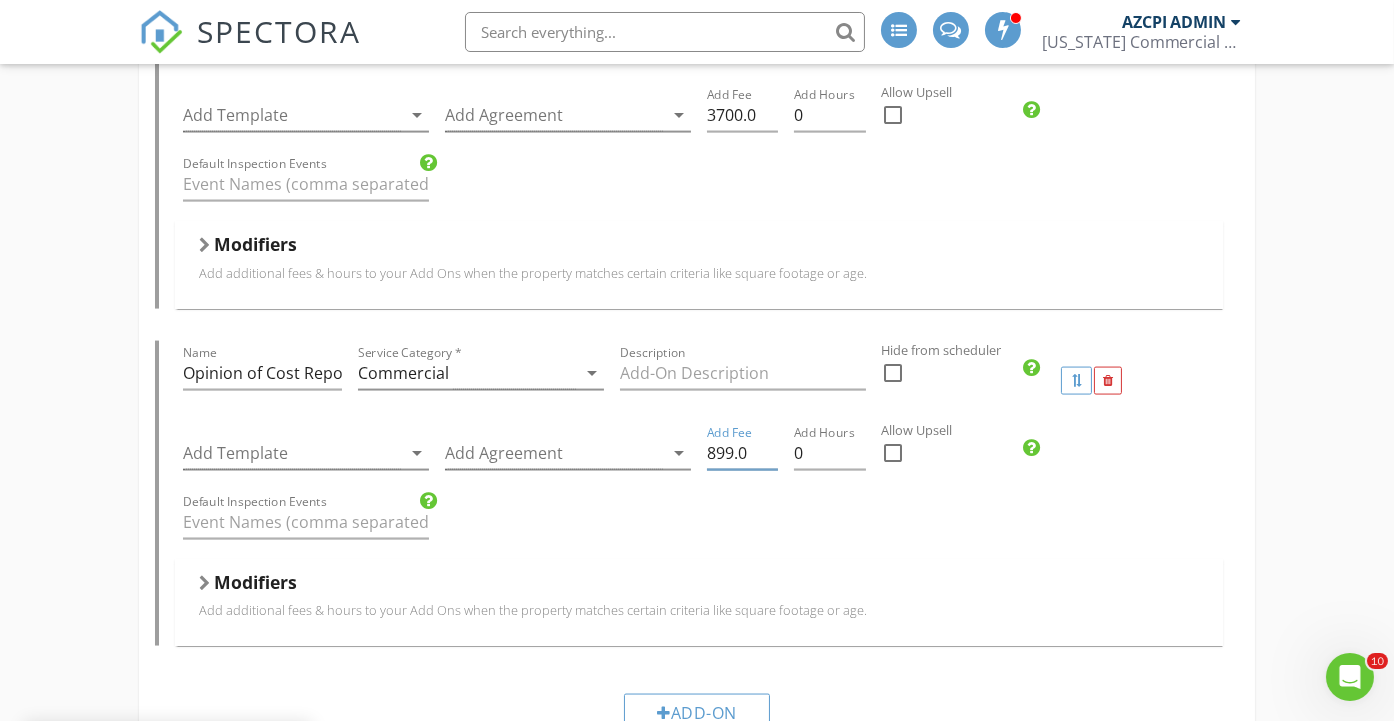 click on "Allow Upsell" at bounding box center [1120, 430] 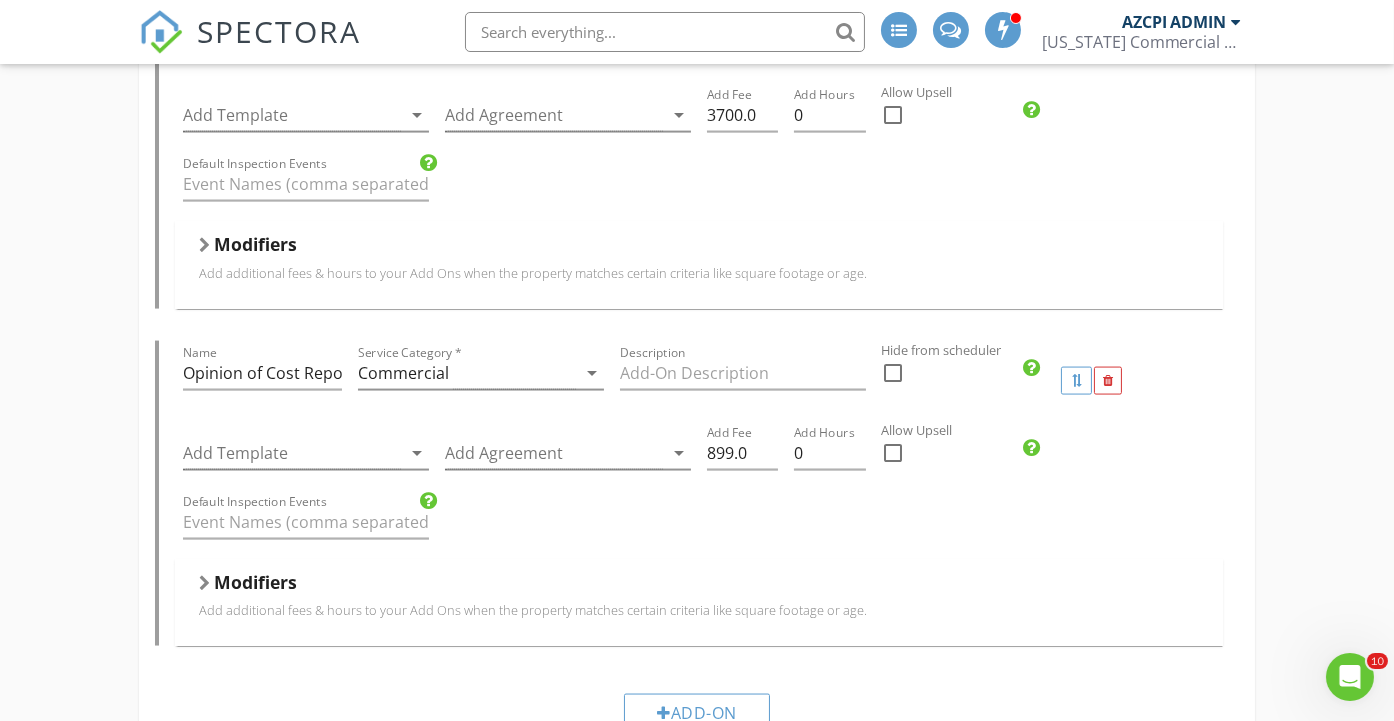 scroll, scrollTop: 5199, scrollLeft: 0, axis: vertical 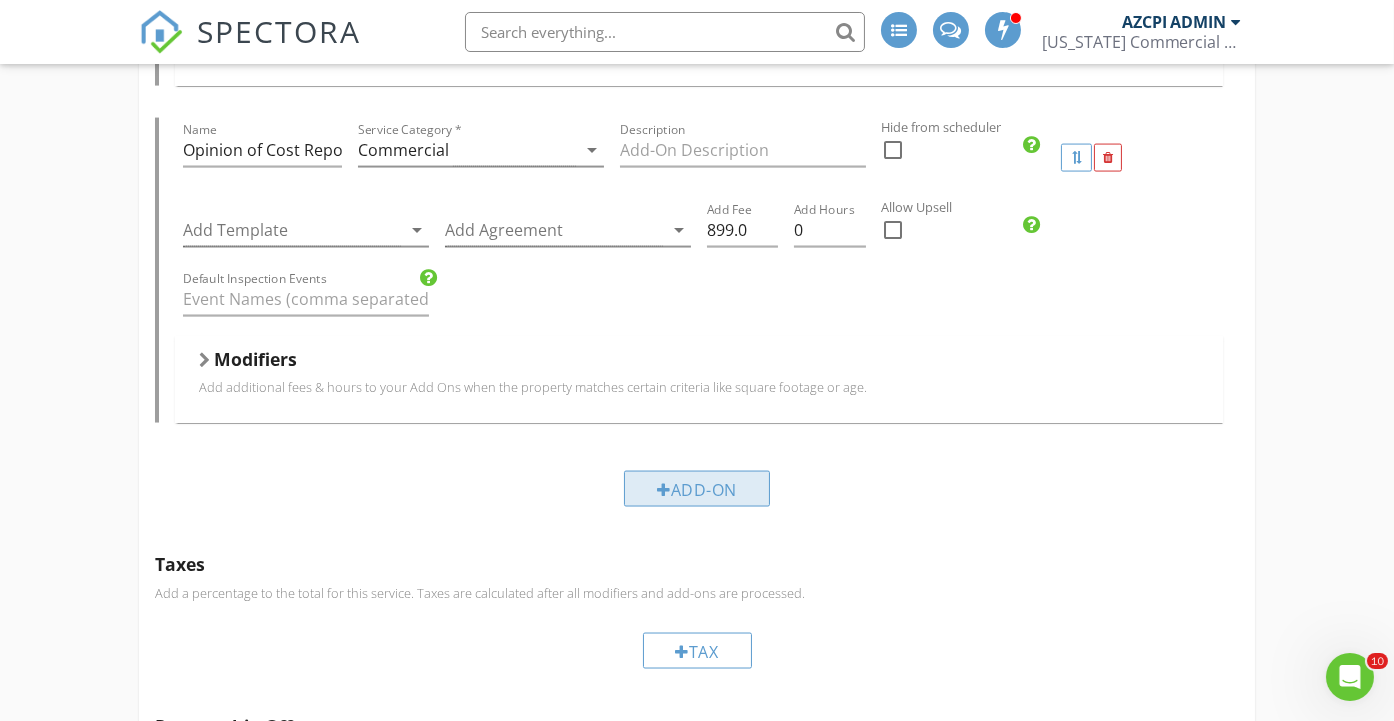 click on "Add-On" at bounding box center [697, 489] 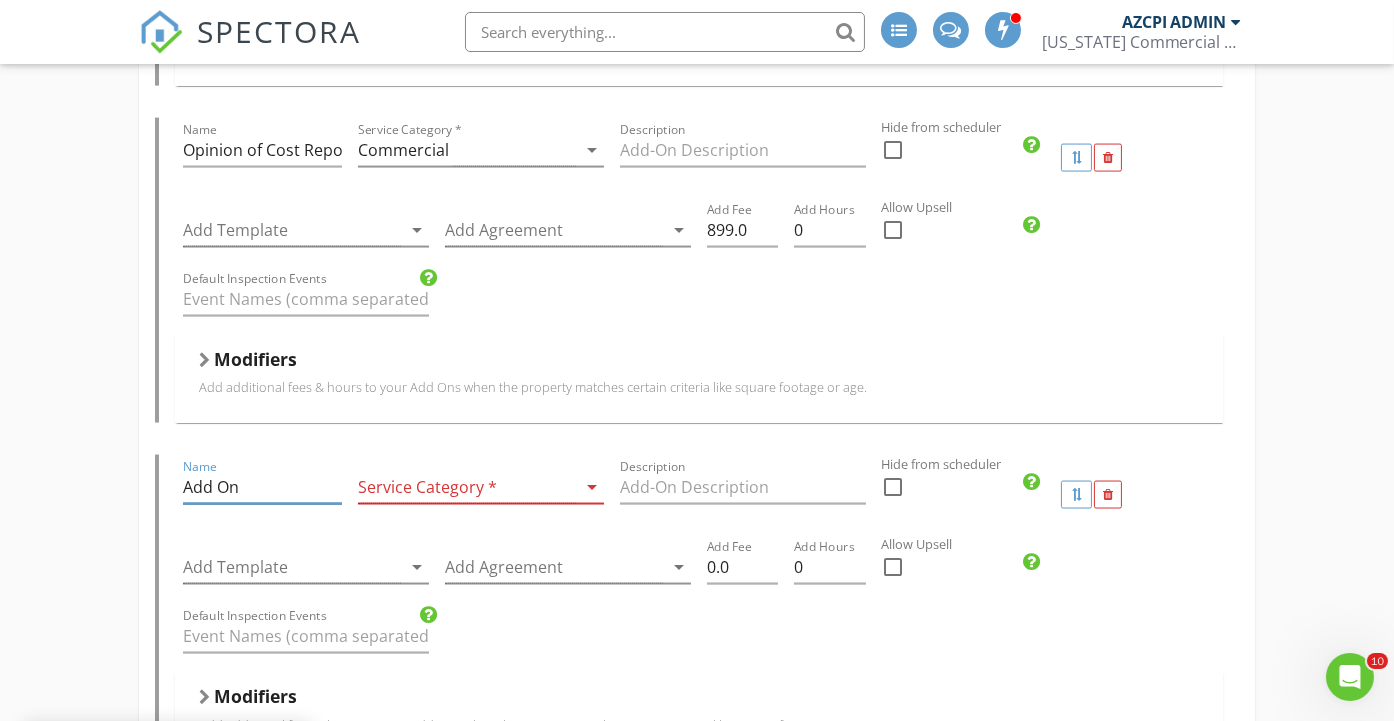 drag, startPoint x: 279, startPoint y: 465, endPoint x: 161, endPoint y: 470, distance: 118.10589 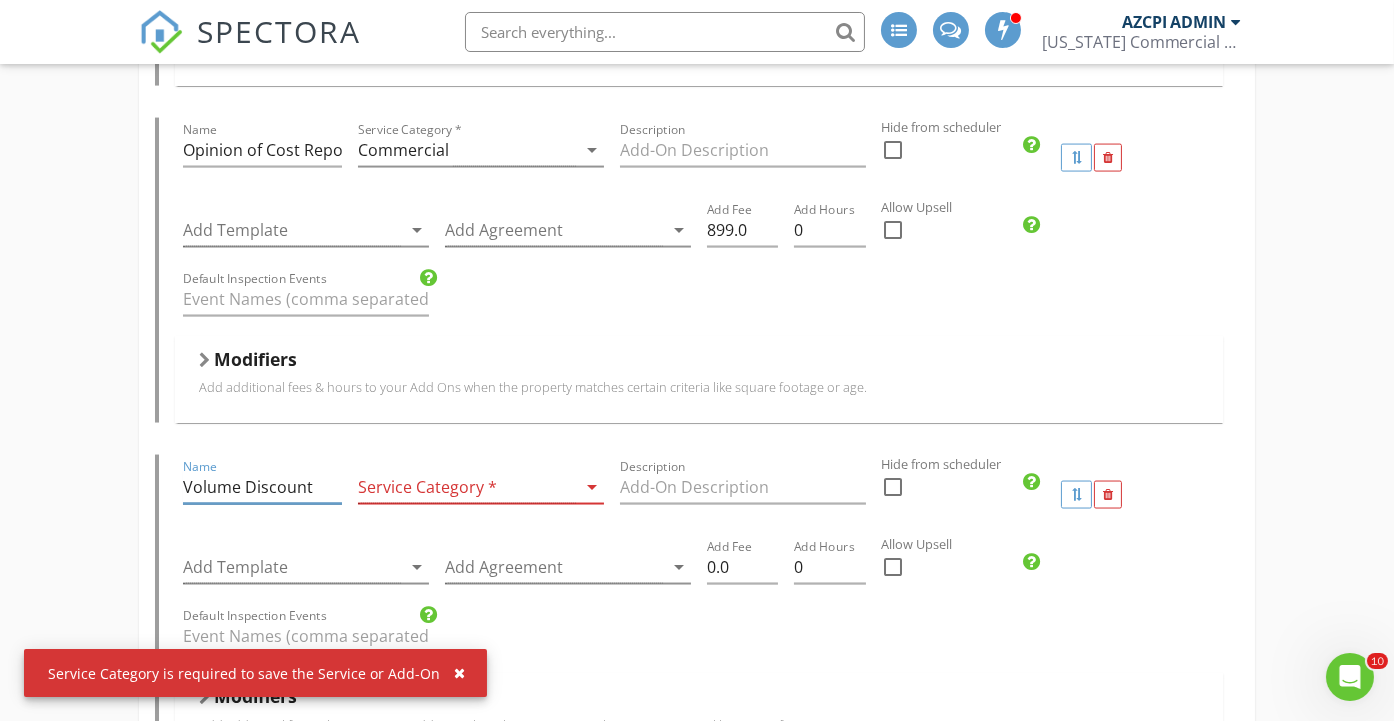 type on "Volume Discount" 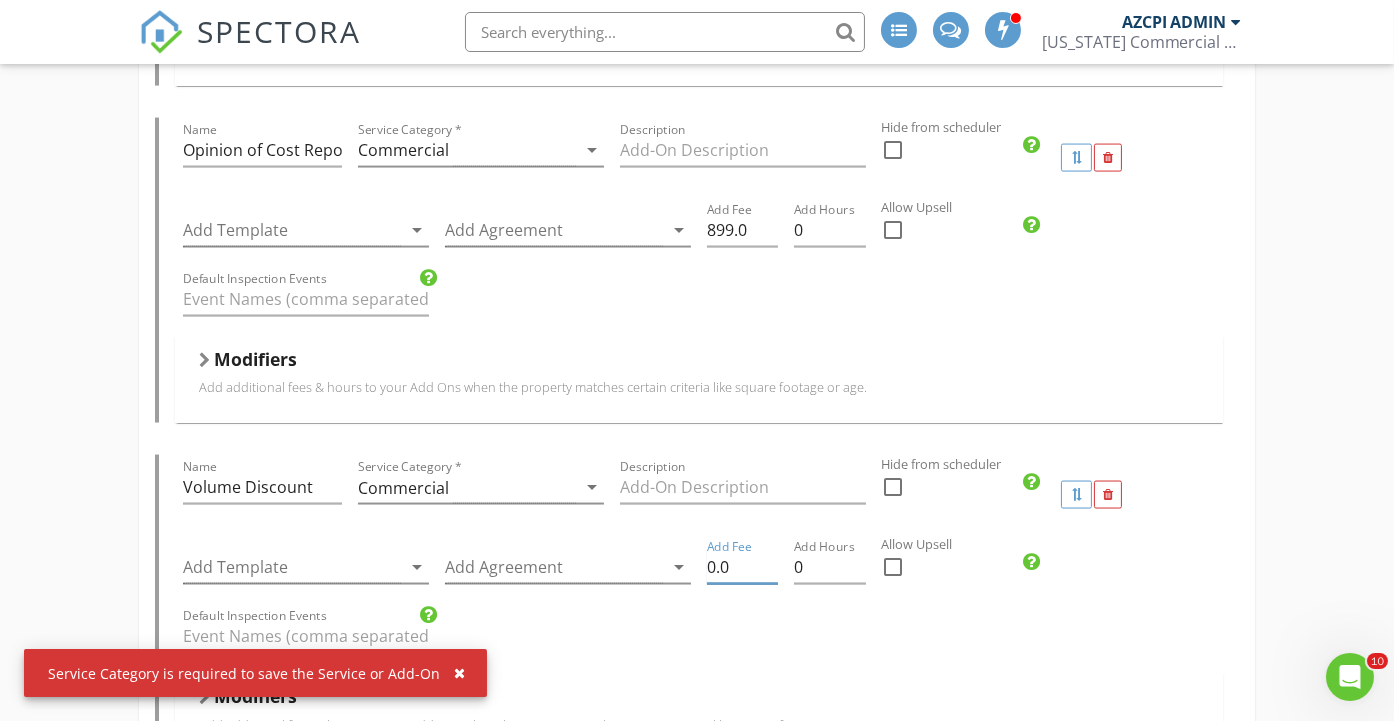 drag, startPoint x: 729, startPoint y: 546, endPoint x: 700, endPoint y: 546, distance: 29 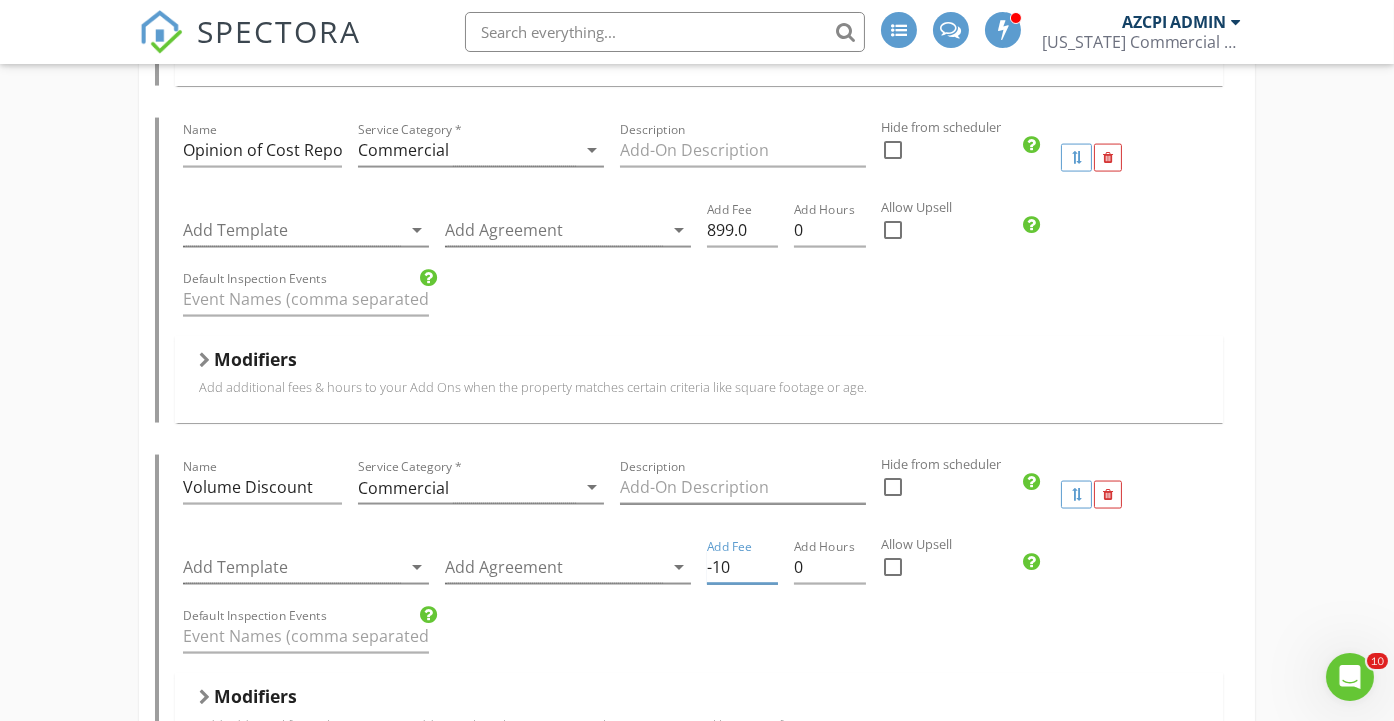 type on "-10" 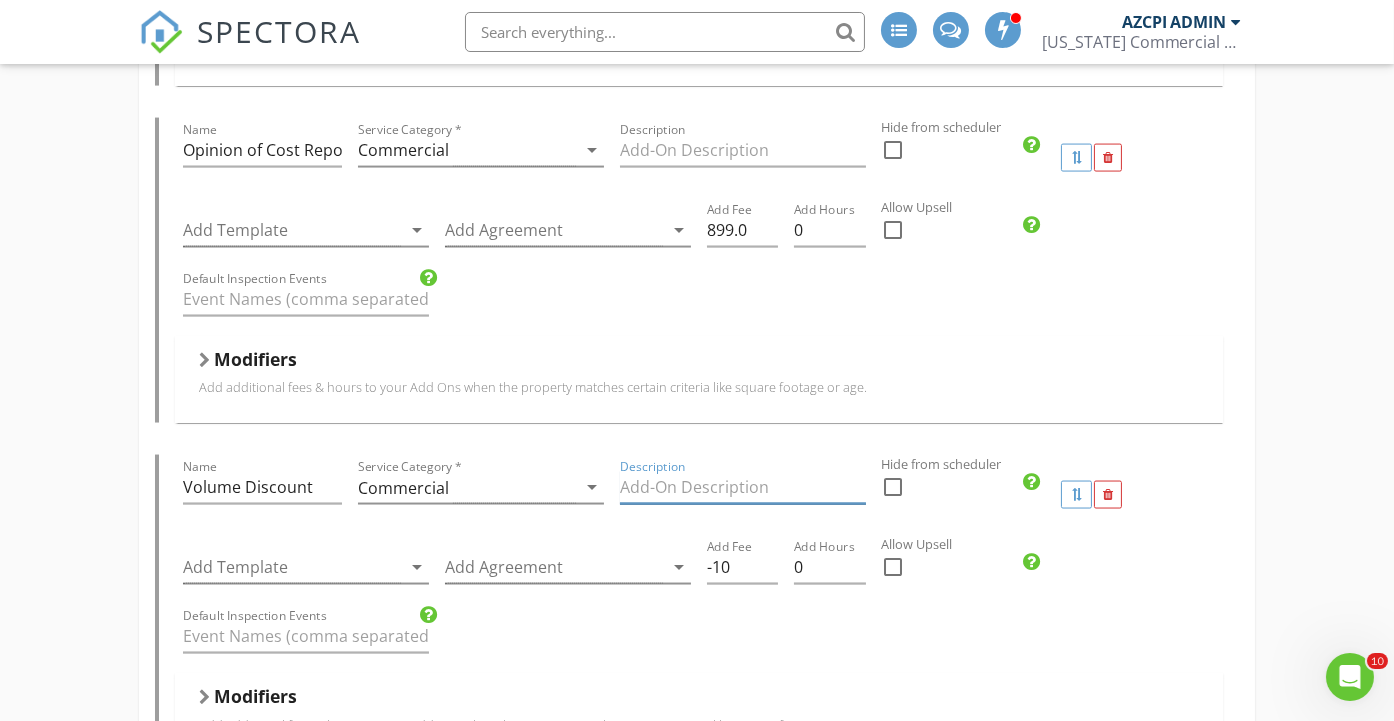 click at bounding box center [743, 487] 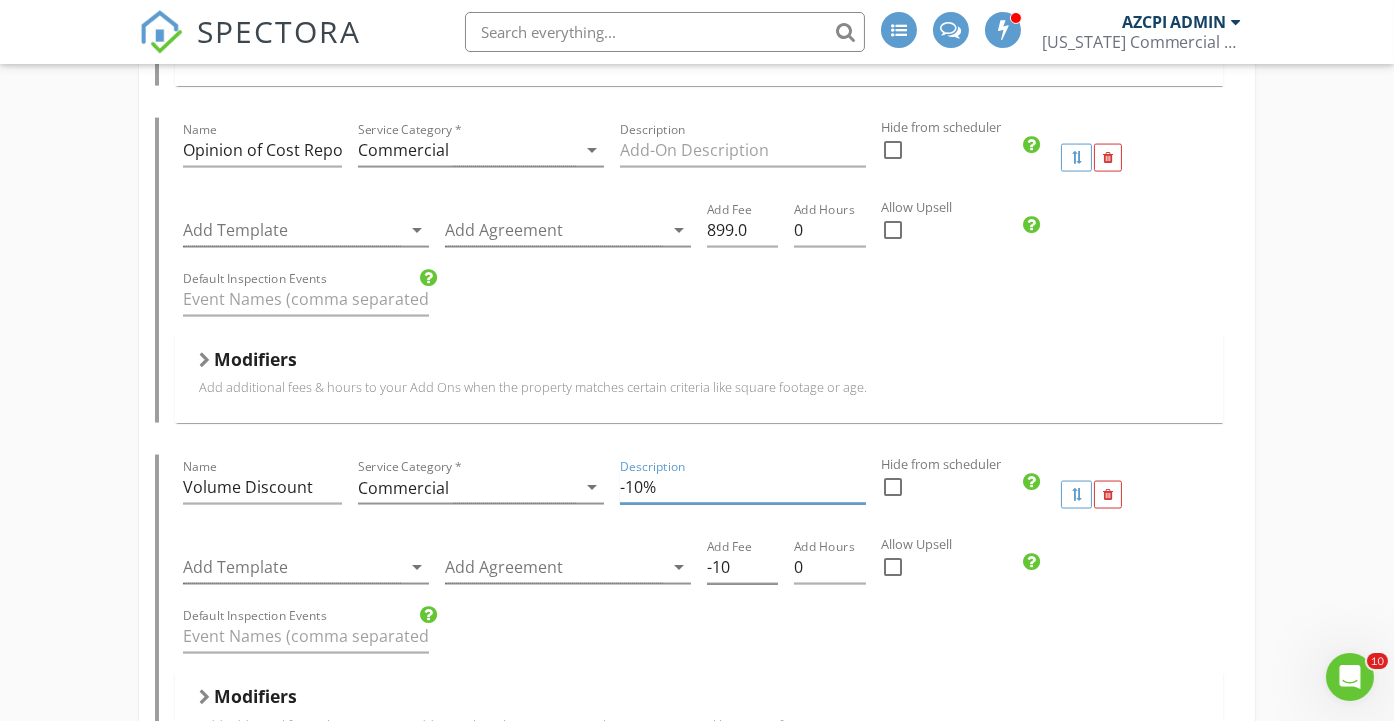 type on "-10%" 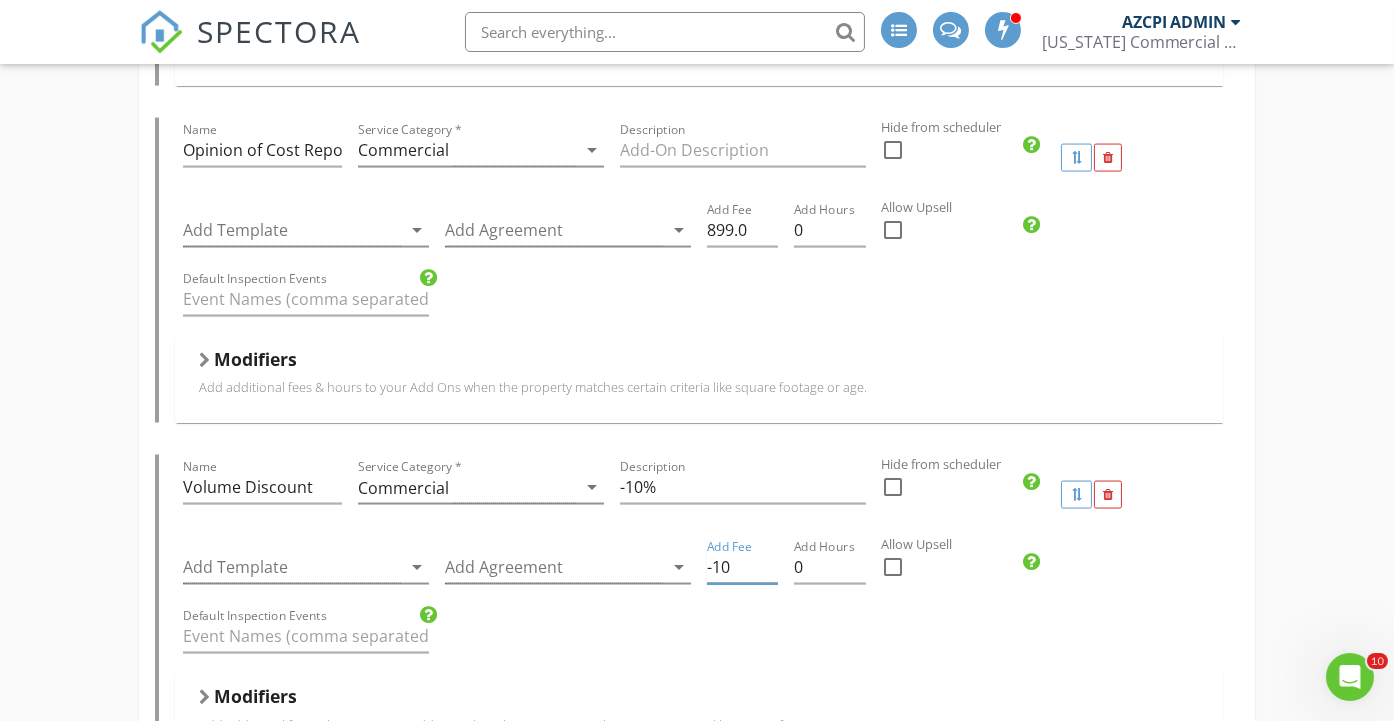 drag, startPoint x: 735, startPoint y: 552, endPoint x: 719, endPoint y: 573, distance: 26.400757 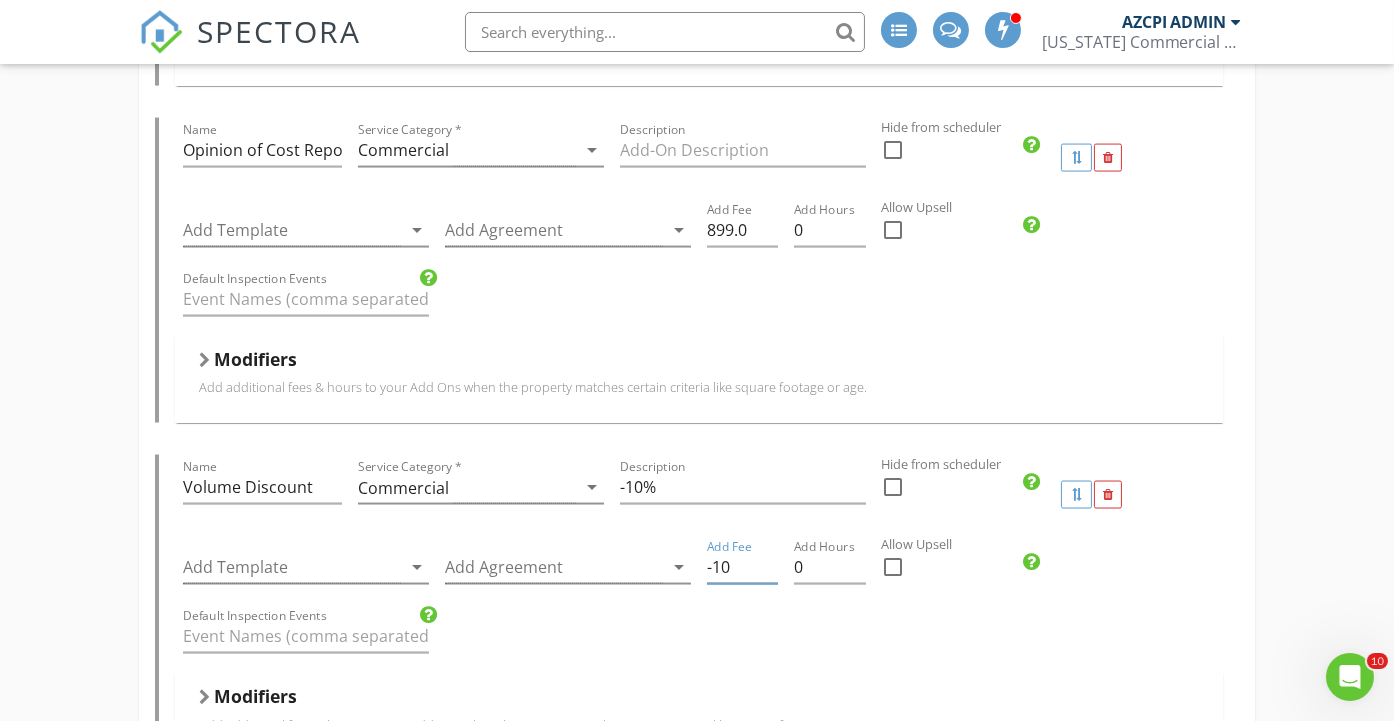 click on "Default Inspection Events" at bounding box center (698, 638) 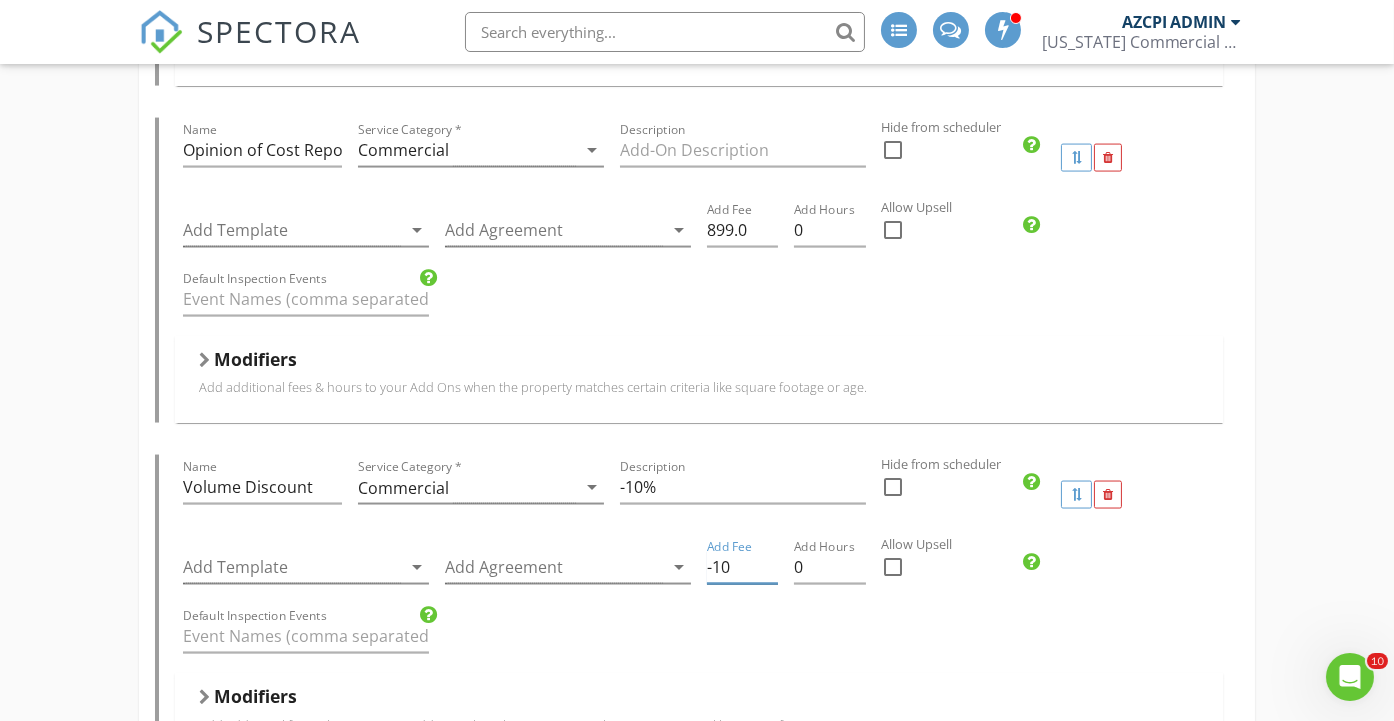 click on "-10" at bounding box center [742, 567] 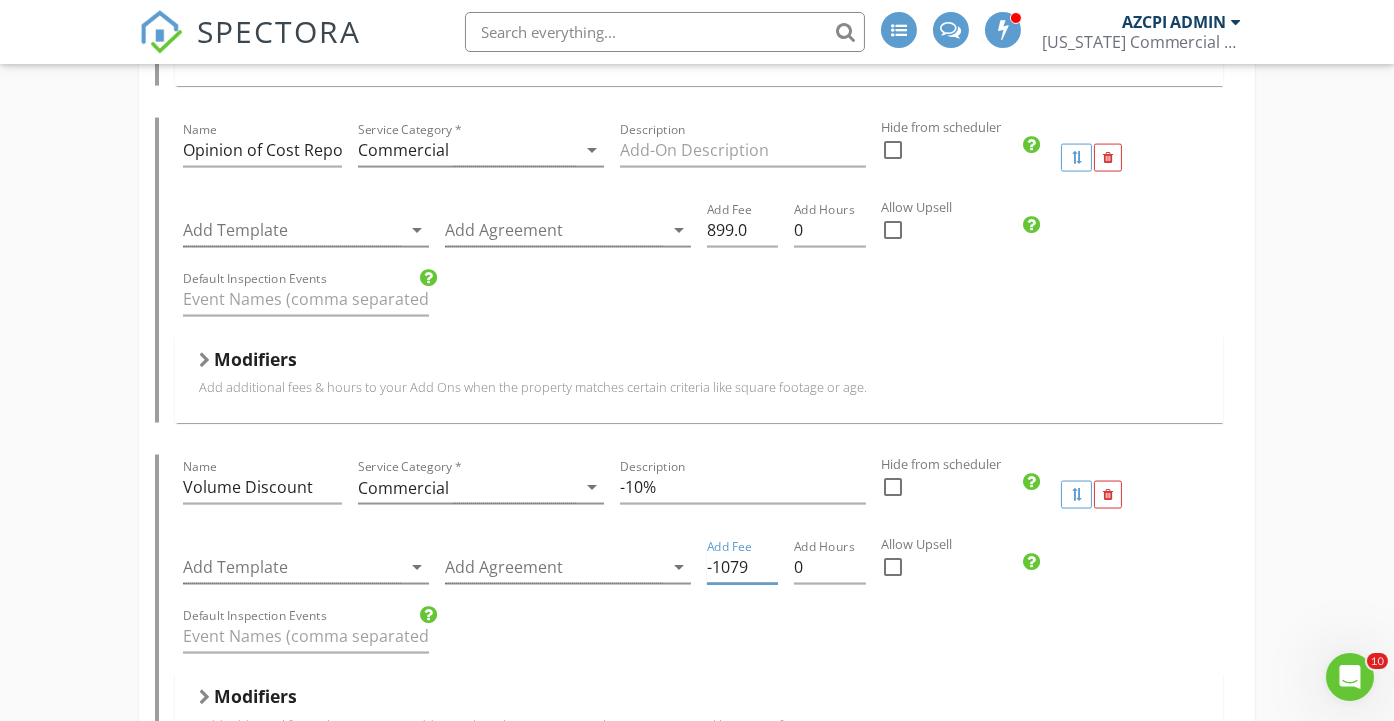type on "-1079" 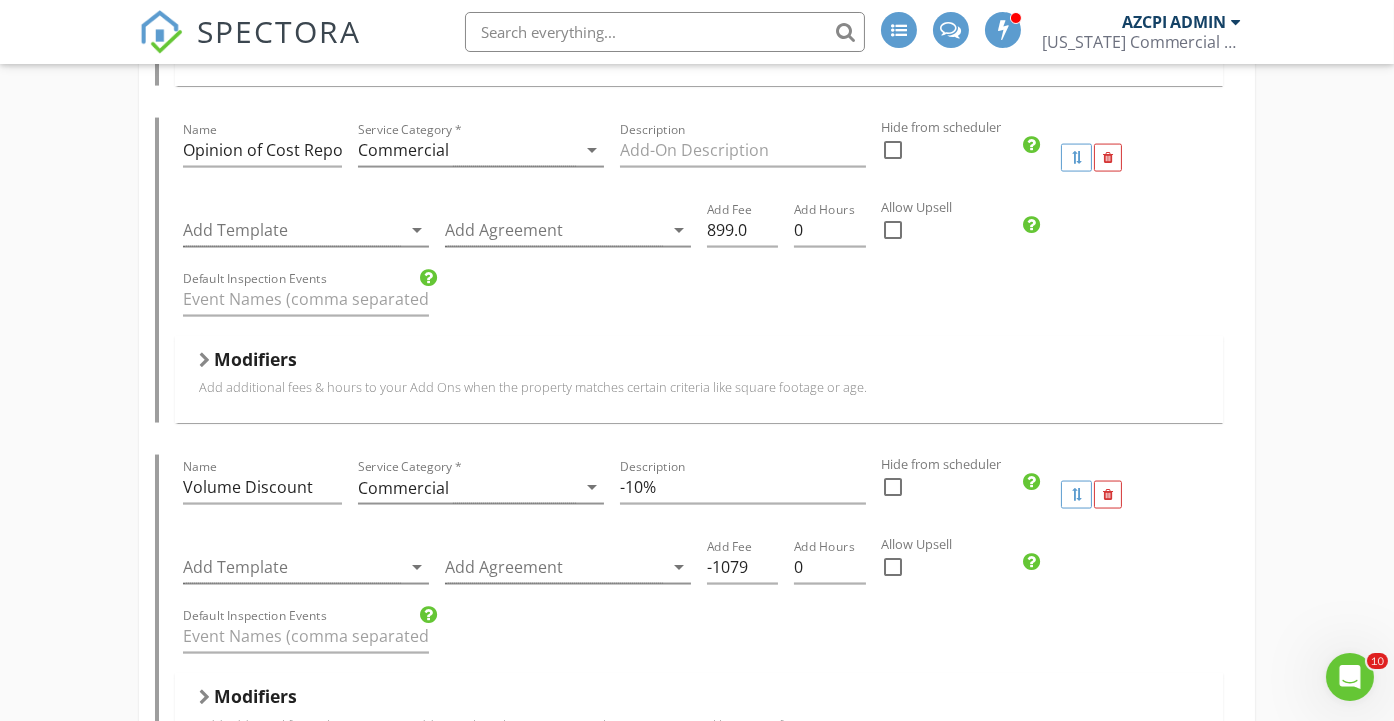 click on "Sewer Camera         Air Quality Inspection         Construction Draw Inspection         7-11 Monthly Inspections         Accessibility Inspection Report for Existing Commercial Buildings         MEP         Construction compliance inspection         Firestop inspection         Pre-drywall         Multi Family         Fire Safety Inspection         Opinion of cost table         Phase 1 ESA Checklist         PCA   Name PCA   Service Category * Commercial arrow_drop_down   Description Property Condition Assessment   Hidden from scheduler   check_box_outline_blank     Template(s) arrow_drop_down   Agreement(s) arrow_drop_down   $   Base Cost 3399.0   Base Duration (HRs) 0   Default Inspection Events               Modifiers
Add additional fees & hours to your service when the
property matches certain criteria like square footage or age.
Modifiers
Add-Ons     Name Electrical Equipment Thermography   Commercial" at bounding box center (697, -1617) 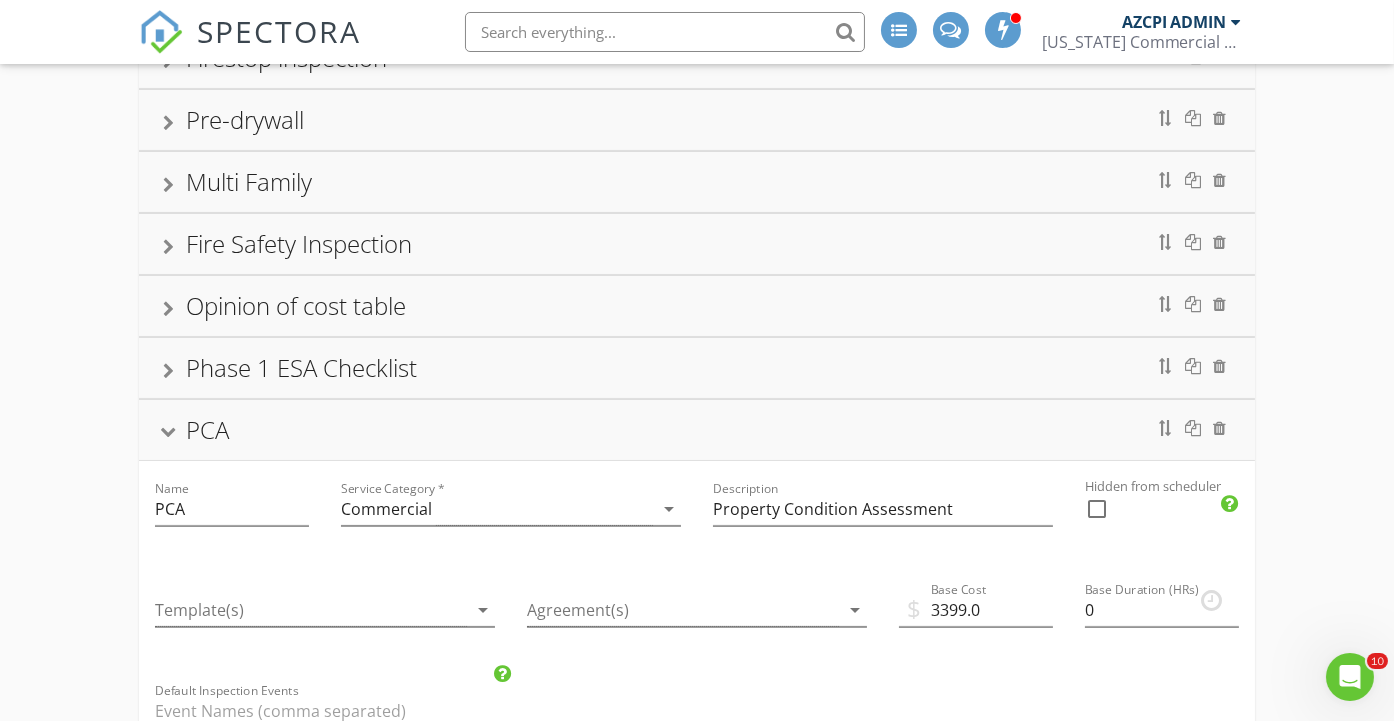 scroll, scrollTop: 0, scrollLeft: 0, axis: both 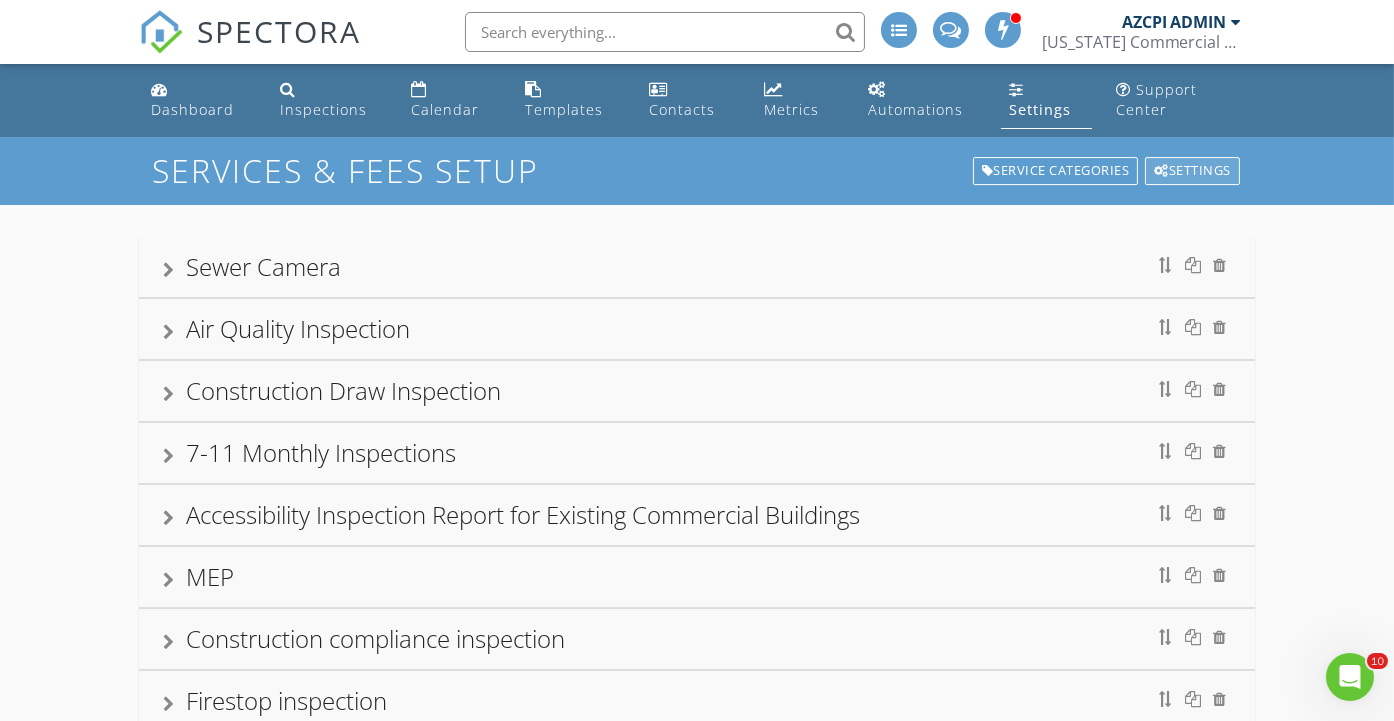 click on "Settings" at bounding box center [1192, 171] 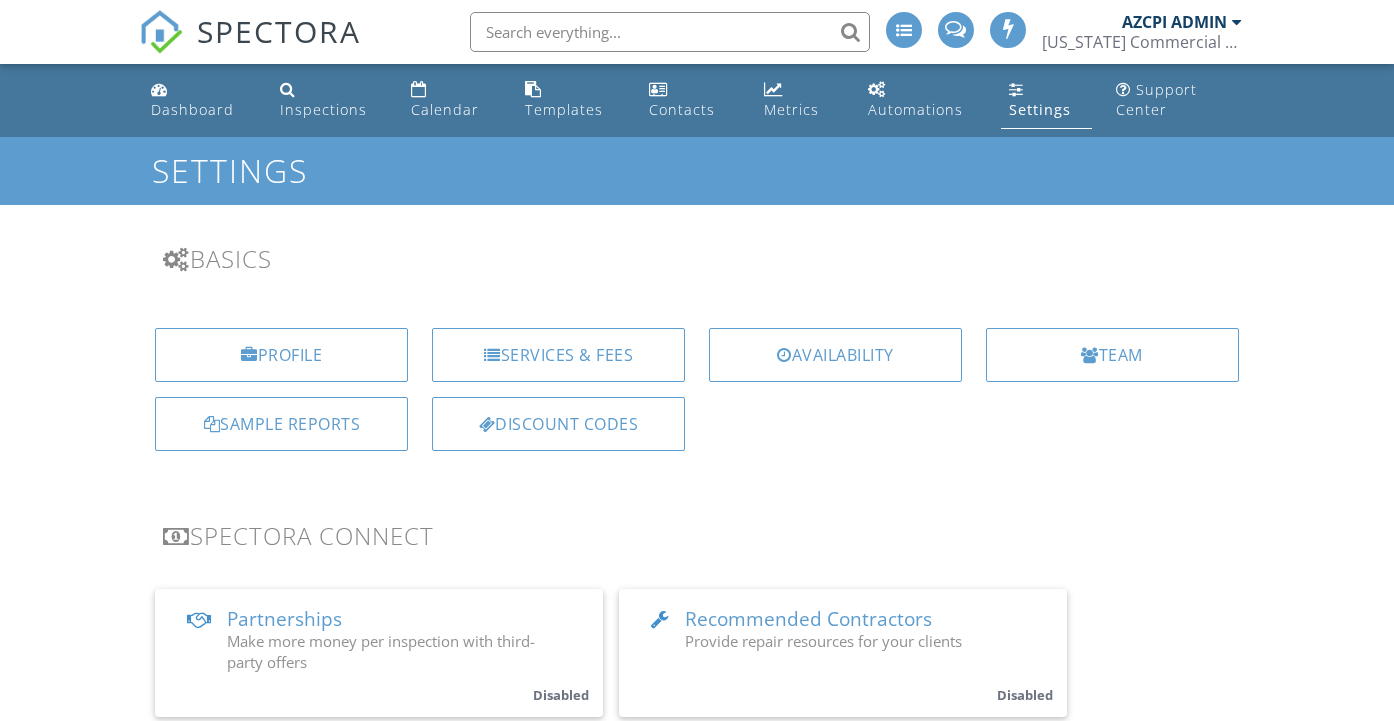 scroll, scrollTop: 0, scrollLeft: 0, axis: both 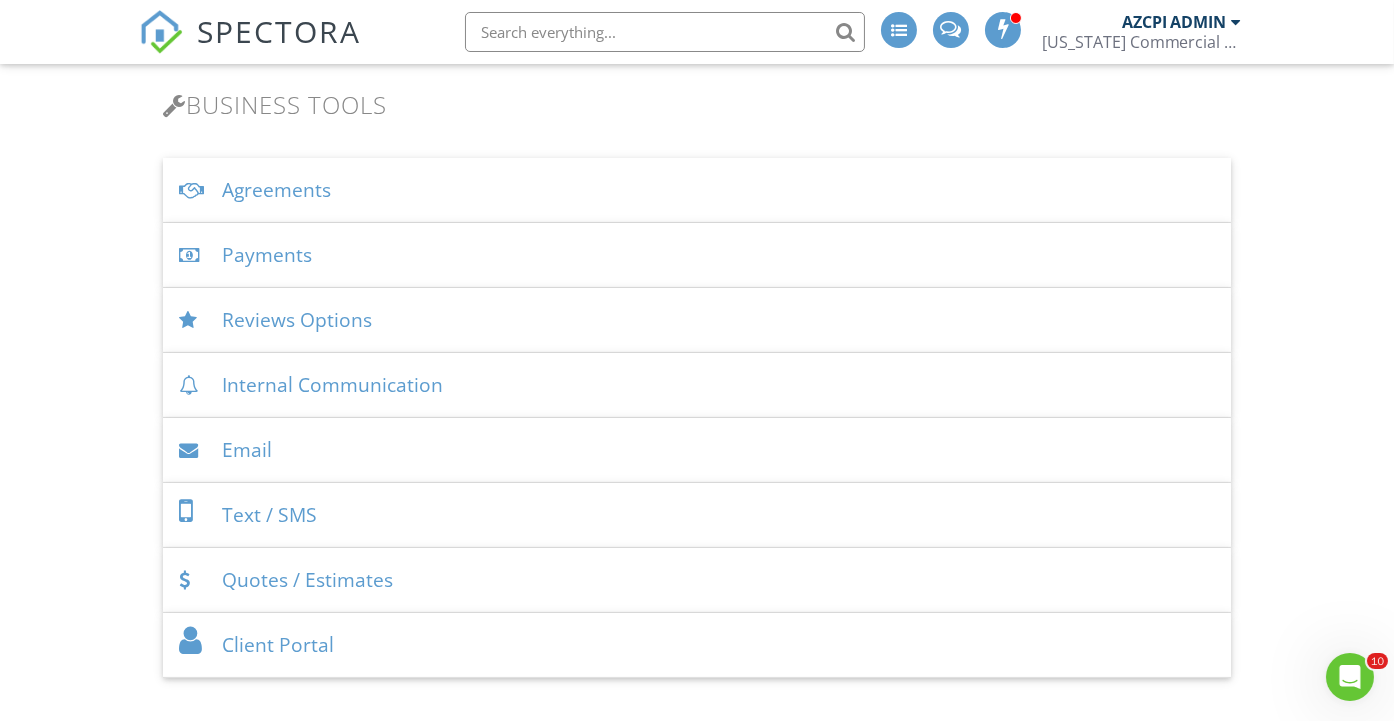 click on "Agreements" at bounding box center (696, 190) 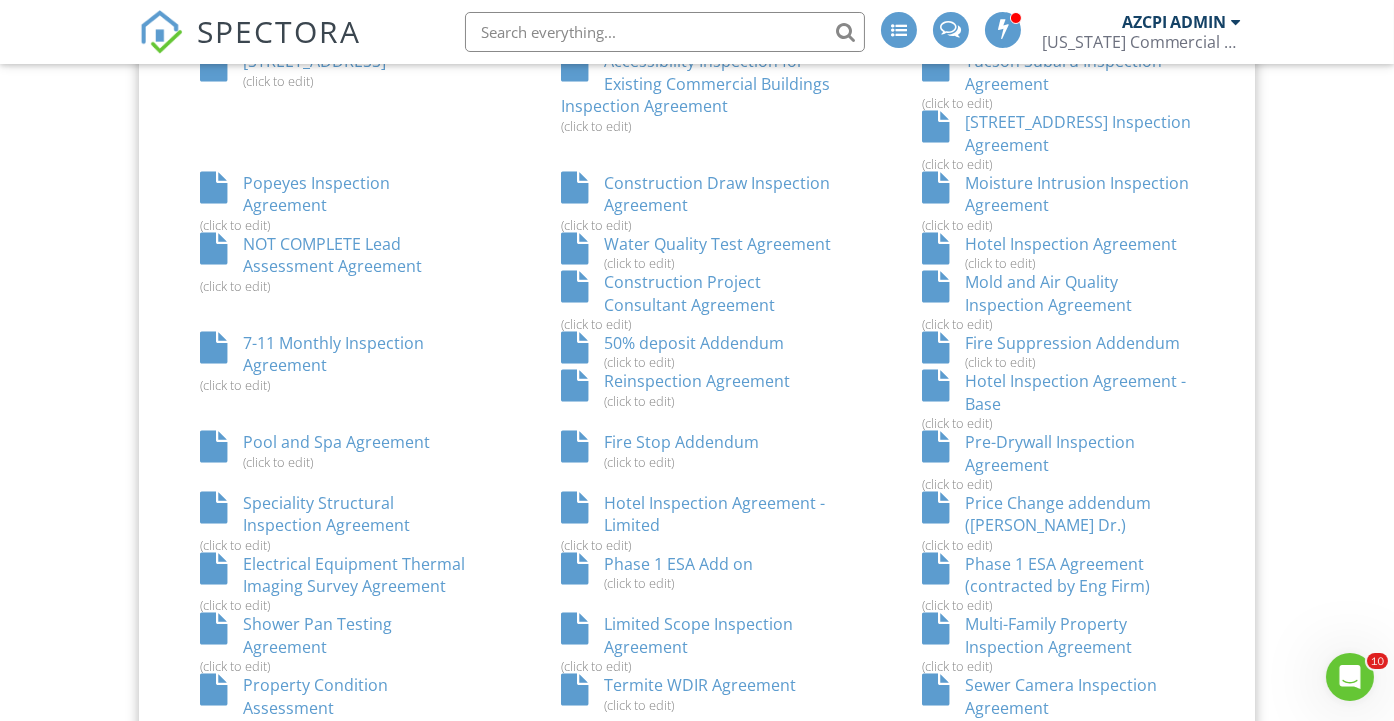 scroll, scrollTop: 1555, scrollLeft: 0, axis: vertical 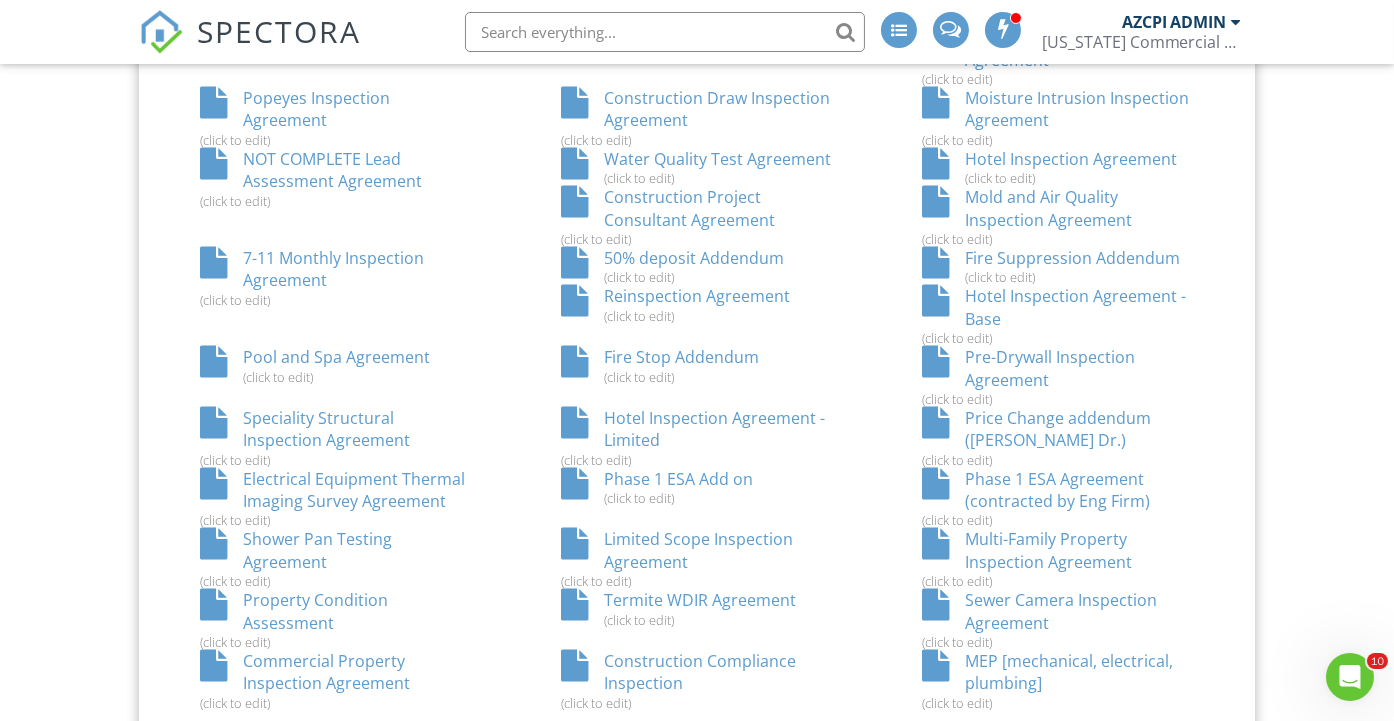 click on "Property Condition Assessment
(click to edit)" at bounding box center [335, 619] 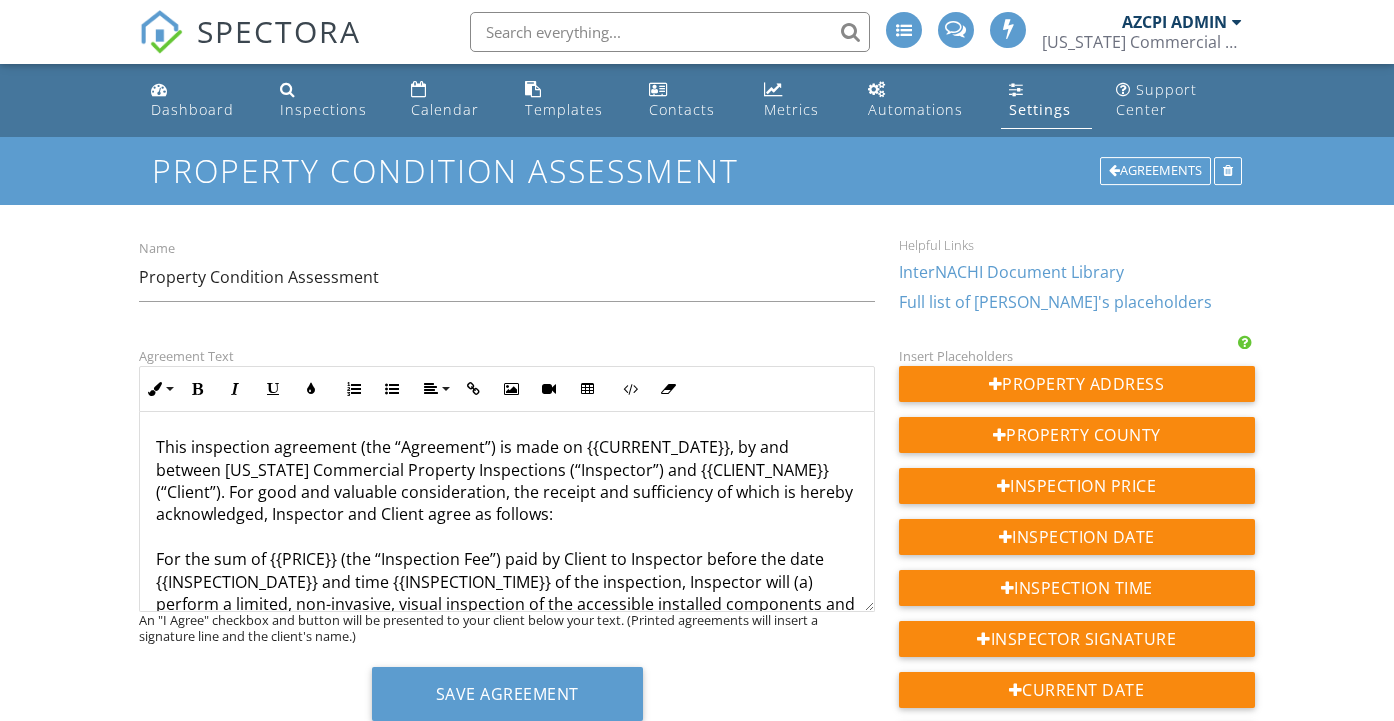 scroll, scrollTop: 0, scrollLeft: 0, axis: both 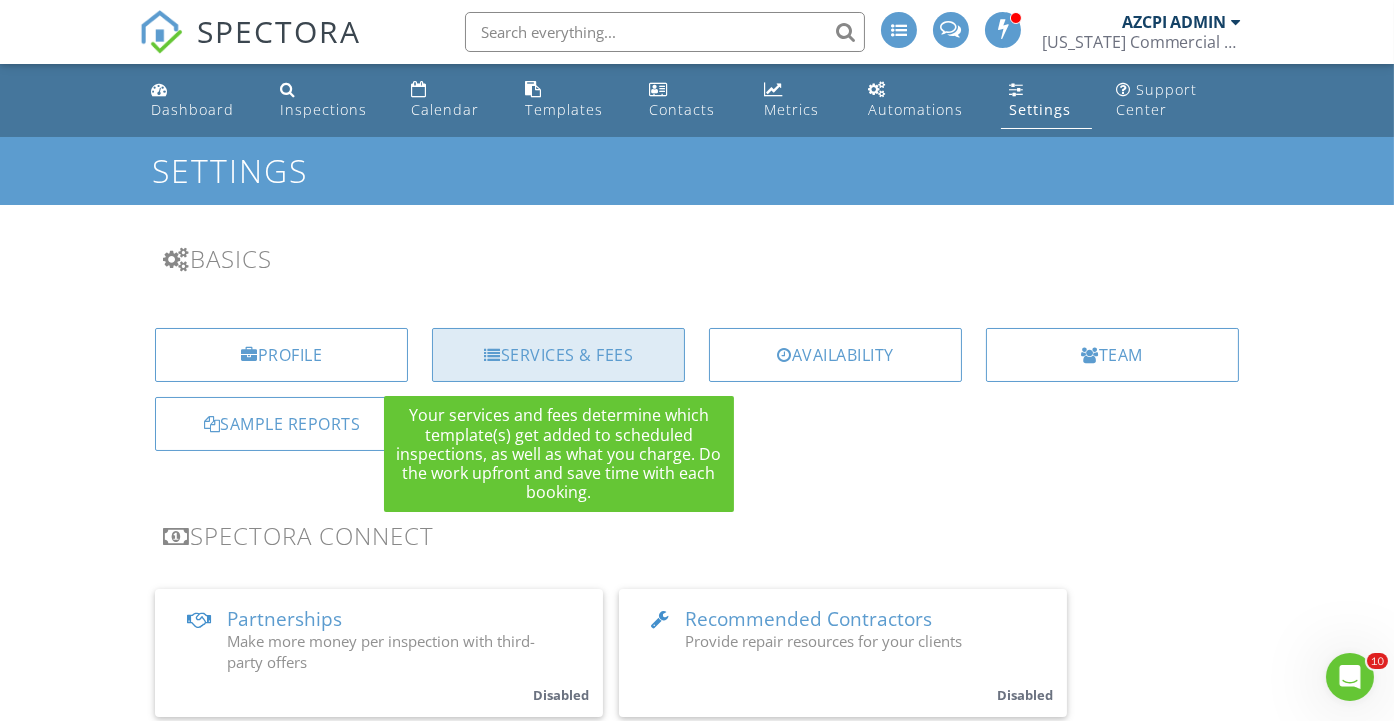click on "Services & Fees" at bounding box center [558, 355] 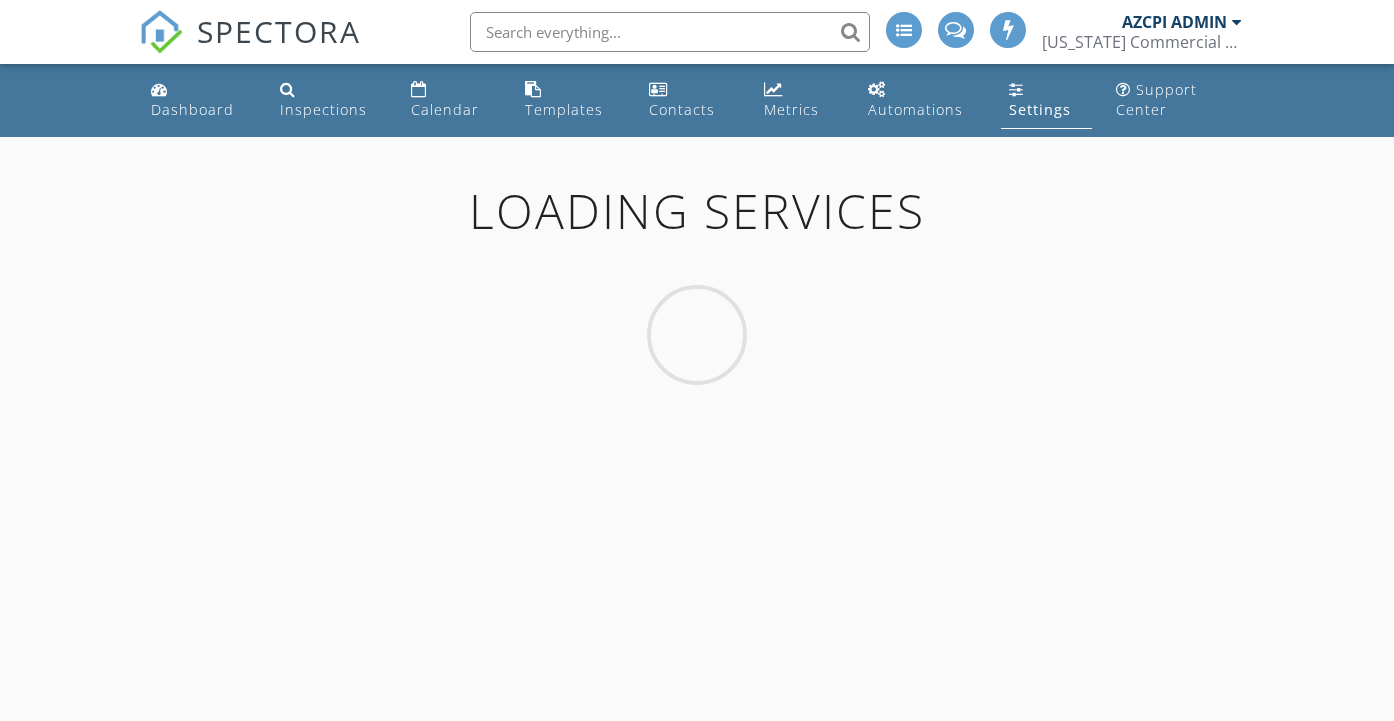 scroll, scrollTop: 0, scrollLeft: 0, axis: both 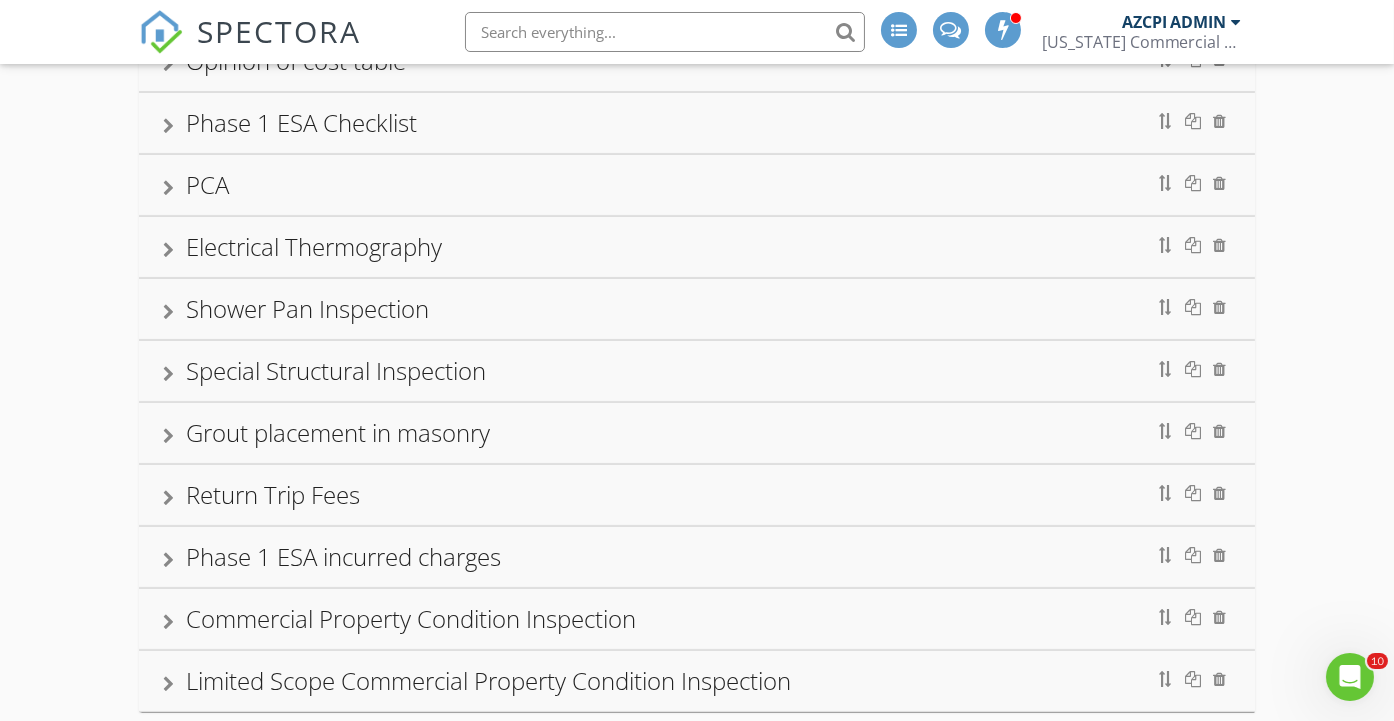 click on "Commercial Property Condition Inspection" at bounding box center [411, 618] 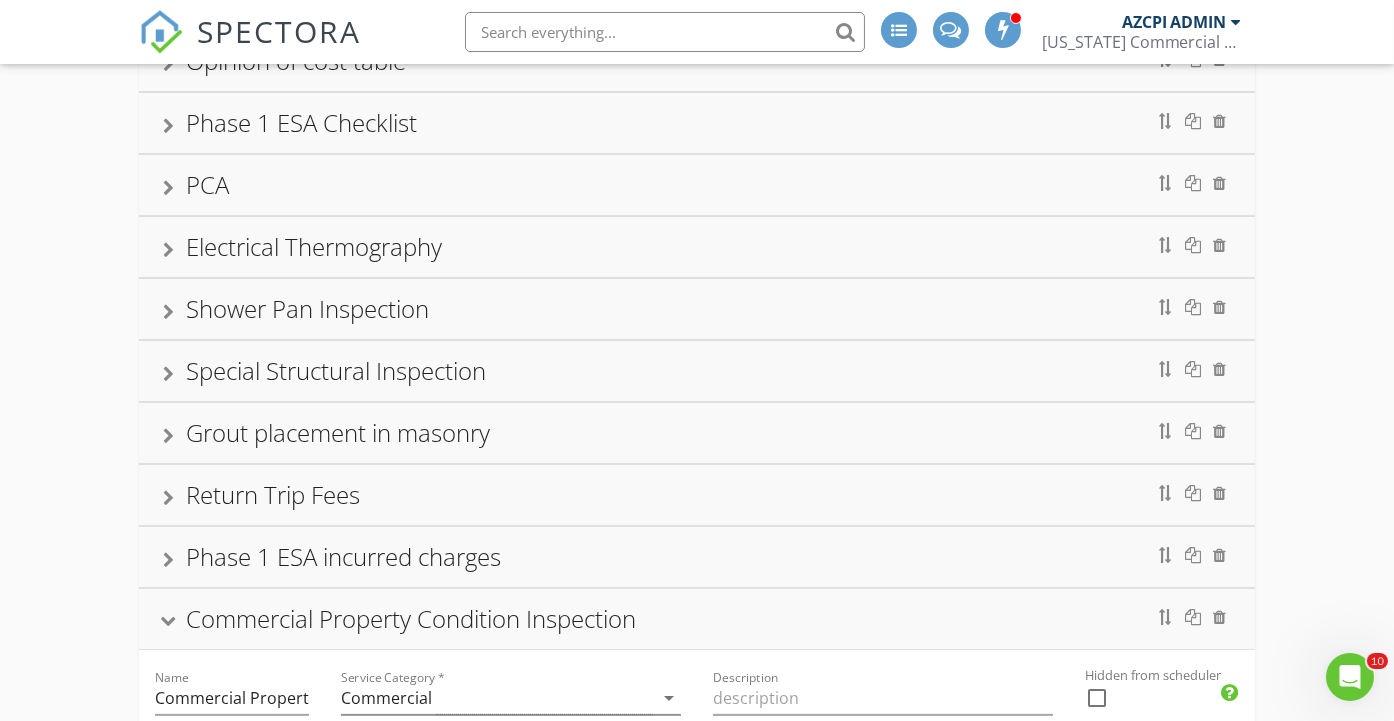 scroll, scrollTop: 1221, scrollLeft: 0, axis: vertical 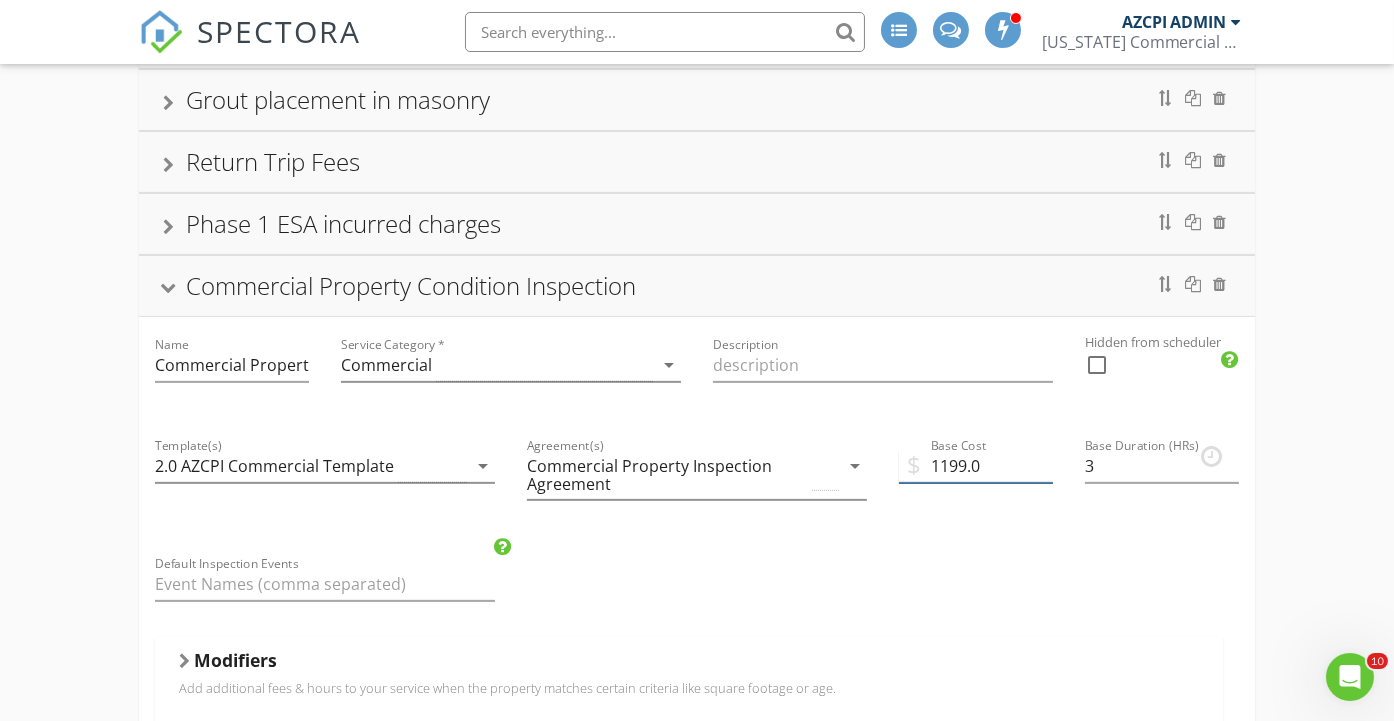 click on "1199.0" at bounding box center (976, 466) 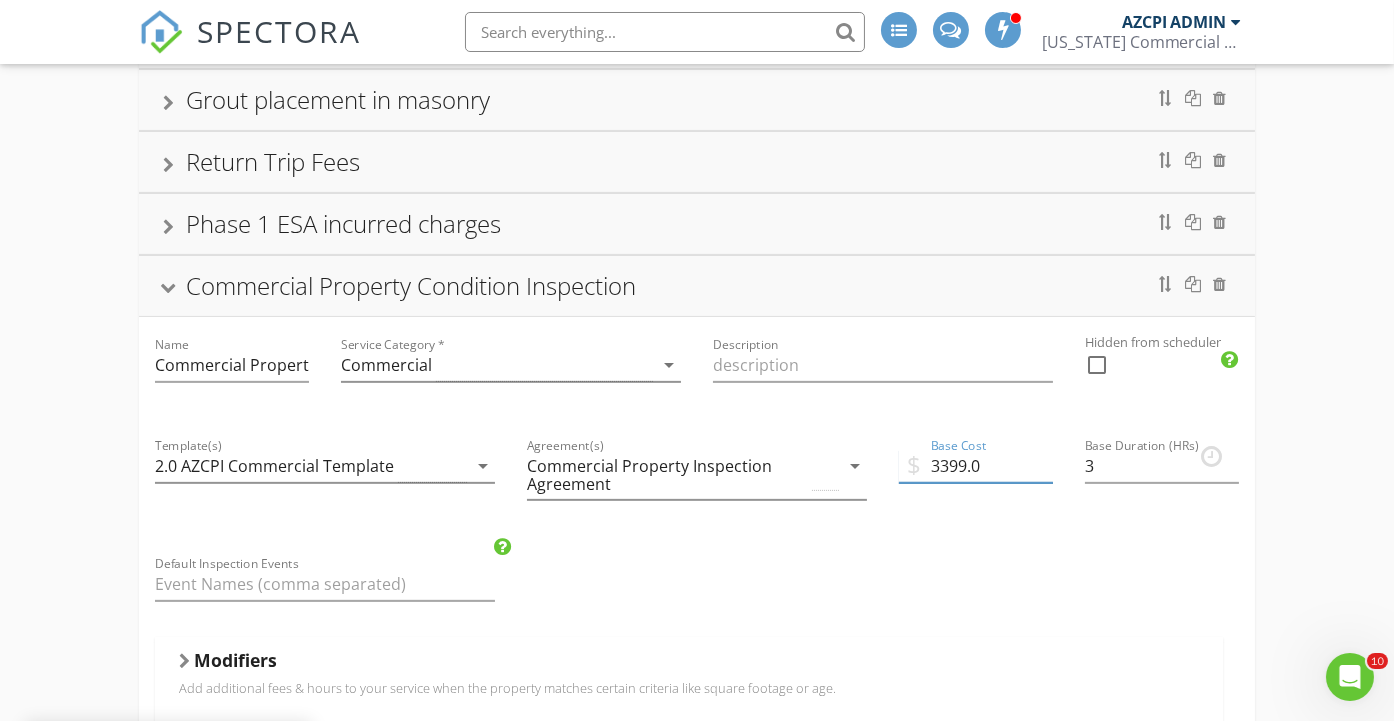 click on "3399.0" at bounding box center [976, 466] 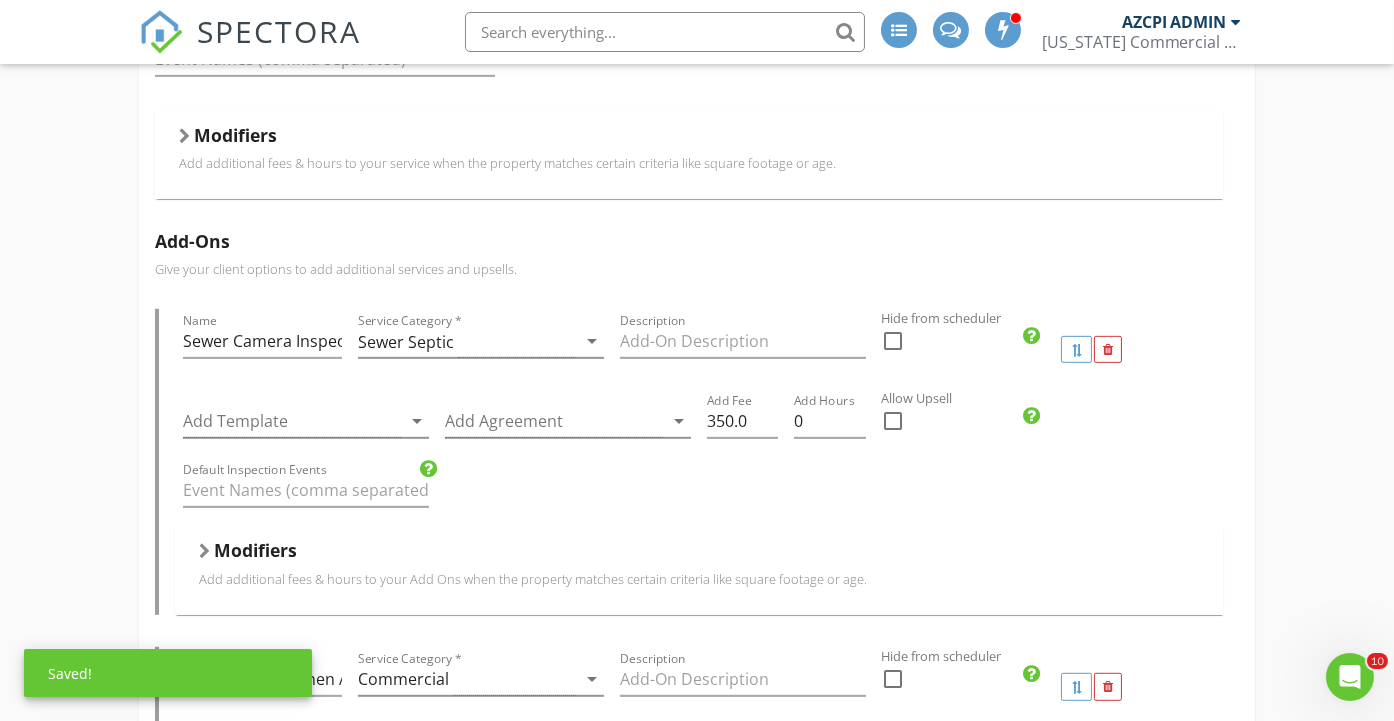 scroll, scrollTop: 1777, scrollLeft: 0, axis: vertical 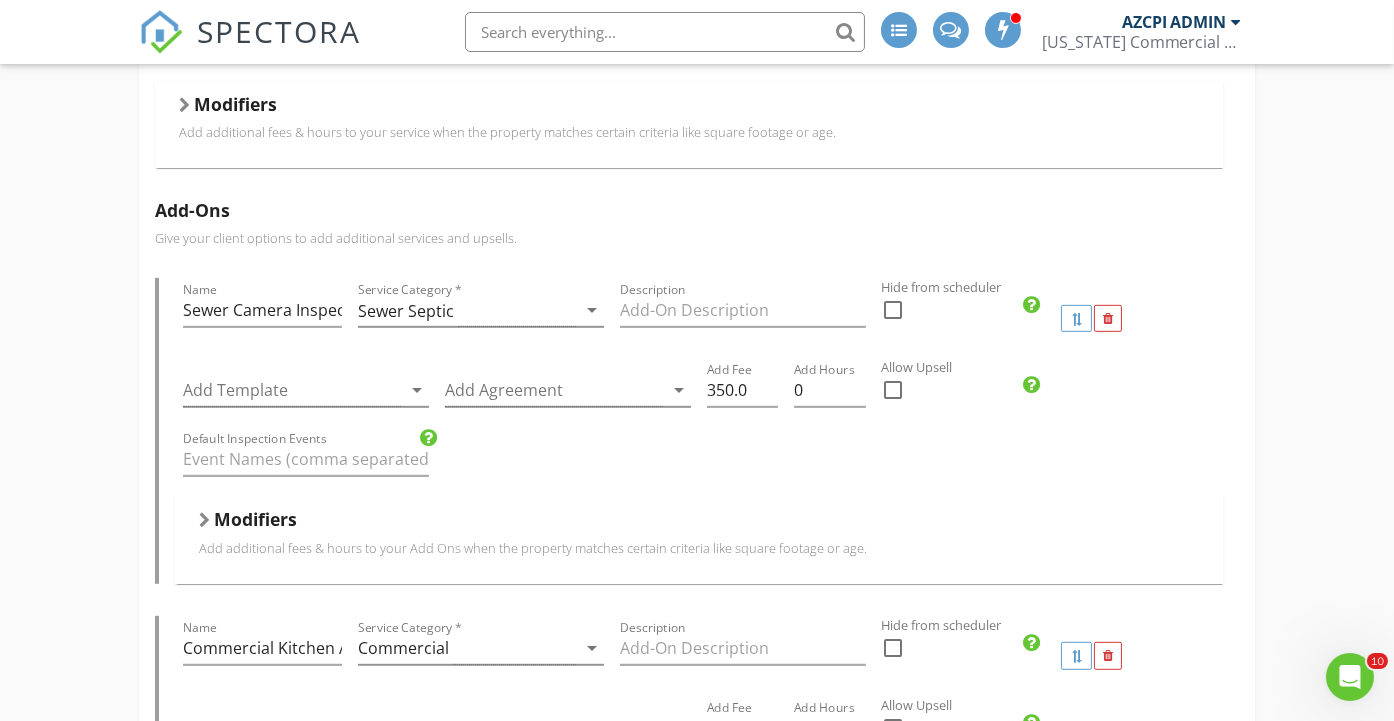 type on "3398.99" 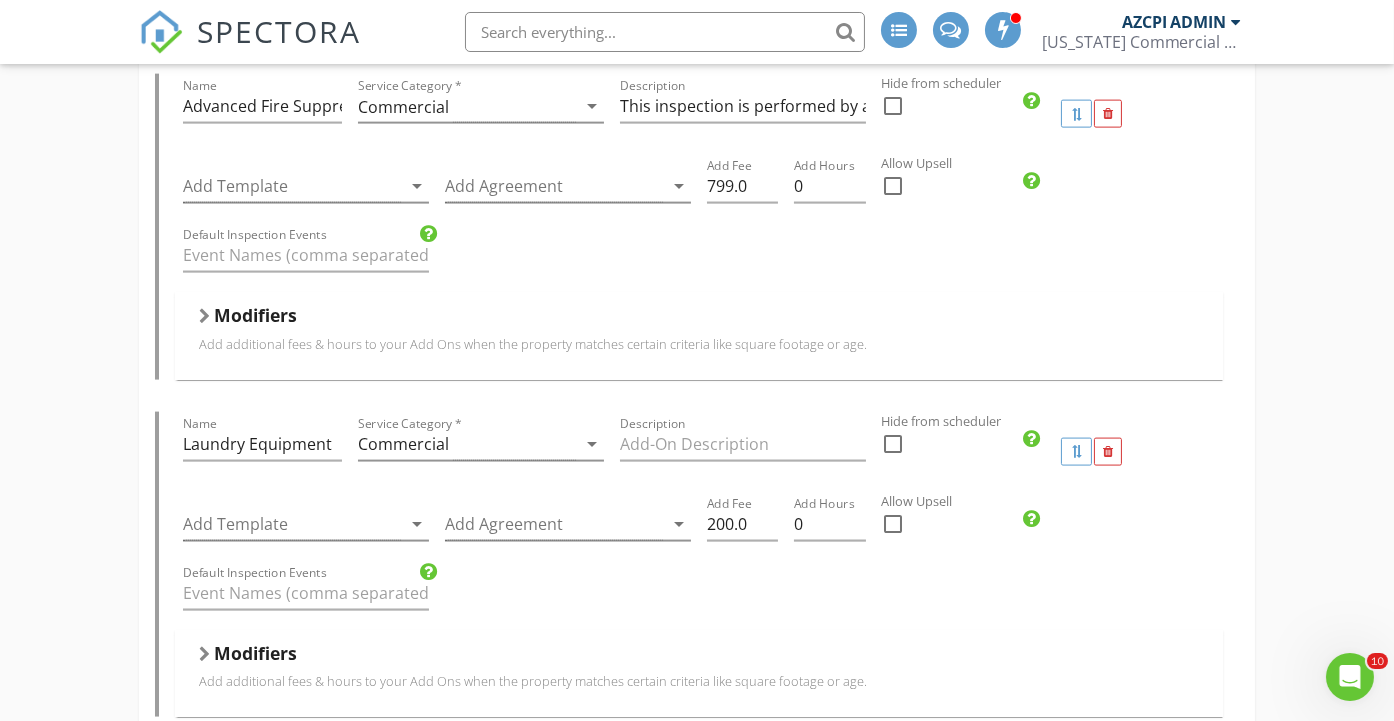 scroll, scrollTop: 4555, scrollLeft: 0, axis: vertical 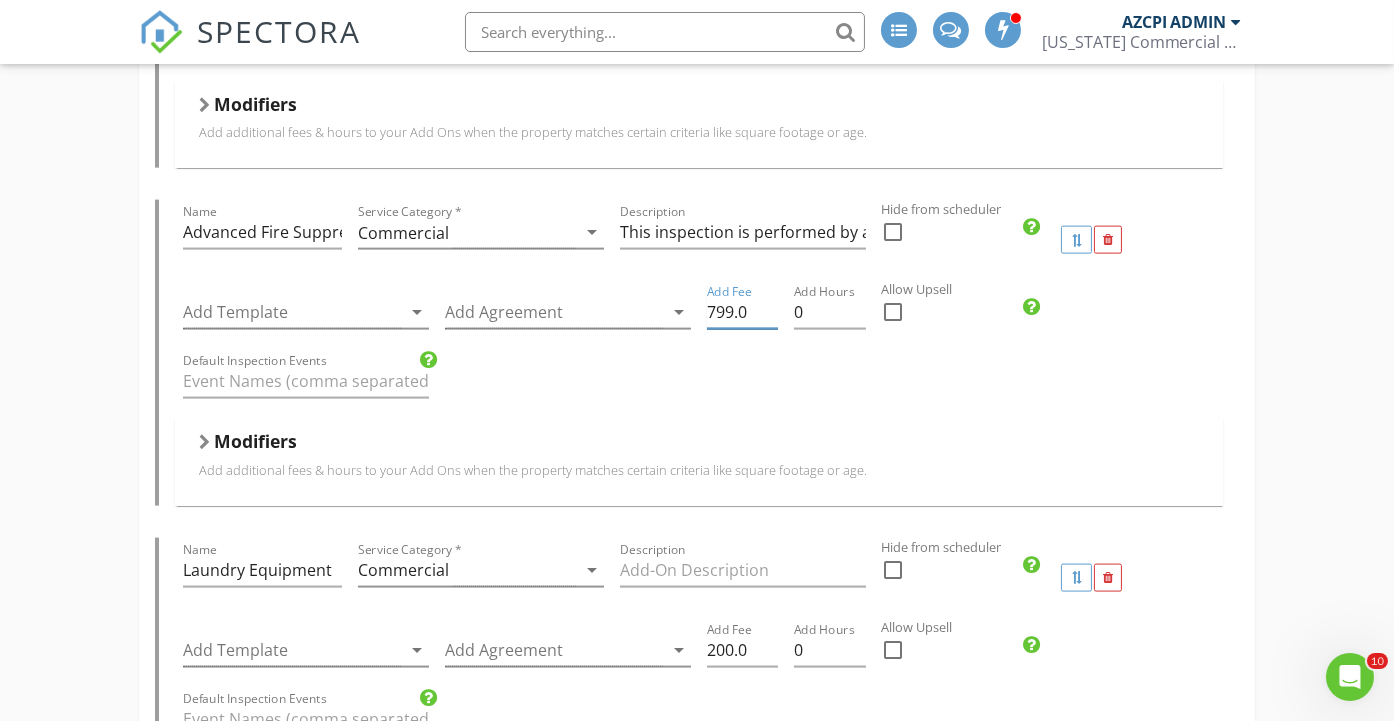 click on "799.0" at bounding box center [742, 312] 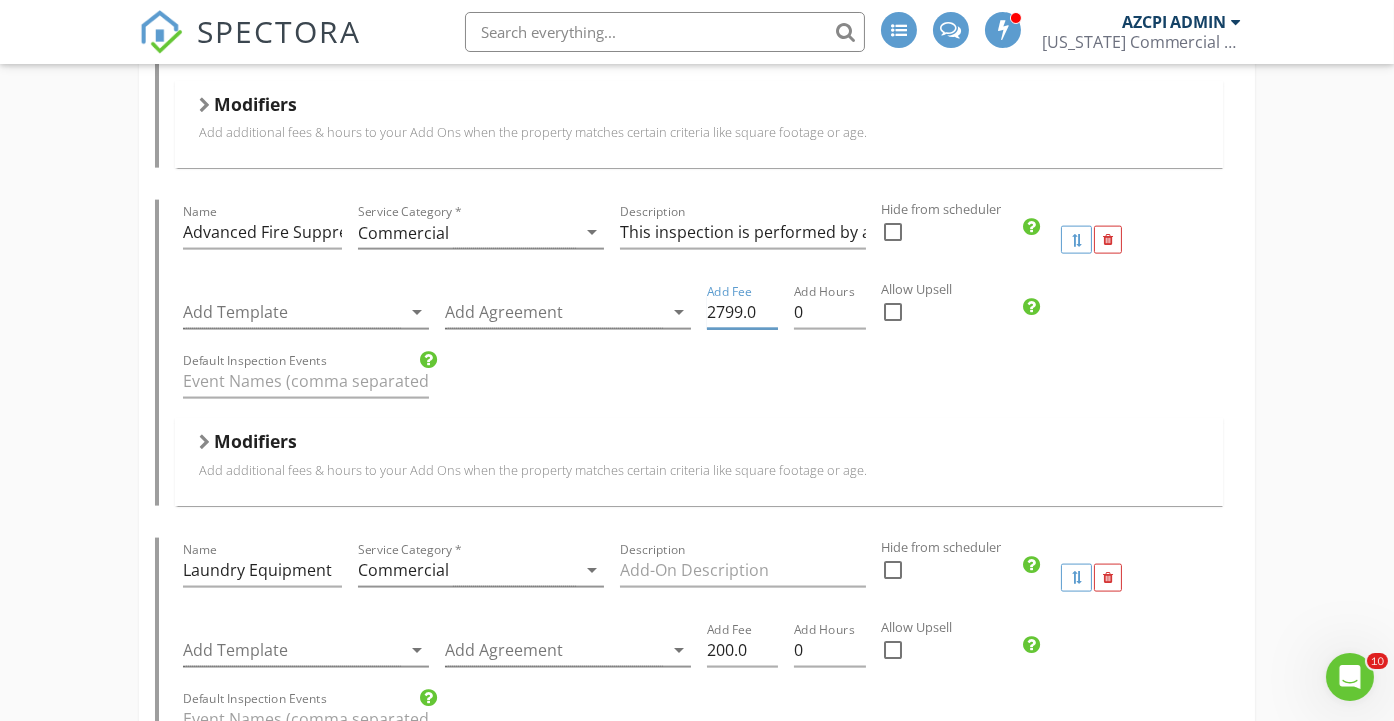 type on "2799.0" 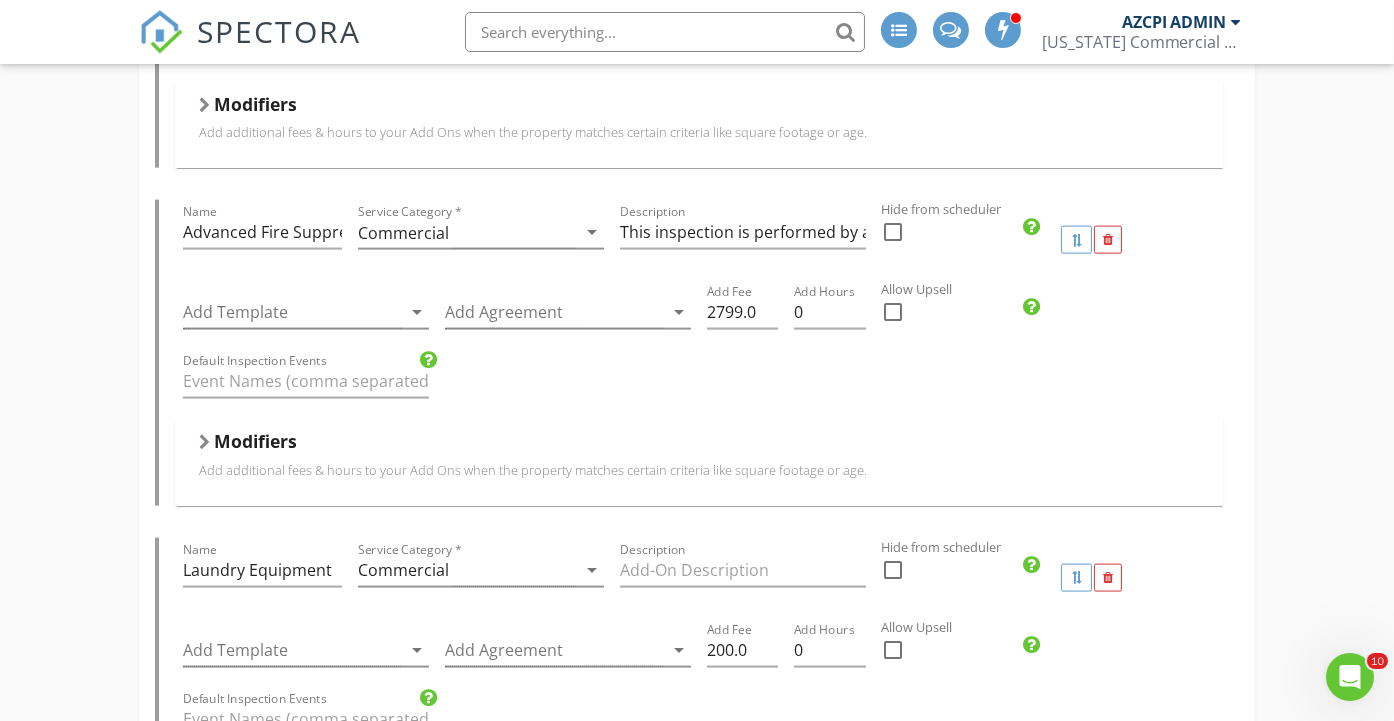 click on "Sewer Camera         Air Quality Inspection         Construction Draw Inspection         7-11 Monthly Inspections         Accessibility Inspection Report for Existing Commercial Buildings         MEP         Construction compliance inspection         Firestop inspection         Pre-drywall         Multi Family         Fire Safety Inspection         Opinion of cost table         Phase 1 ESA Checklist         PCA         Electrical Thermography         Shower Pan Inspection         Special Structural Inspection         Grout placement in masonry         Return Trip Fees         Phase 1 ESA incurred charges         Commercial Property Condition Inspection    Name Commercial Property Condition Inspection   Service Category * Commercial arrow_drop_down   Description   Hidden from scheduler   check_box_outline_blank     Template(s) 2.0 AZCPI Commercial Template  arrow_drop_down   Agreement(s) Commercial Property Inspection Agreement arrow_drop_down   $   Base Cost 3398.99   Base Duration (HRs) 3" at bounding box center (697, 2933) 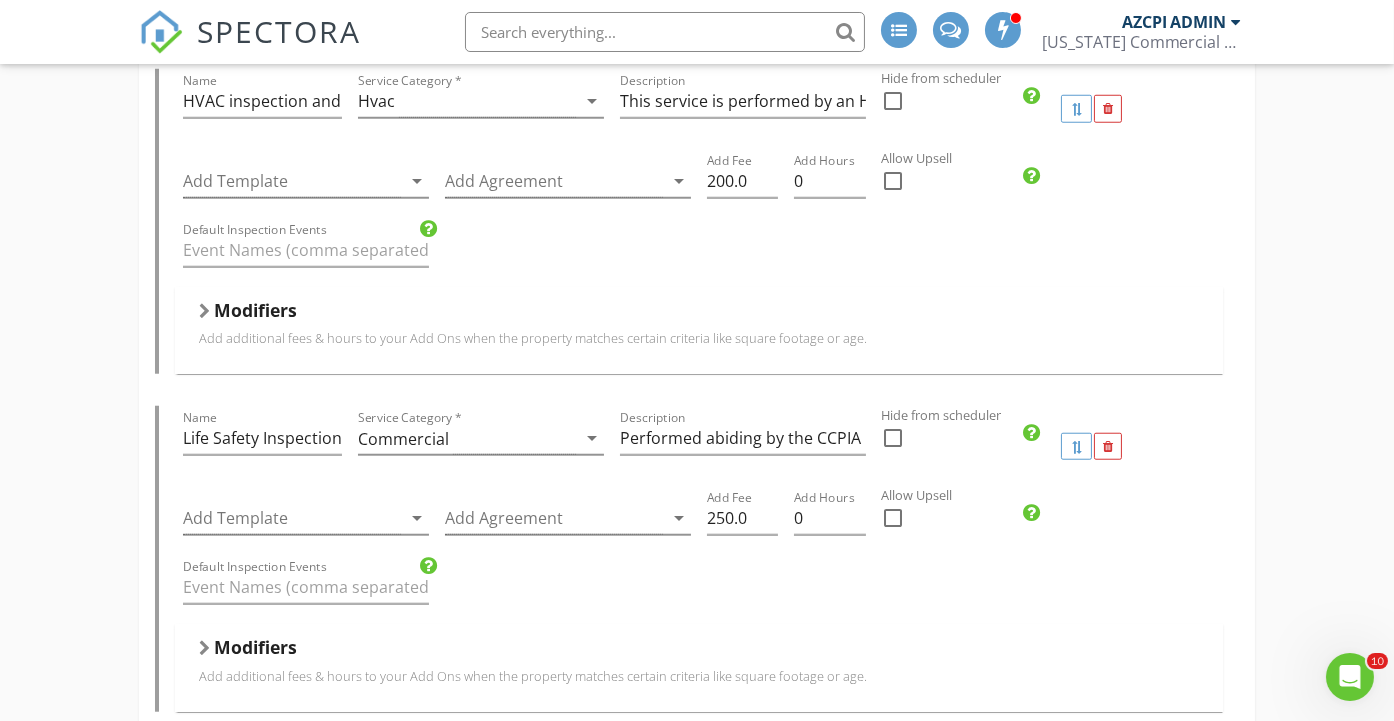 scroll, scrollTop: 2666, scrollLeft: 0, axis: vertical 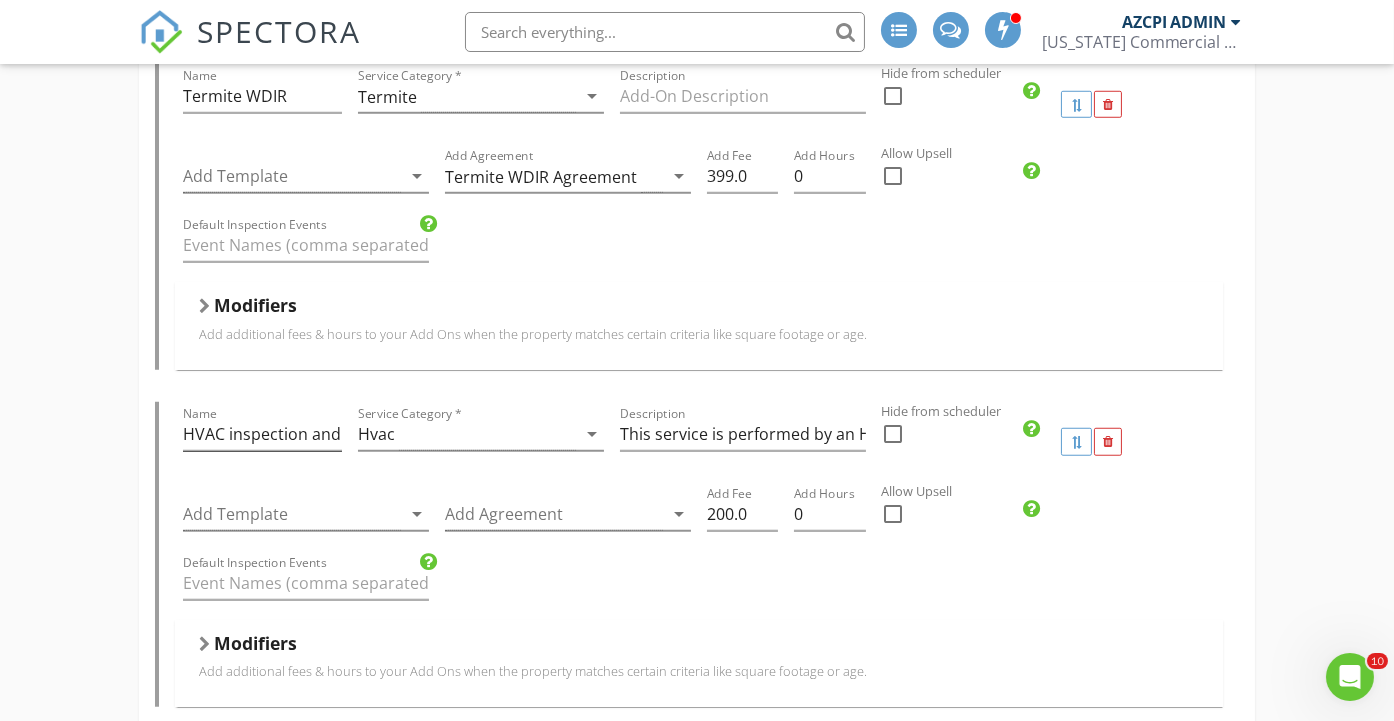 click on "Name HVAC inspection and testing" at bounding box center (262, 442) 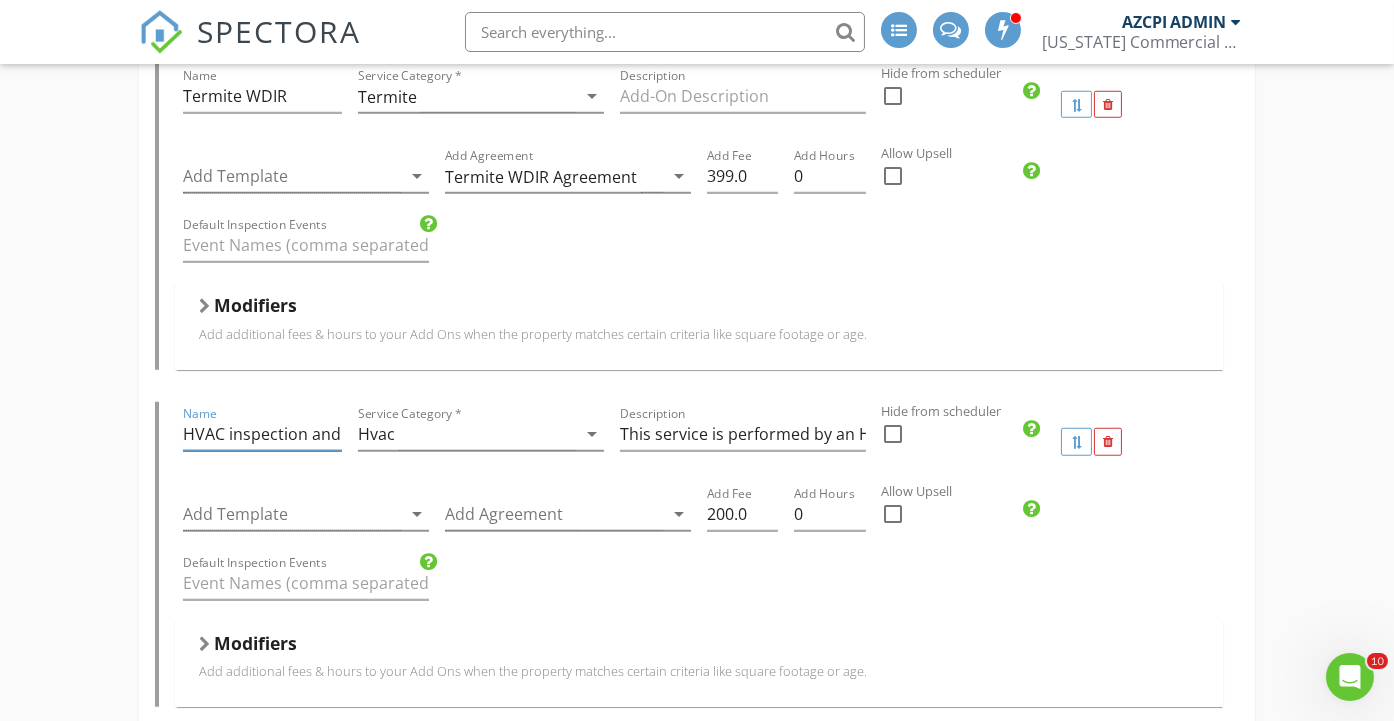 click on "HVAC inspection and testing" at bounding box center [262, 434] 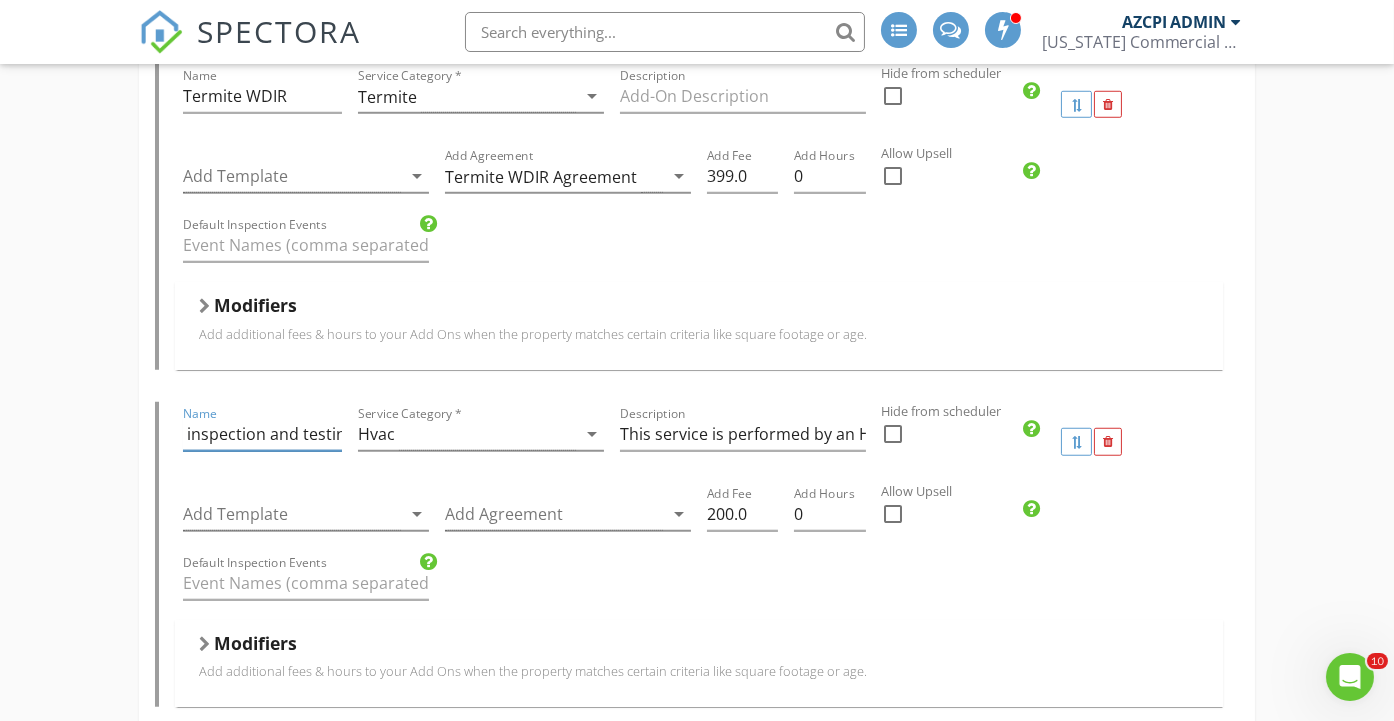 scroll, scrollTop: 0, scrollLeft: 128, axis: horizontal 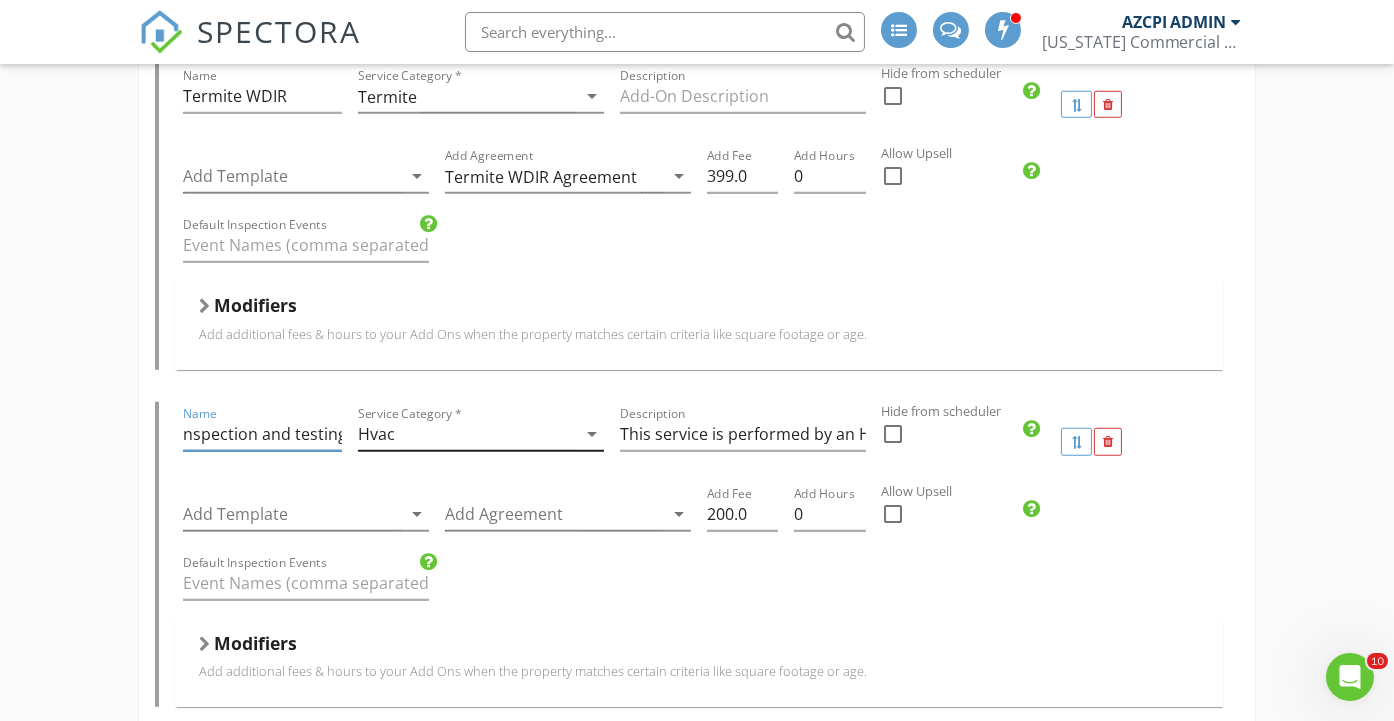 type on "Advanced HVAC inspection and testing" 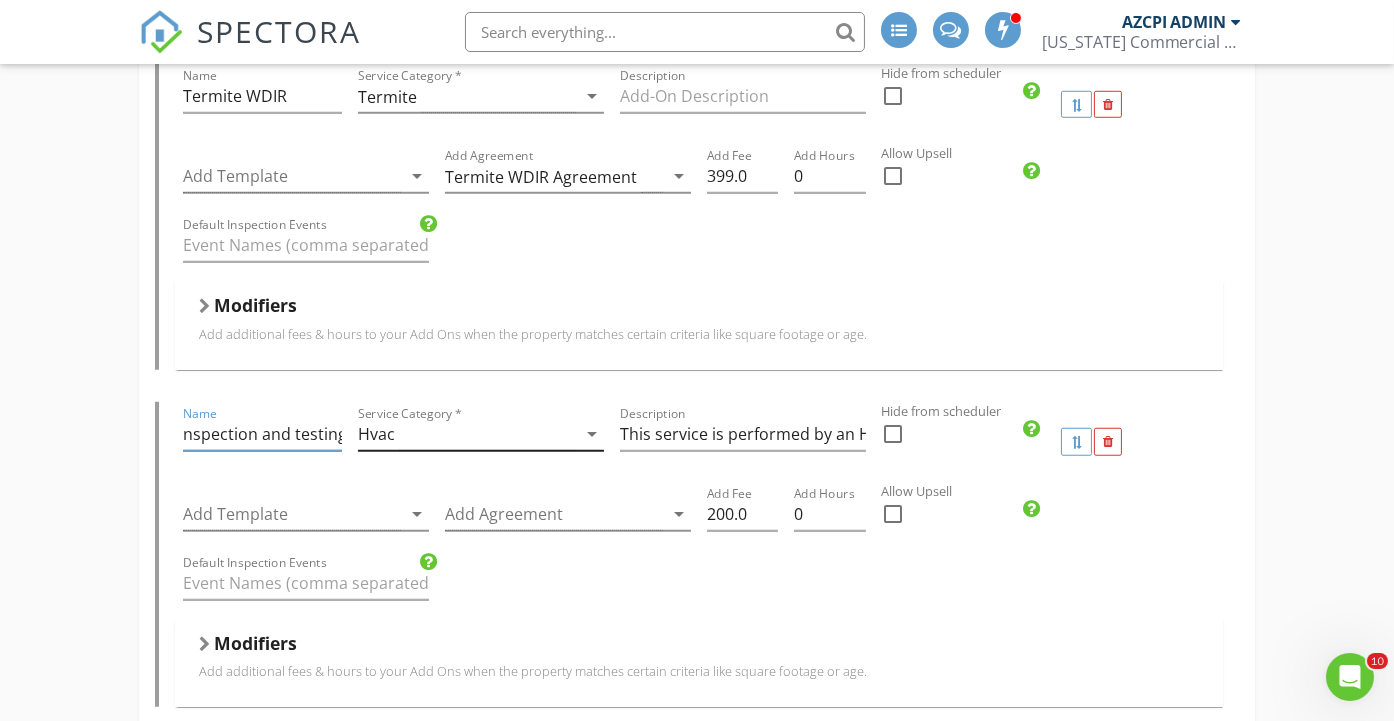 click on "Hvac" at bounding box center [467, 434] 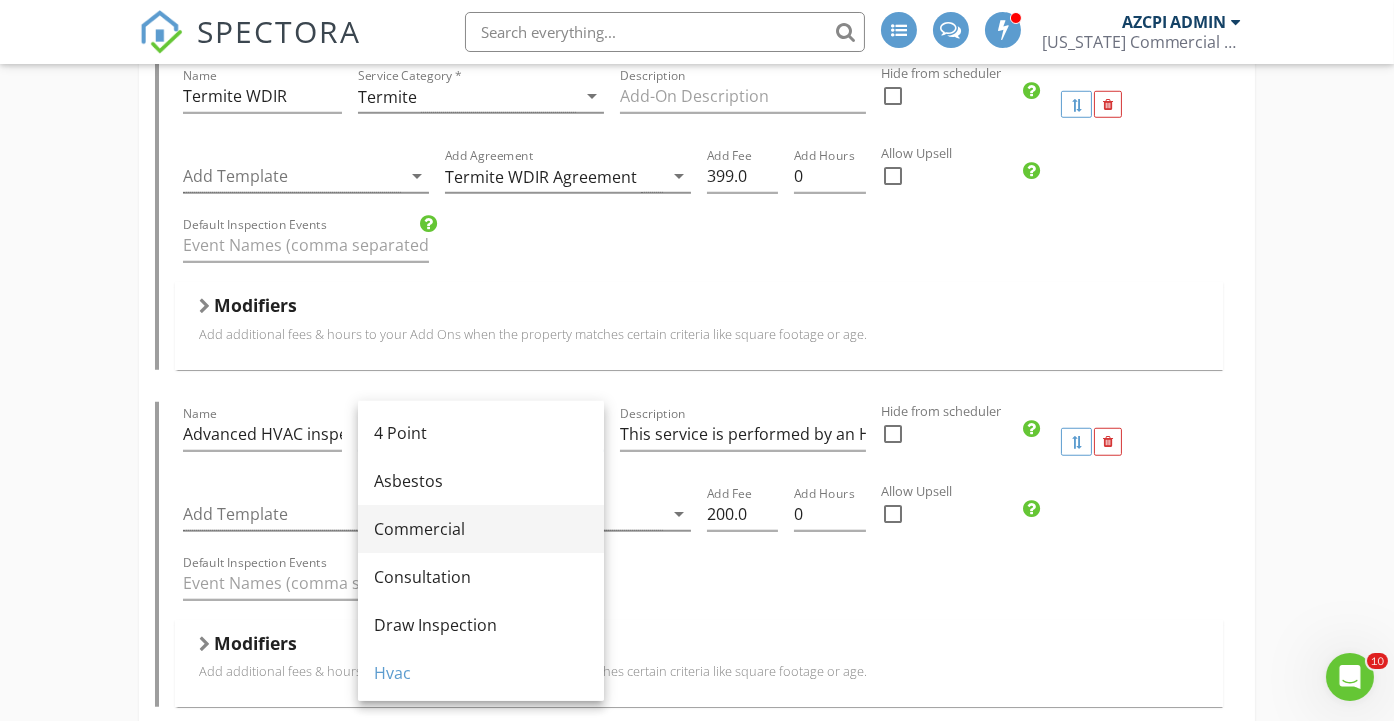 click on "Commercial" at bounding box center (481, 529) 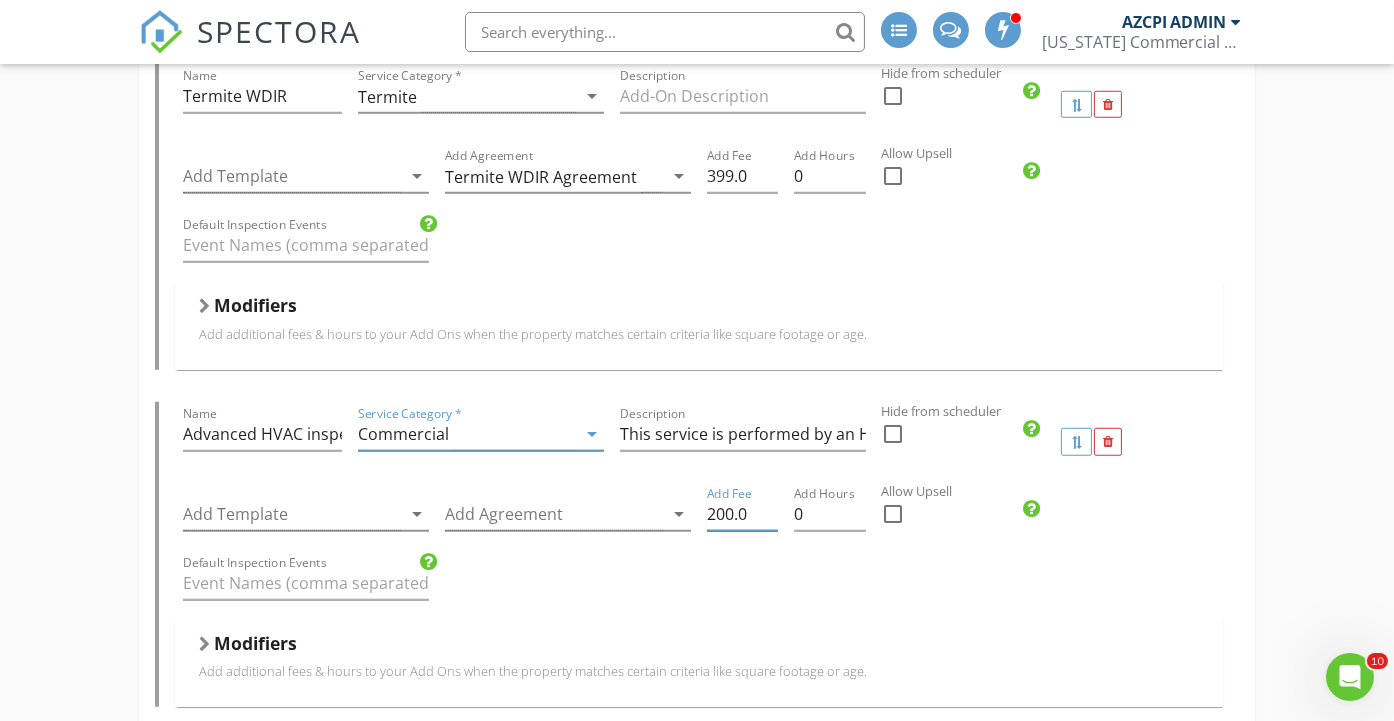 click on "200.0" at bounding box center (742, 514) 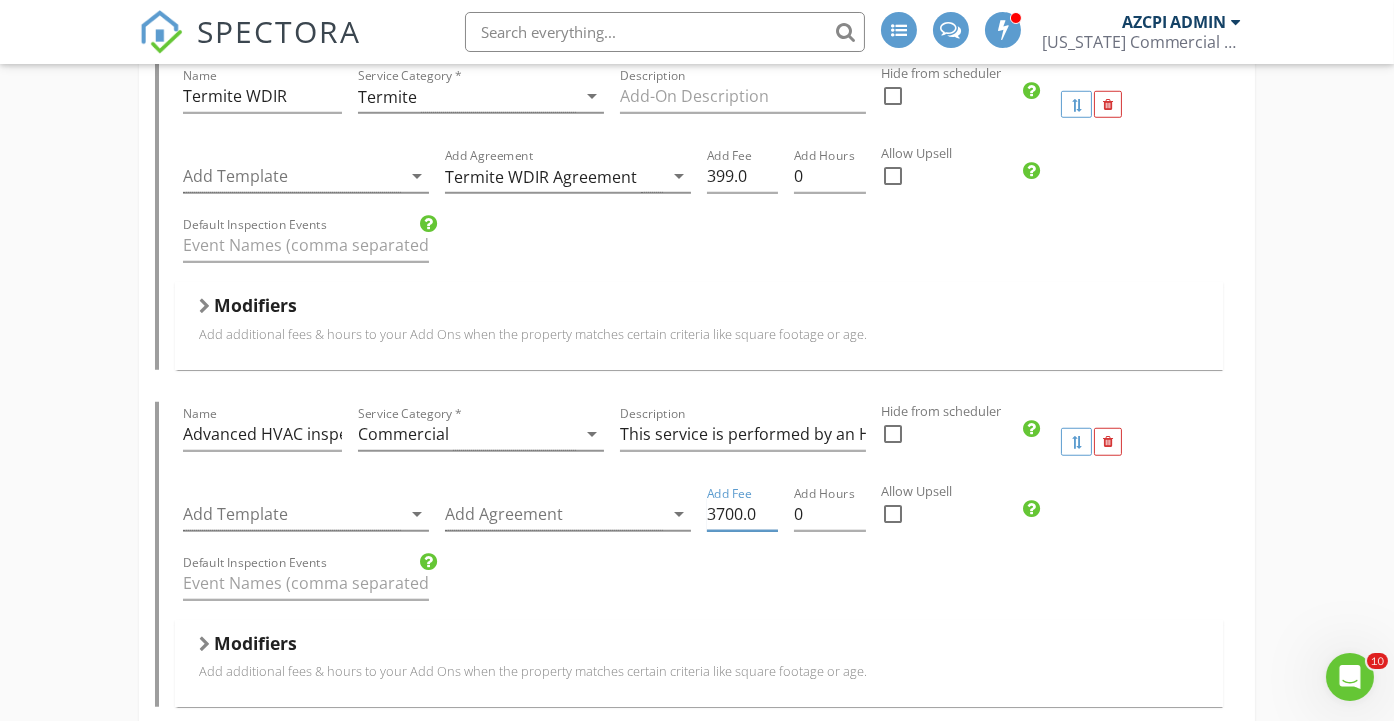 type on "3700.0" 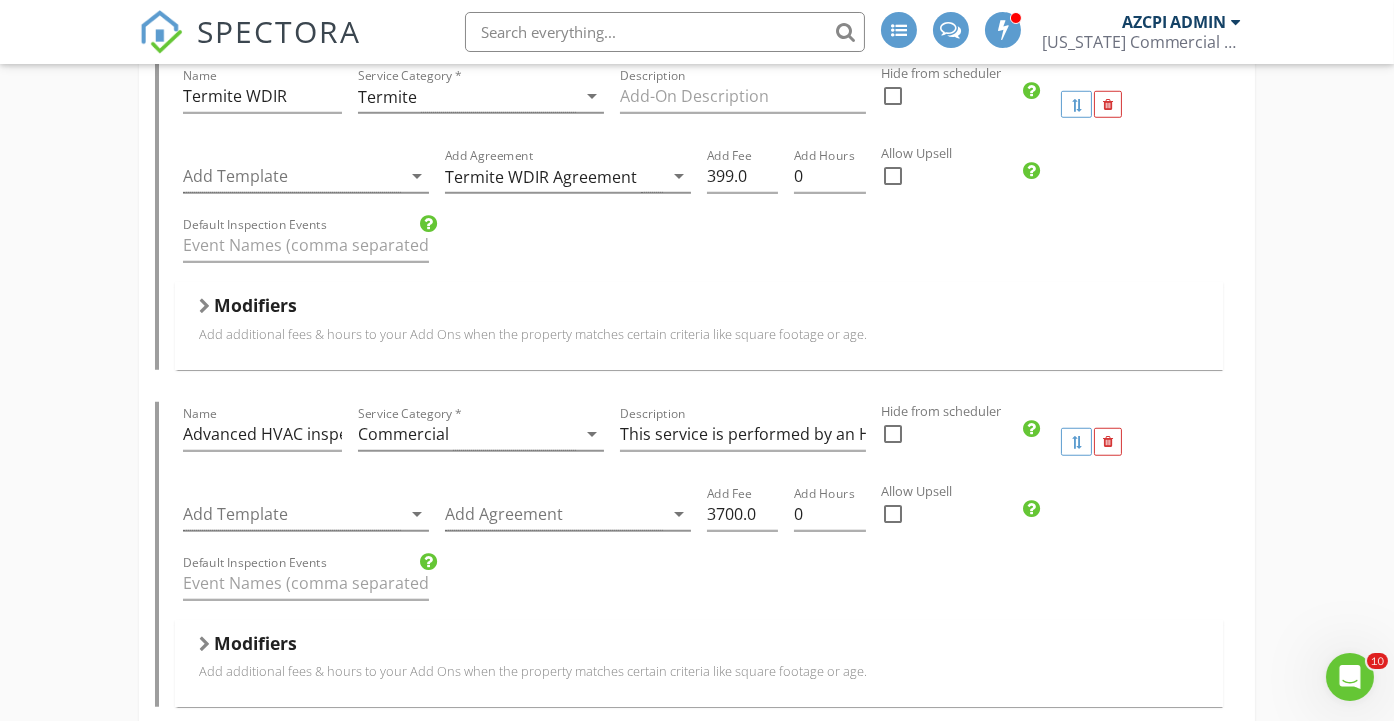 click on "Allow Upsell" at bounding box center (1120, 491) 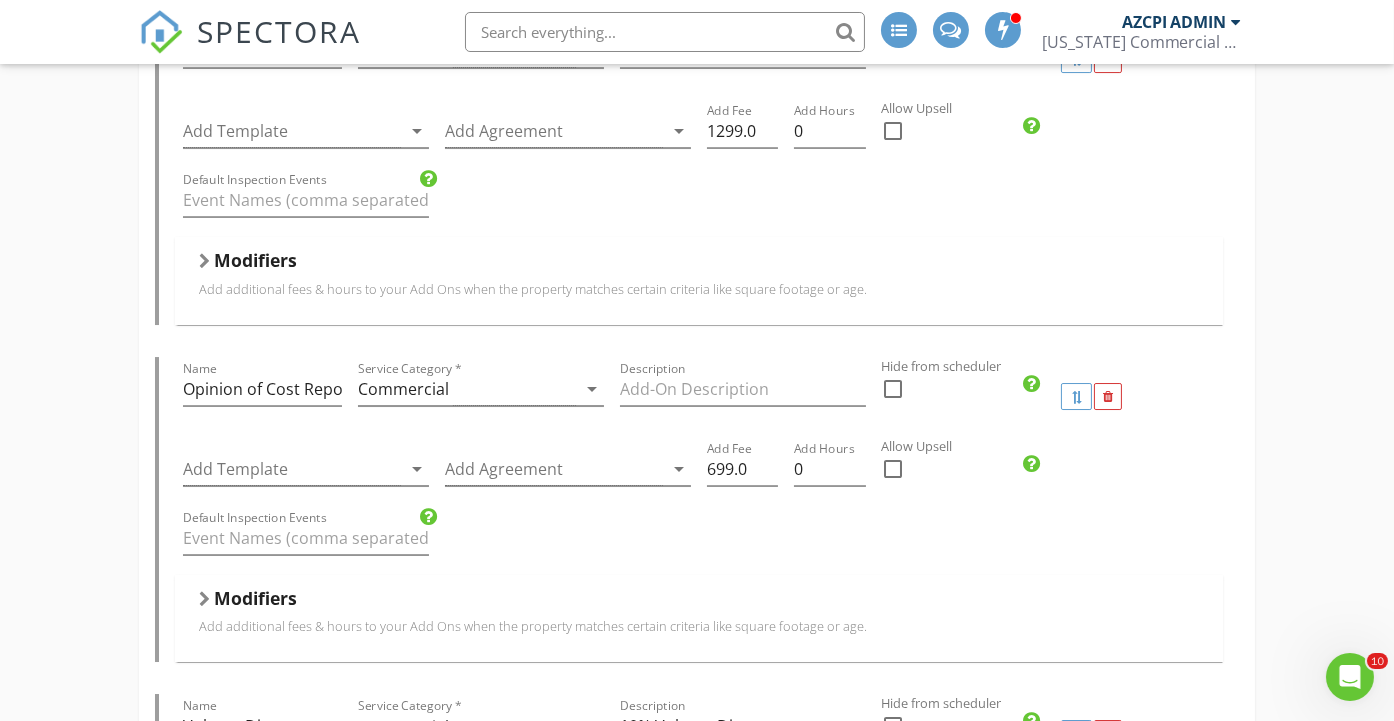 scroll, scrollTop: 11555, scrollLeft: 0, axis: vertical 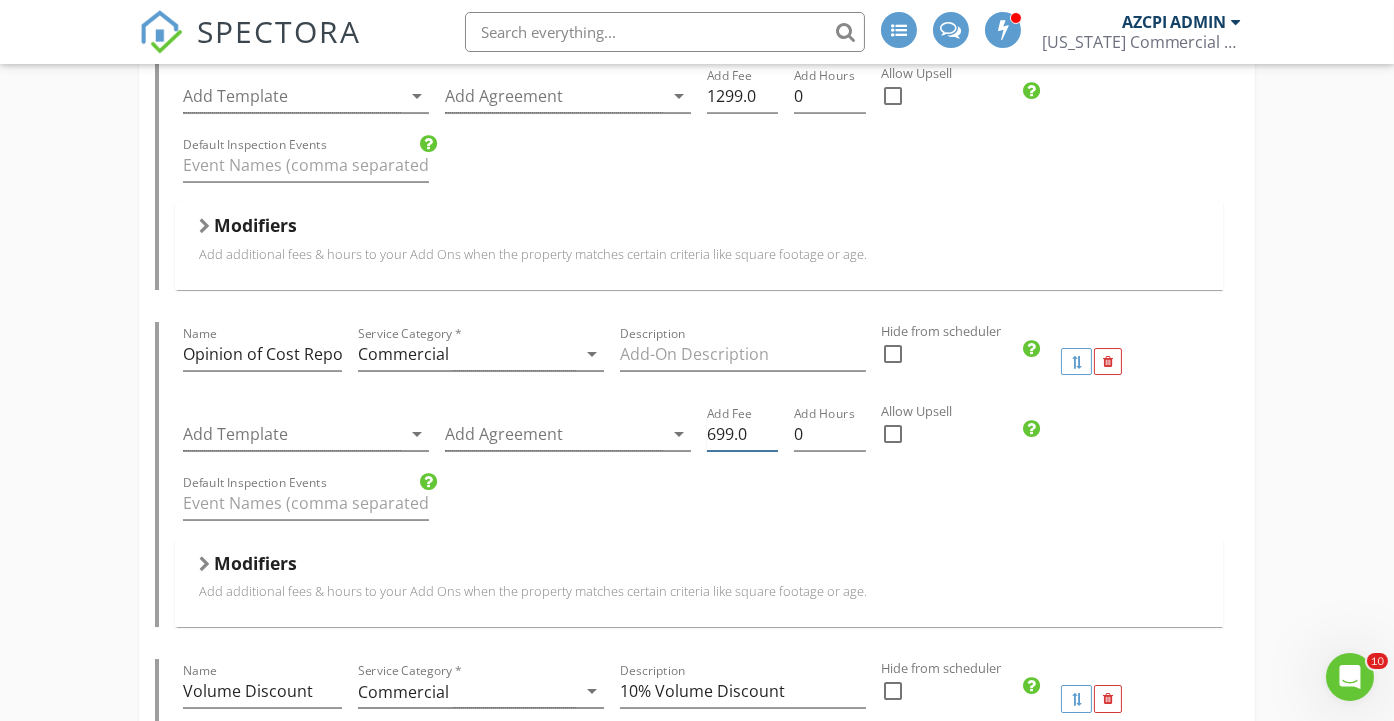 click on "699.0" at bounding box center [742, 434] 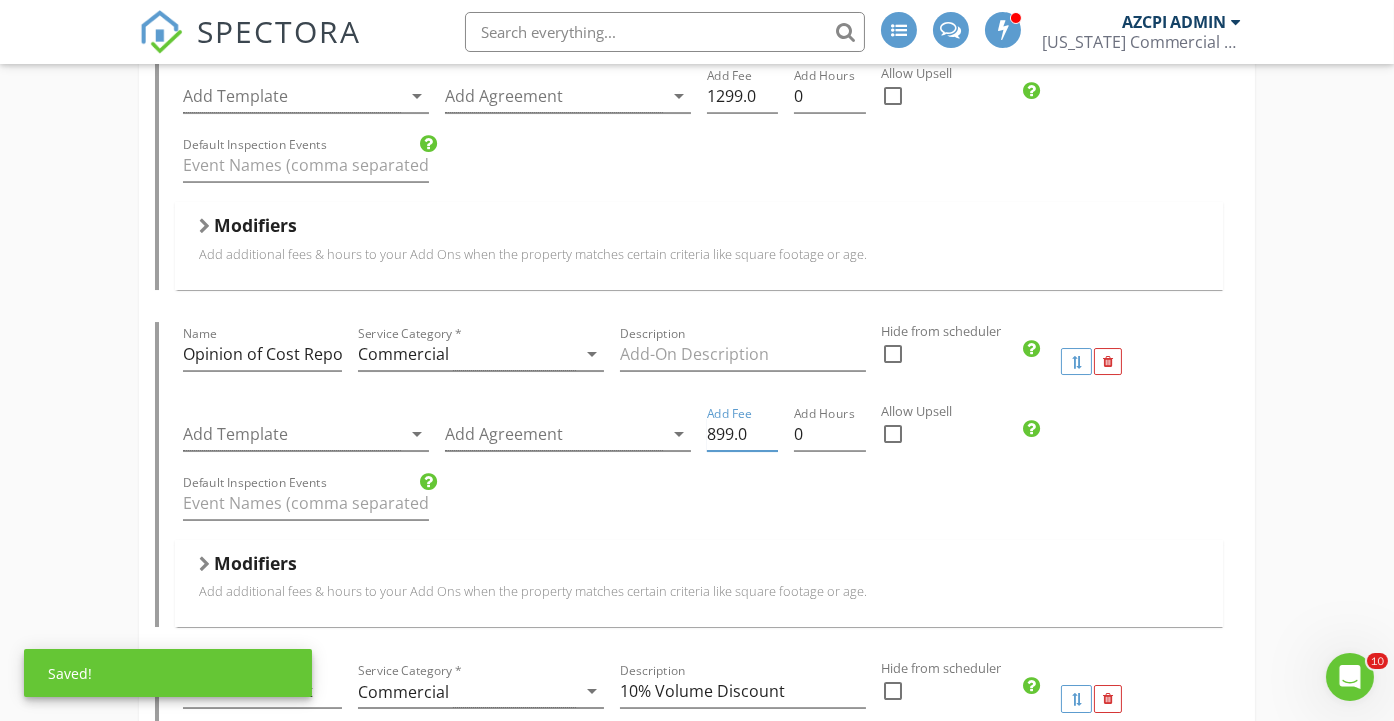 type on "899.0" 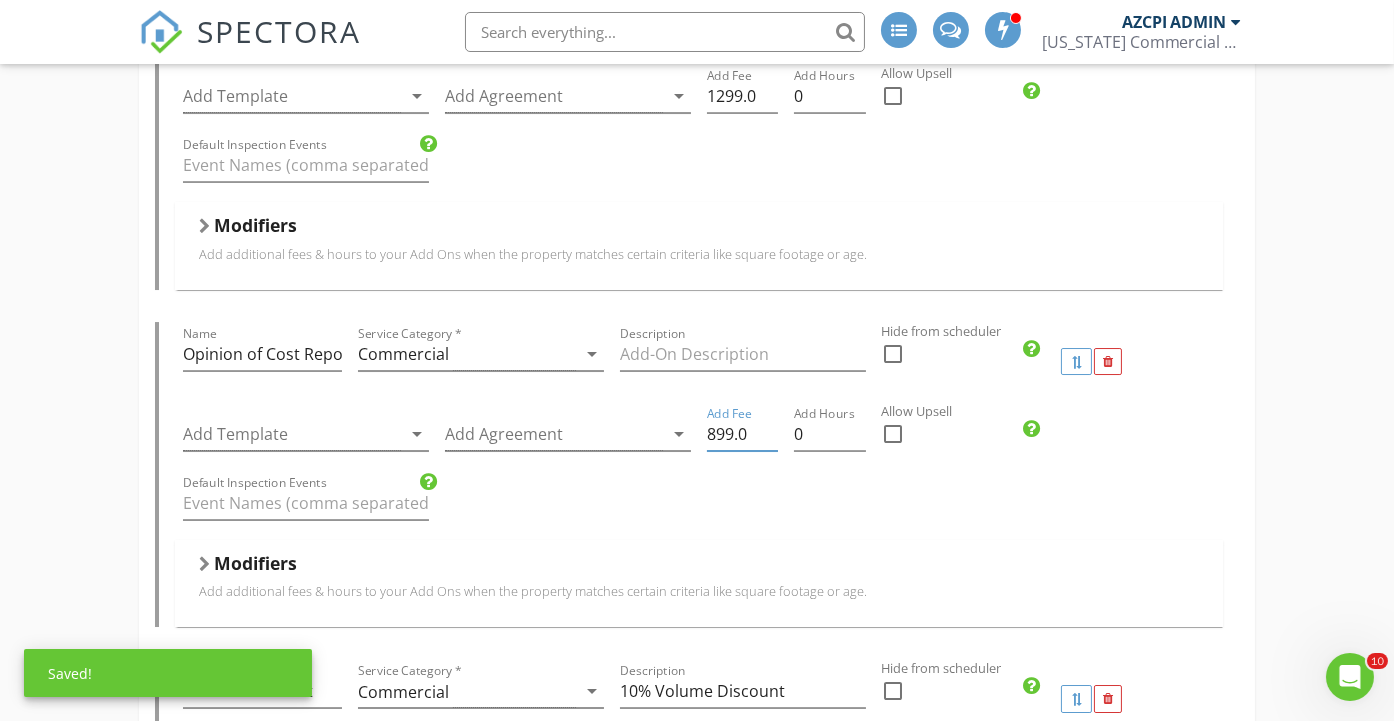 click on "Sewer Camera         Air Quality Inspection         Construction Draw Inspection         7-11 Monthly Inspections         Accessibility Inspection Report for Existing Commercial Buildings         MEP         Construction compliance inspection         Firestop inspection         Pre-drywall         Multi Family         Fire Safety Inspection         Opinion of cost table         Phase 1 ESA Checklist         PCA         Electrical Thermography         Shower Pan Inspection         Special Structural Inspection         Grout placement in masonry         Return Trip Fees         Phase 1 ESA incurred charges         Commercial Property Condition Inspection    Name Commercial Property Condition Inspection   Service Category * Commercial arrow_drop_down   Description   Hidden from scheduler   check_box_outline_blank     Template(s) 2.0 AZCPI Commercial Template  arrow_drop_down   Agreement(s) Commercial Property Inspection Agreement arrow_drop_down   $   Base Cost 3398.99   Base Duration (HRs) 3" at bounding box center (697, -4067) 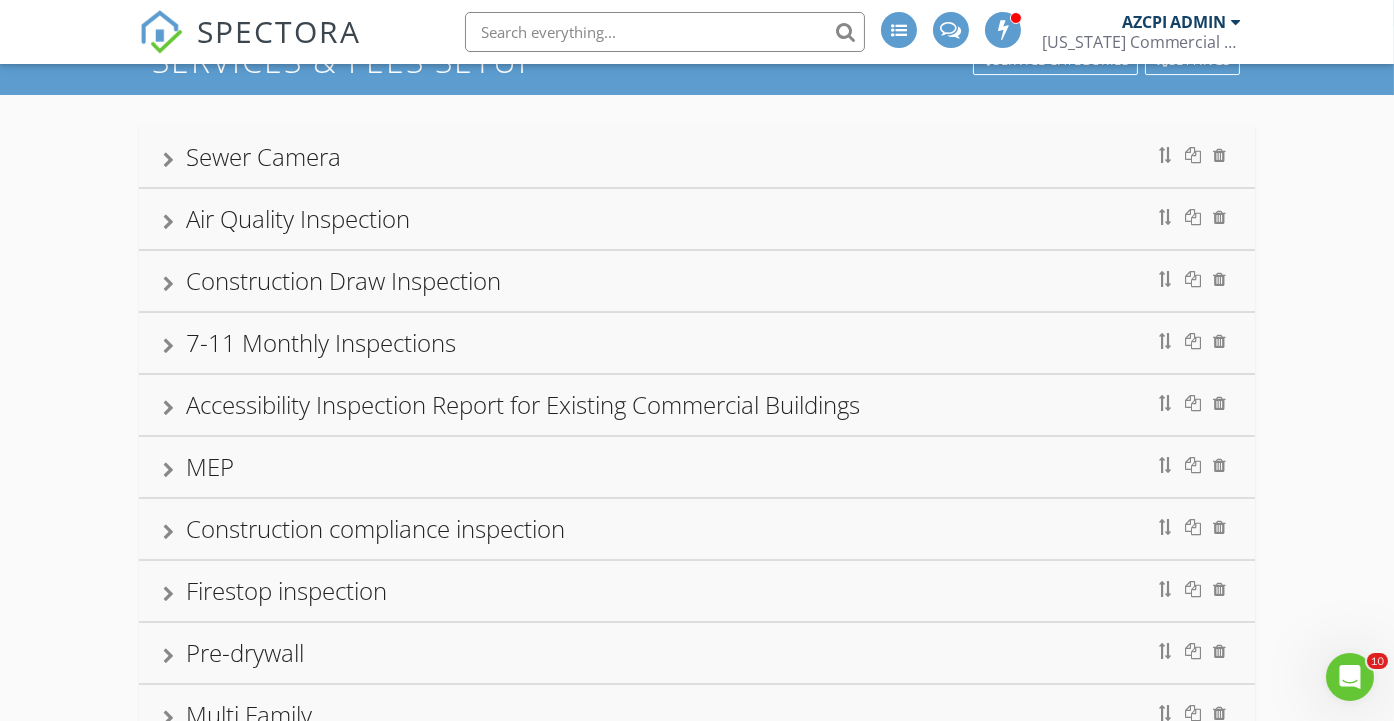 scroll, scrollTop: 0, scrollLeft: 0, axis: both 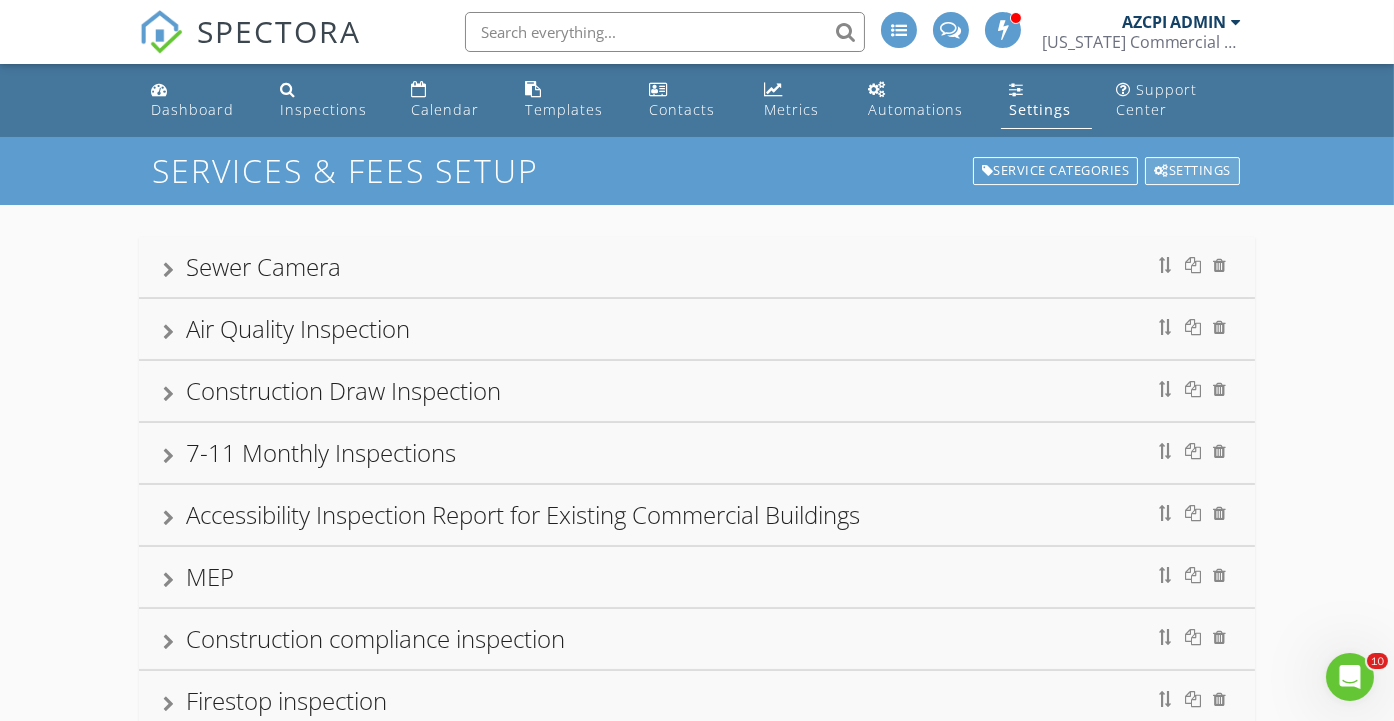 click on "Settings" at bounding box center (1192, 171) 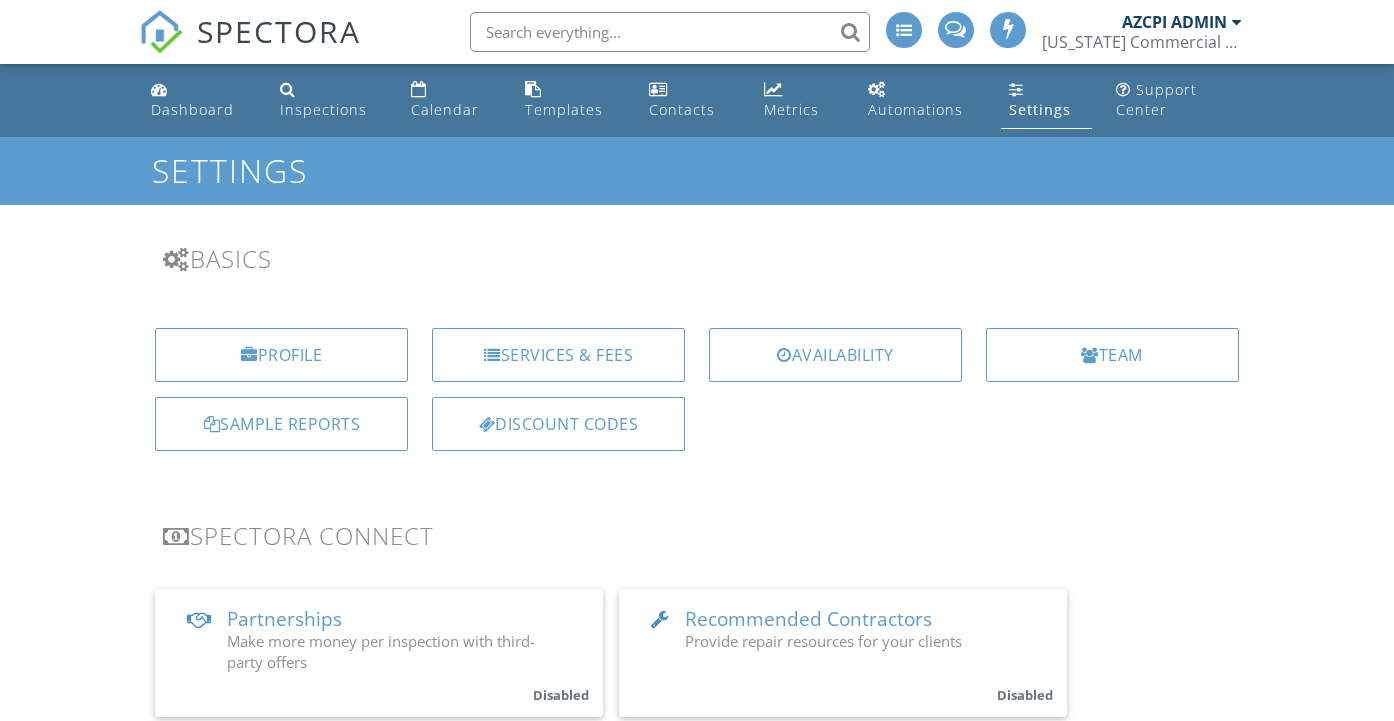 scroll, scrollTop: 0, scrollLeft: 0, axis: both 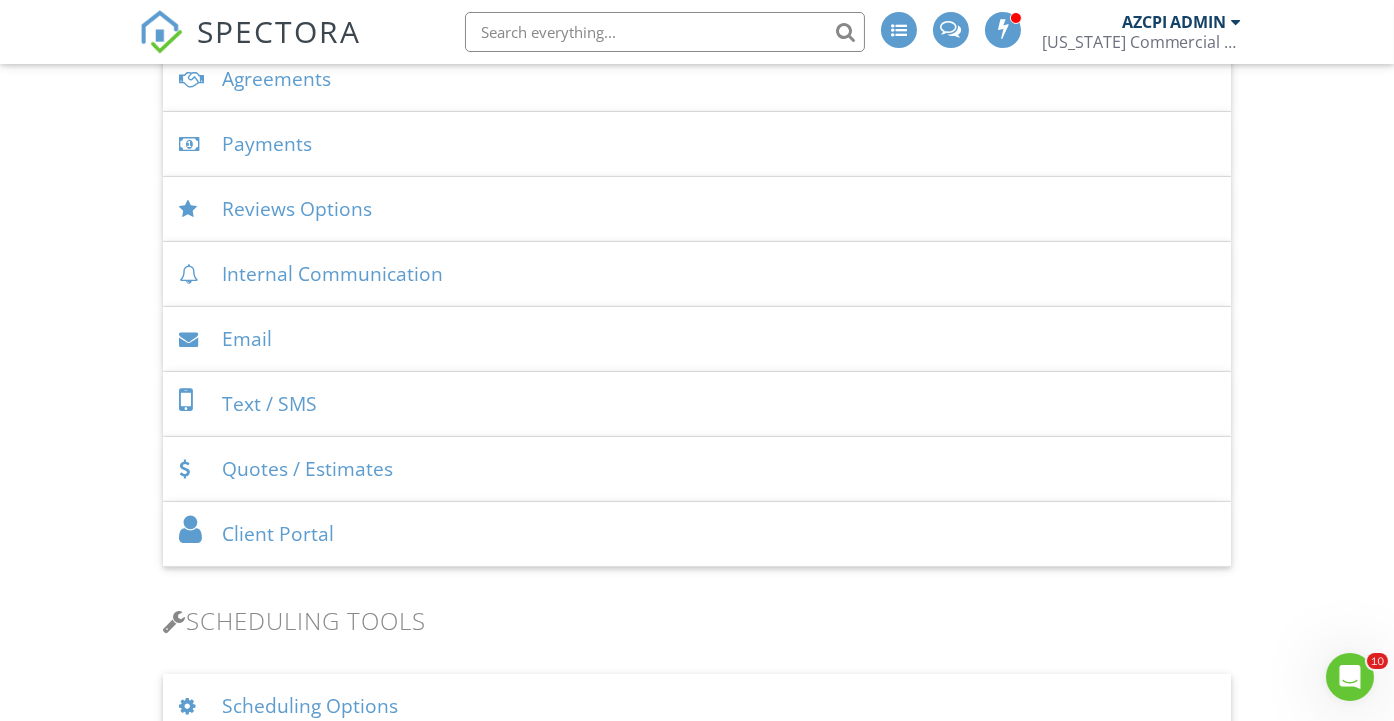 click on "Agreements" at bounding box center [696, 79] 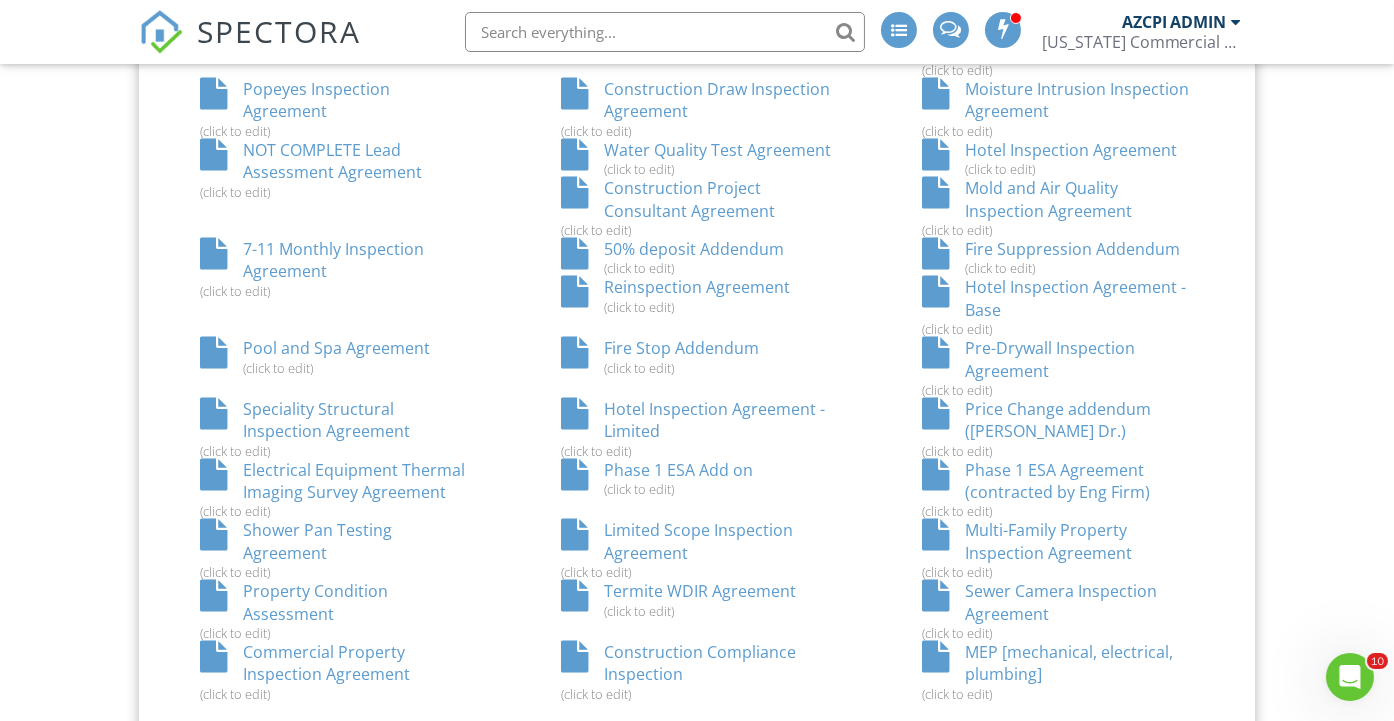 scroll, scrollTop: 1666, scrollLeft: 0, axis: vertical 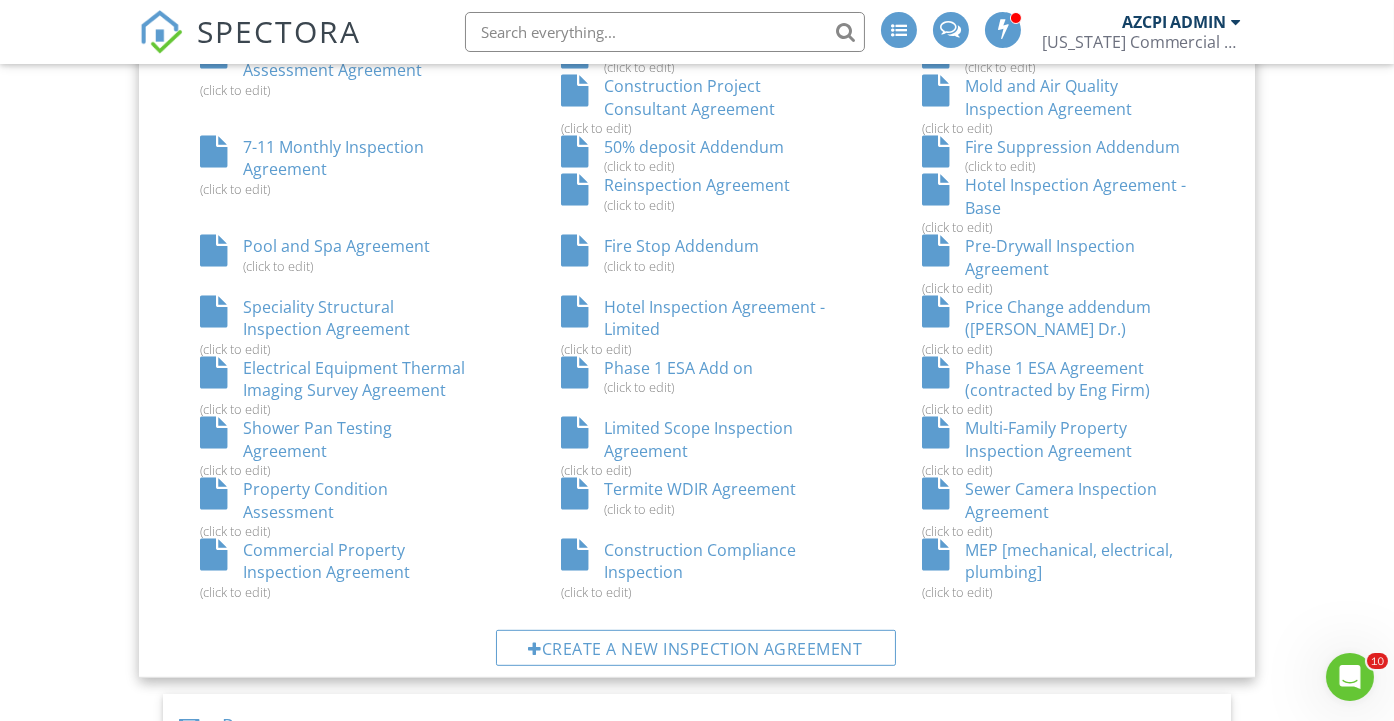 click on "Commercial Property Inspection Agreement
(click to edit)" at bounding box center (335, 569) 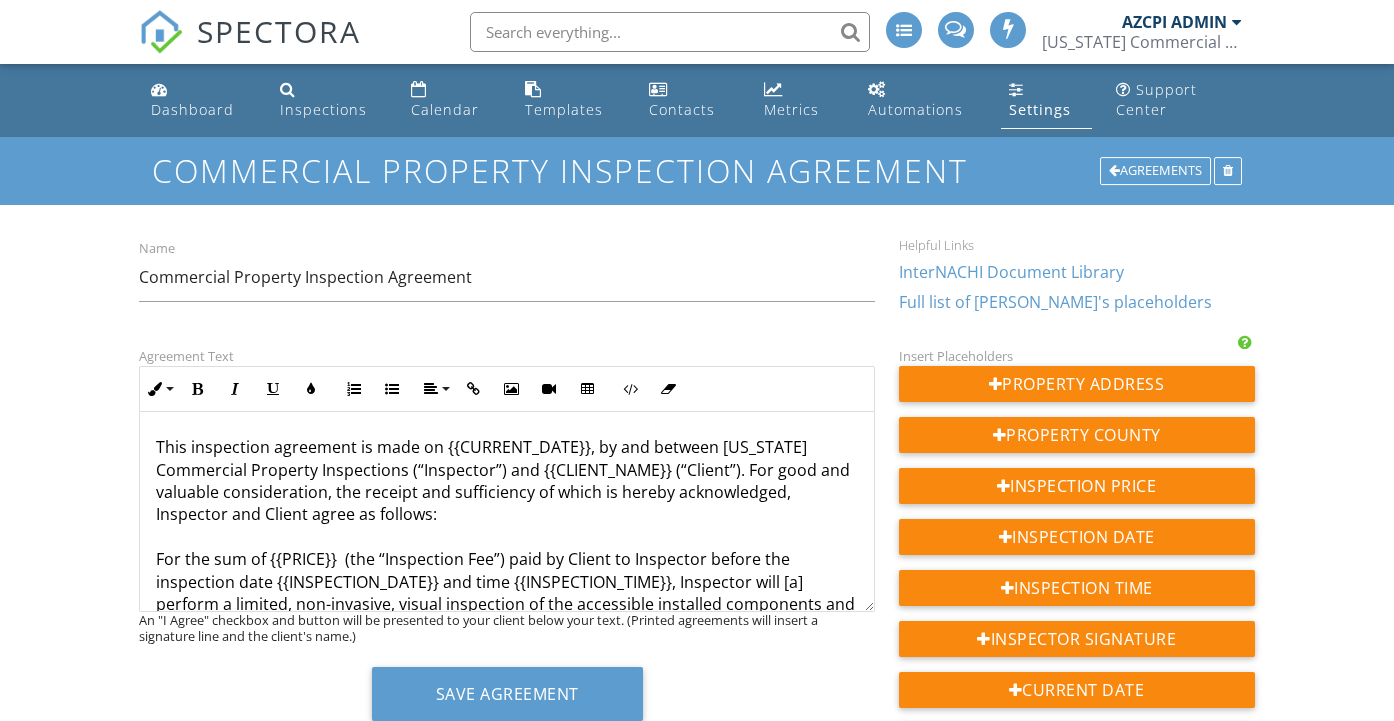 scroll, scrollTop: 0, scrollLeft: 0, axis: both 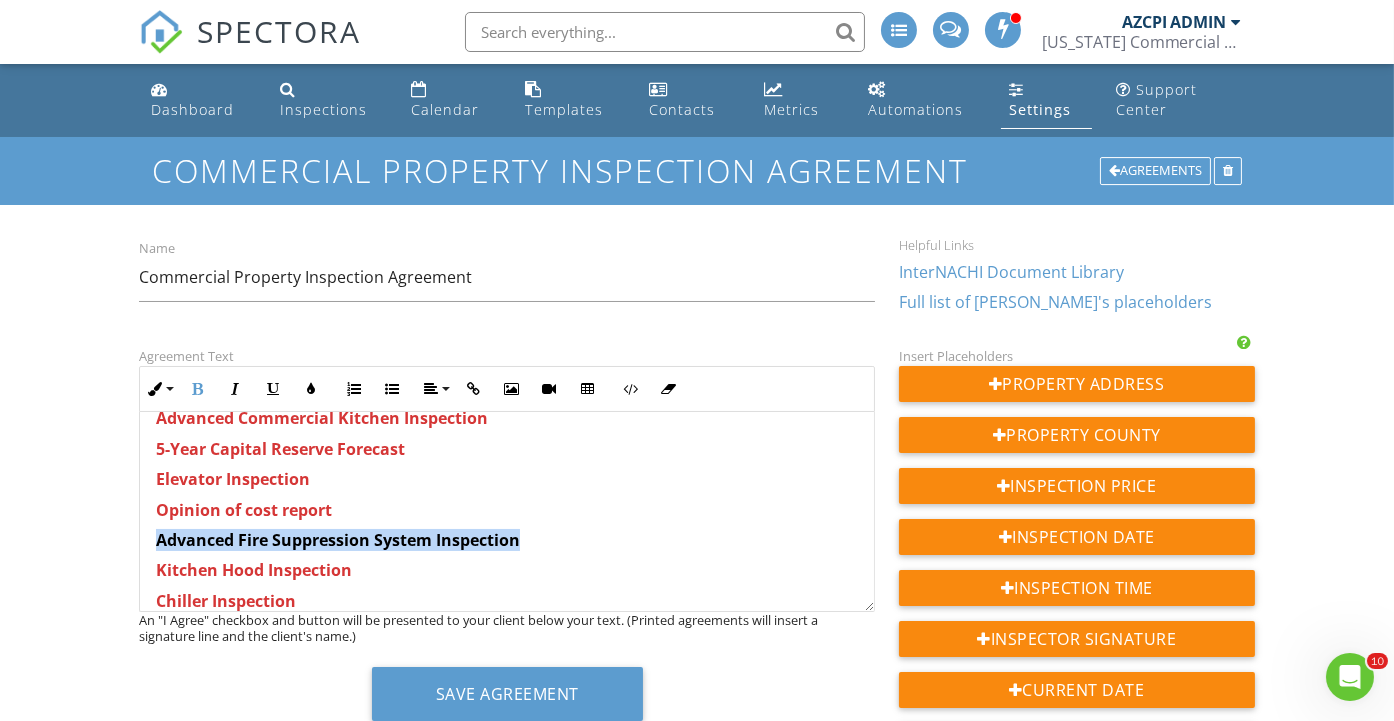 drag, startPoint x: 528, startPoint y: 542, endPoint x: 153, endPoint y: 538, distance: 375.02133 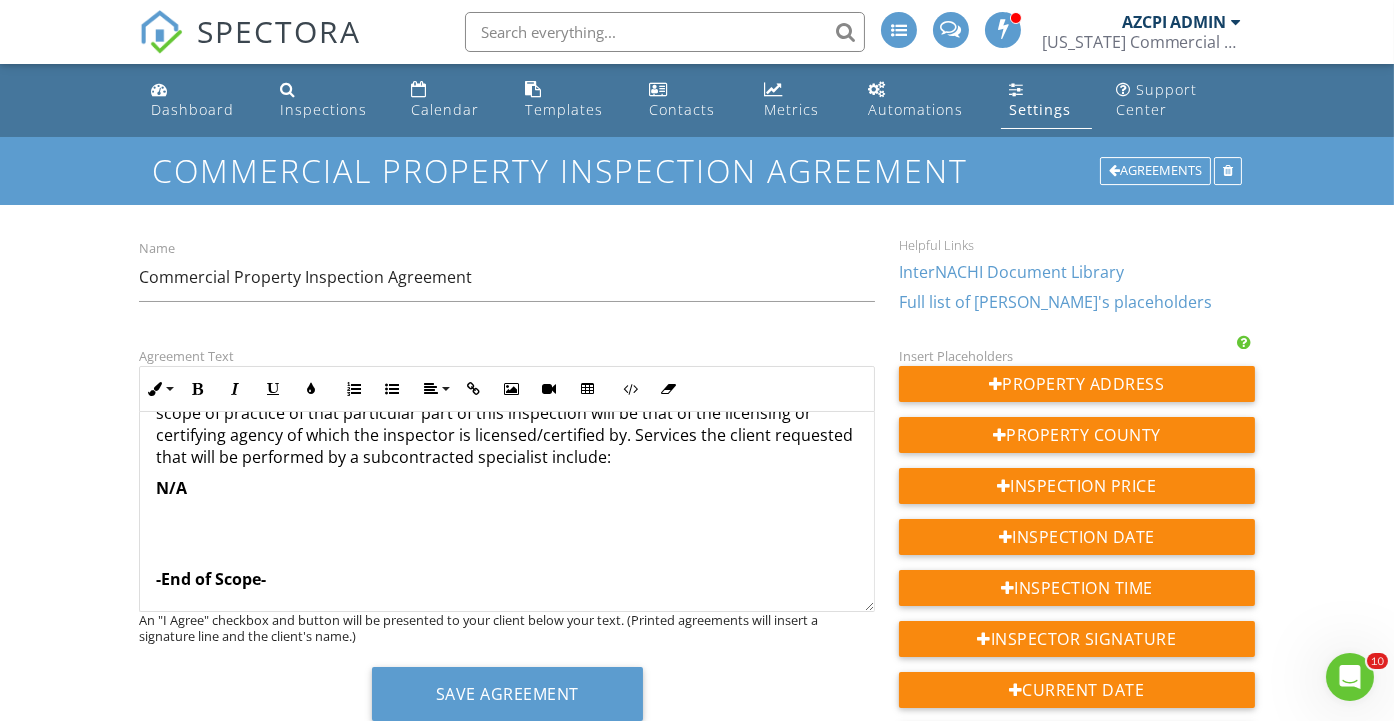scroll, scrollTop: 1333, scrollLeft: 0, axis: vertical 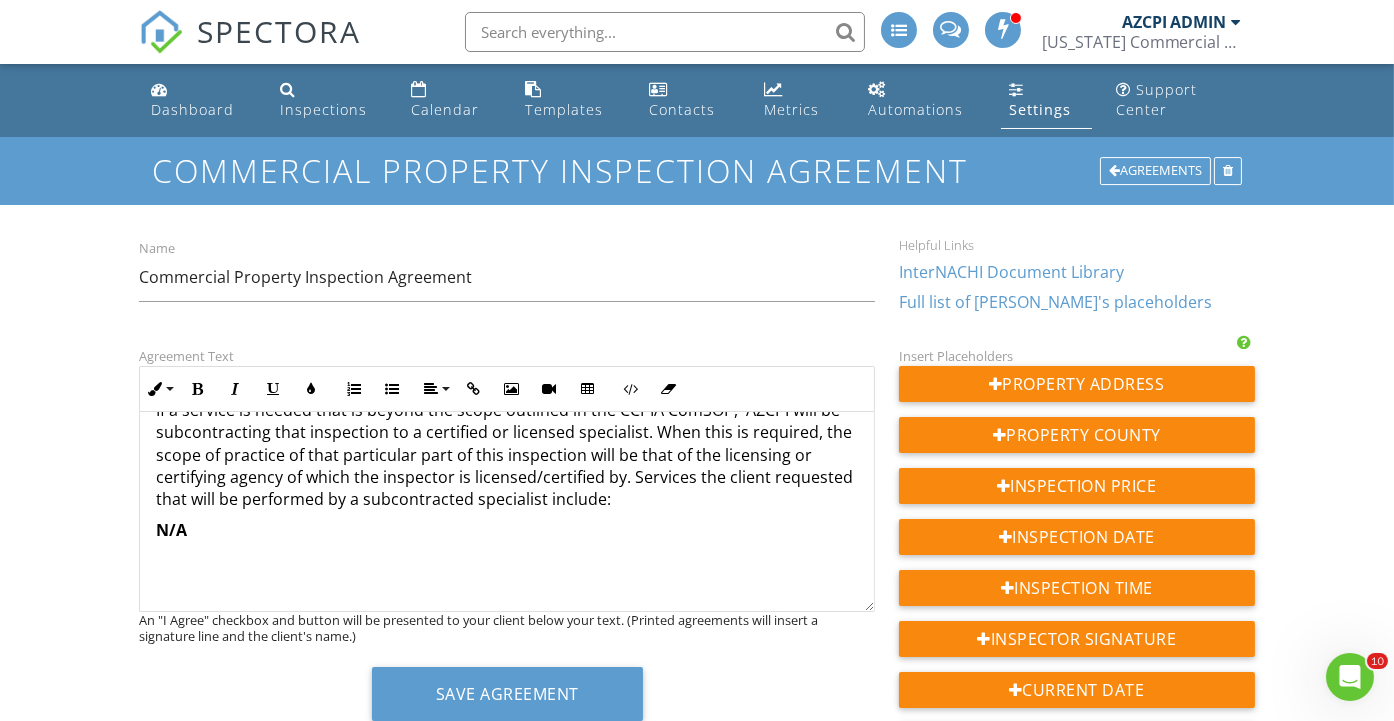 click on "N/A" at bounding box center [506, 530] 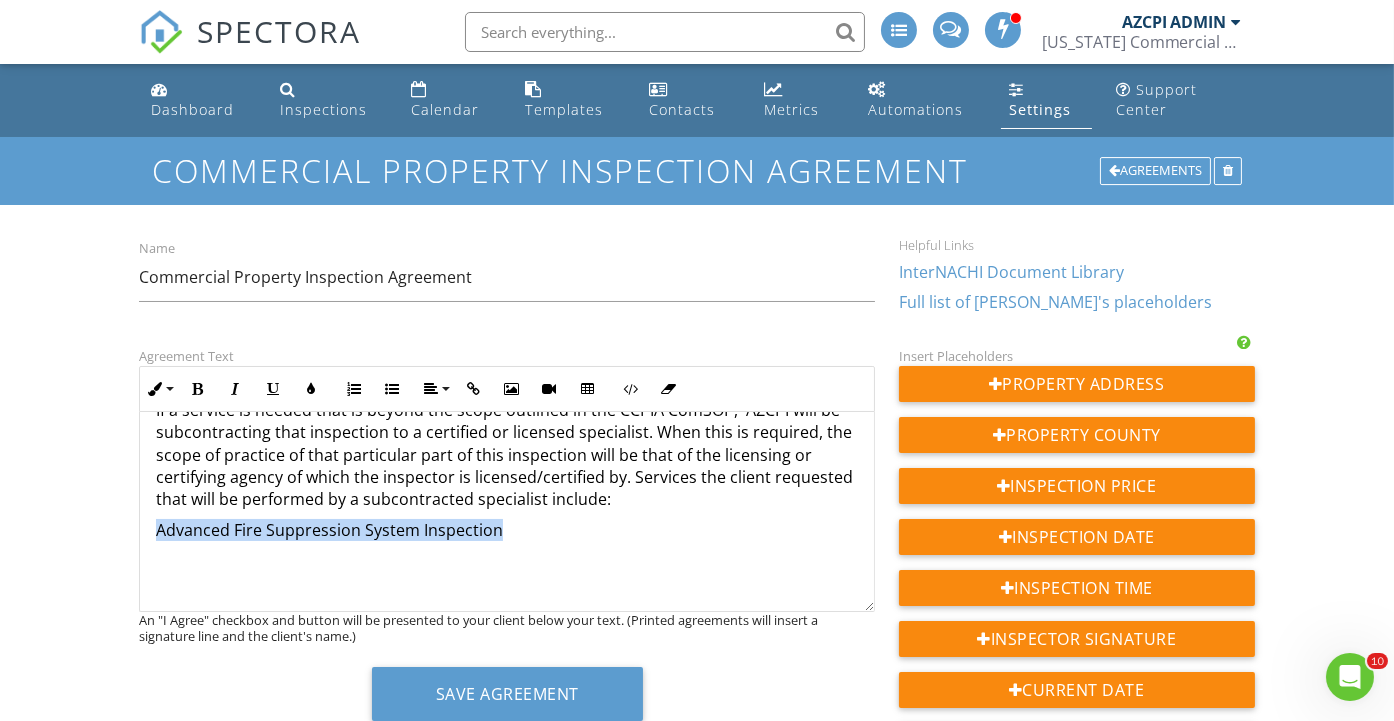 drag, startPoint x: 519, startPoint y: 527, endPoint x: 153, endPoint y: 527, distance: 366 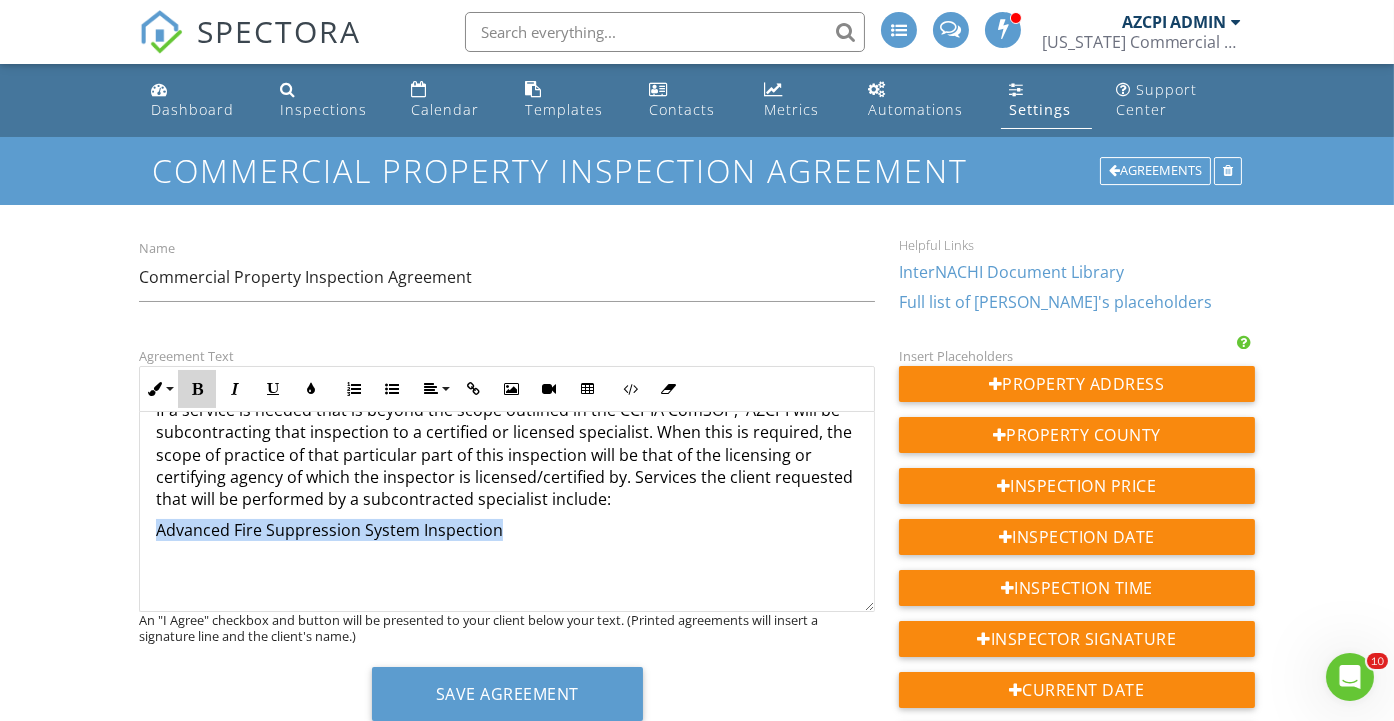 click at bounding box center [197, 389] 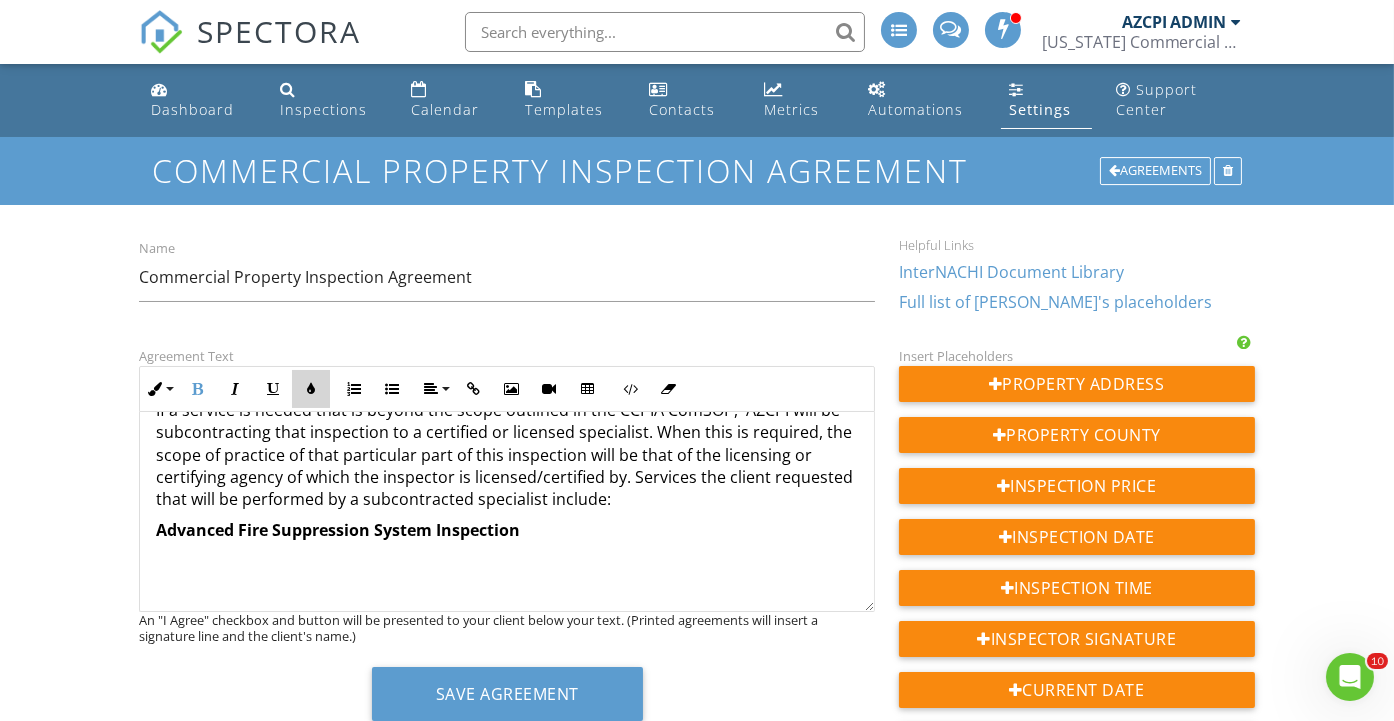 click at bounding box center [311, 389] 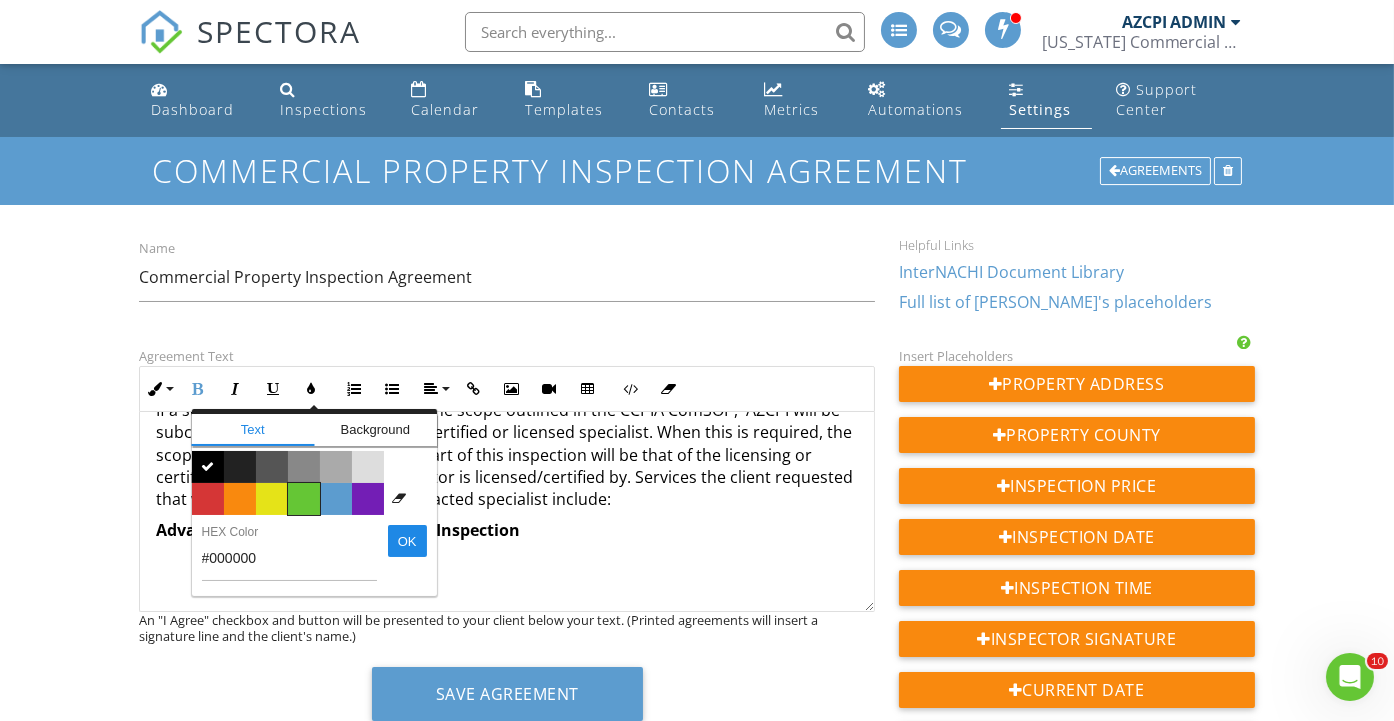 click on "Color #65c635" at bounding box center [304, 499] 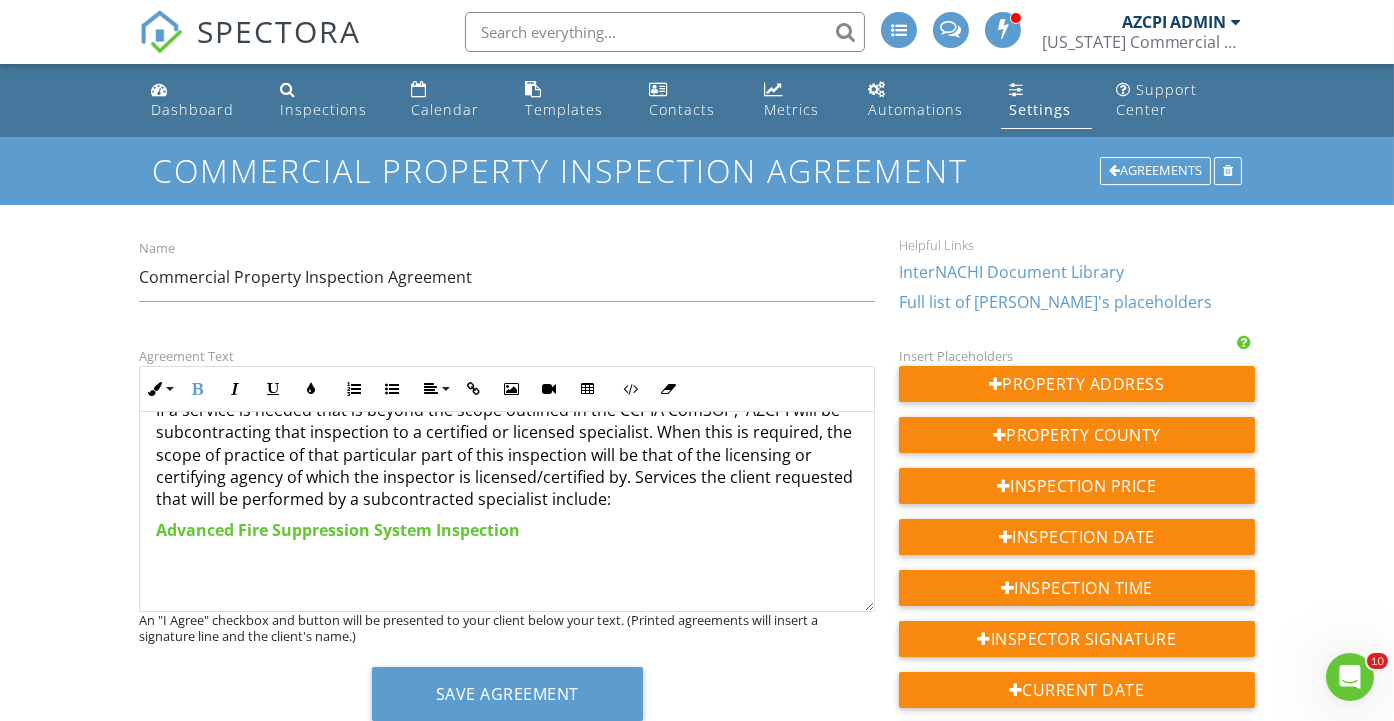 click at bounding box center (506, 560) 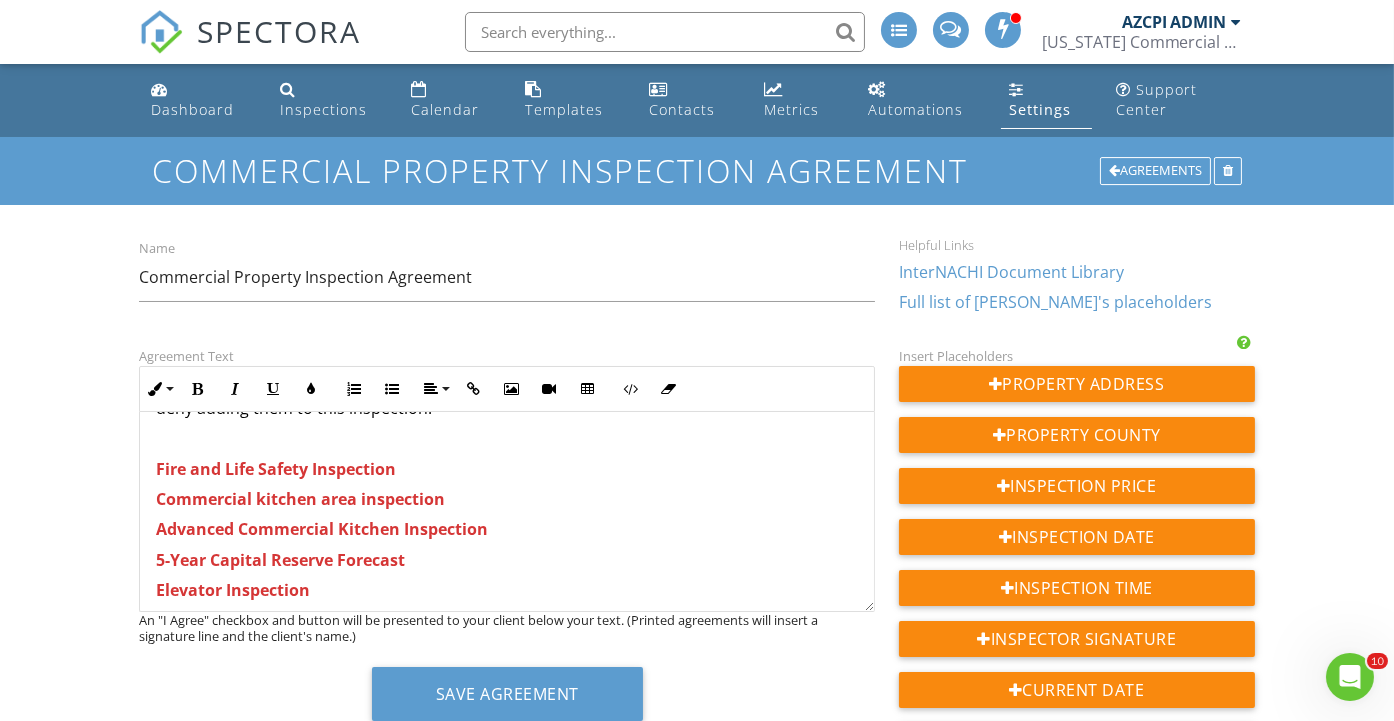 scroll, scrollTop: 1777, scrollLeft: 0, axis: vertical 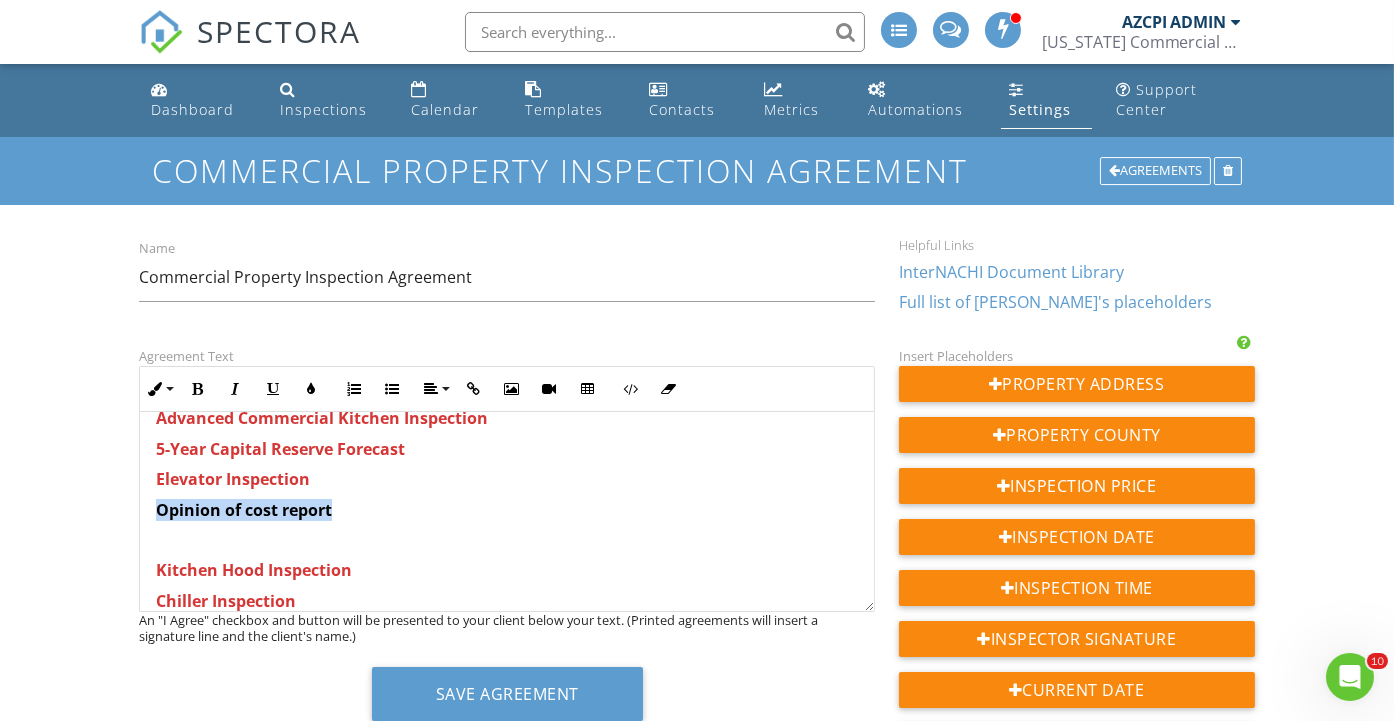 drag, startPoint x: 346, startPoint y: 508, endPoint x: 151, endPoint y: 510, distance: 195.01025 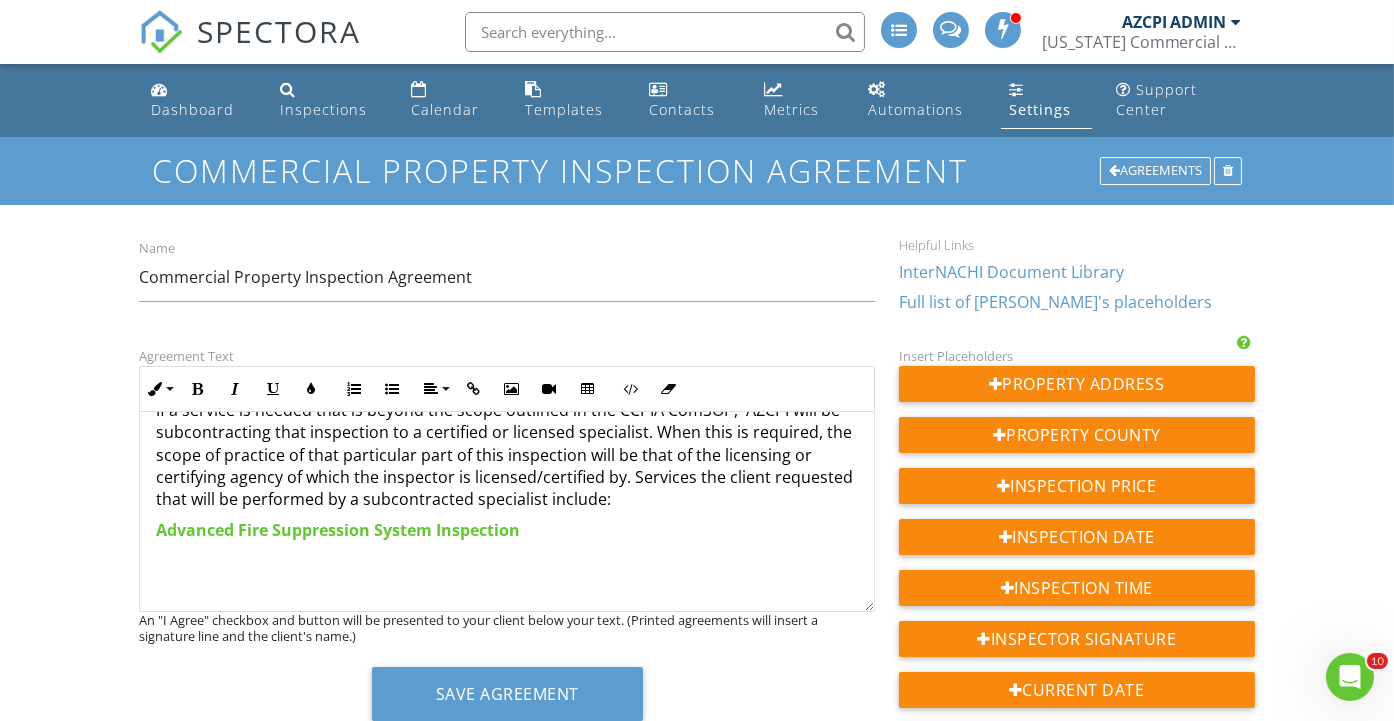 scroll, scrollTop: 1221, scrollLeft: 0, axis: vertical 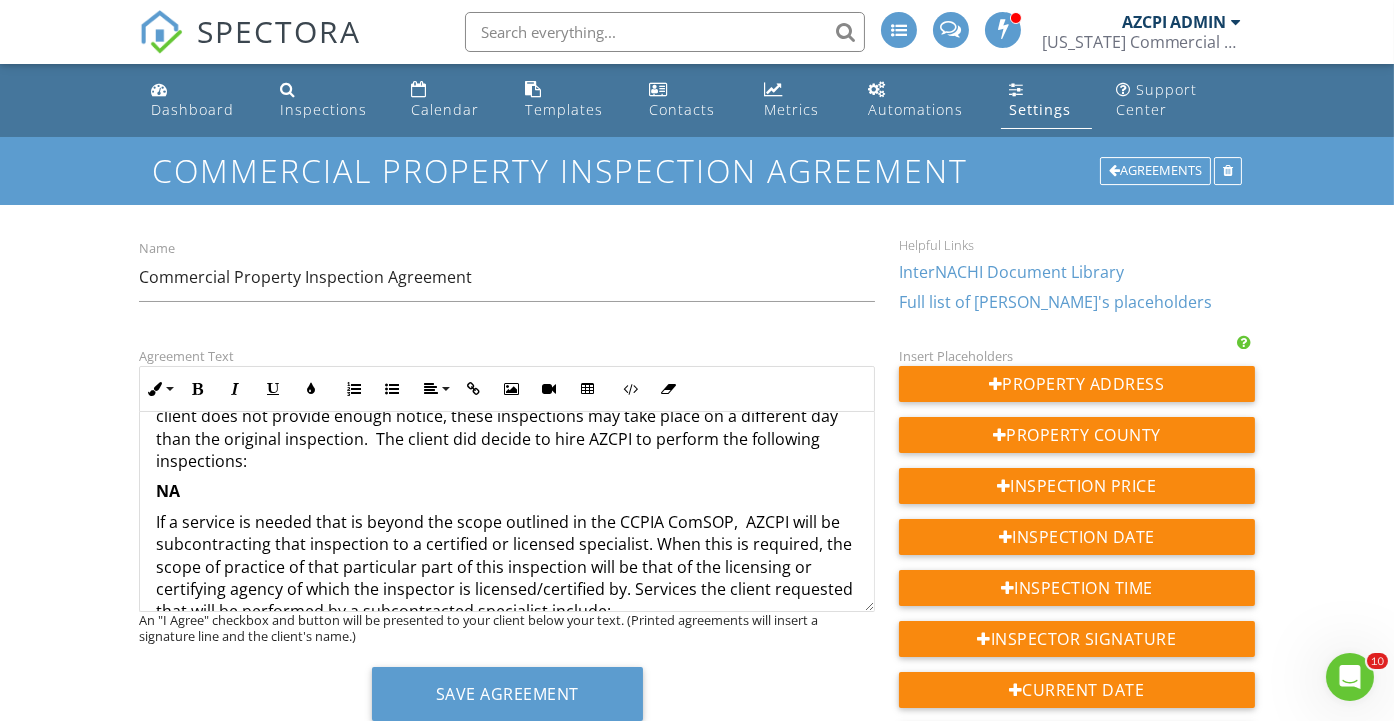 click on "NA" at bounding box center (506, 491) 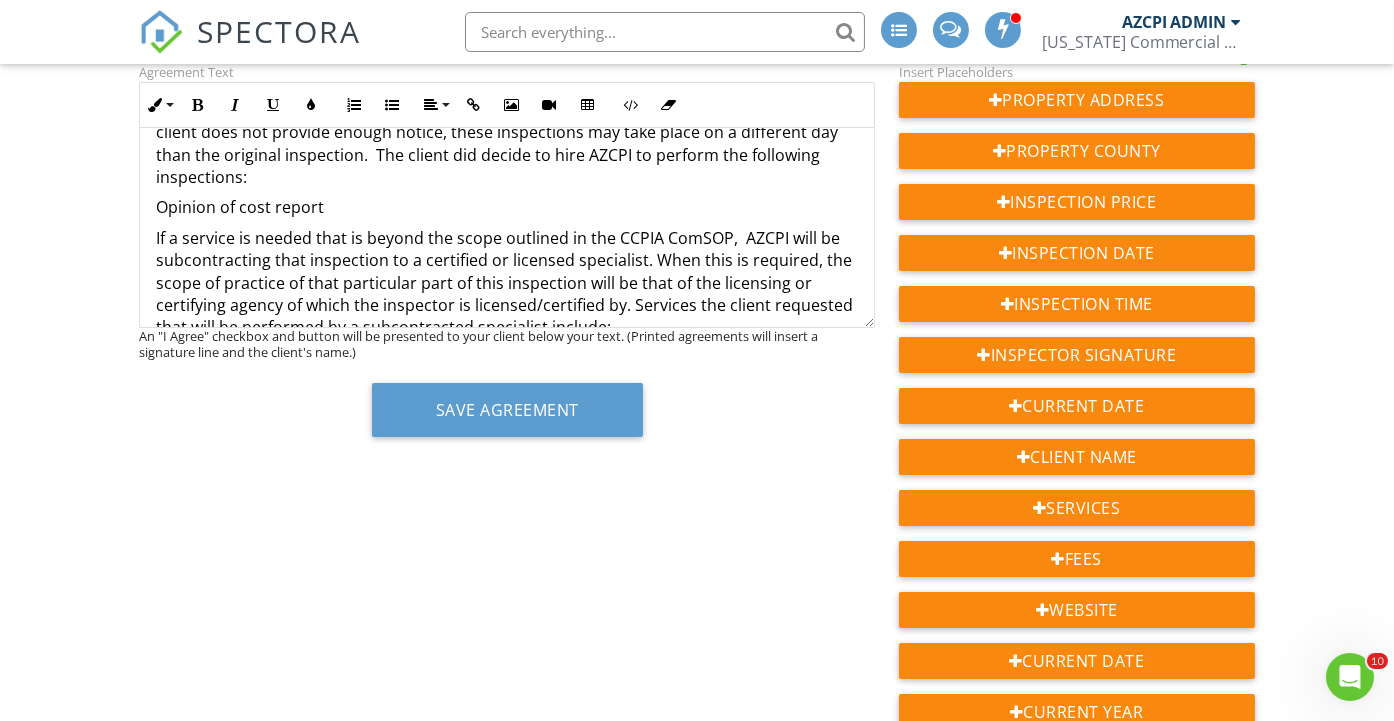 scroll, scrollTop: 333, scrollLeft: 0, axis: vertical 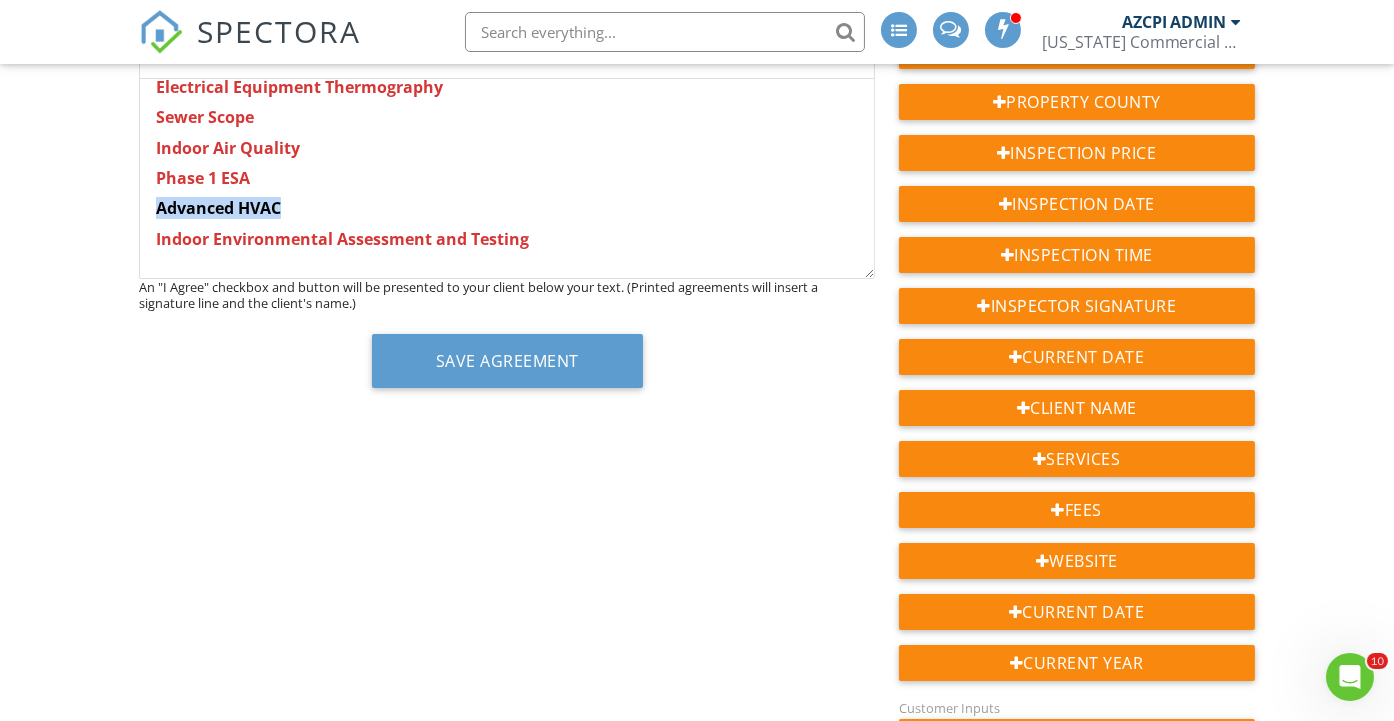 drag, startPoint x: 310, startPoint y: 211, endPoint x: 153, endPoint y: 201, distance: 157.31815 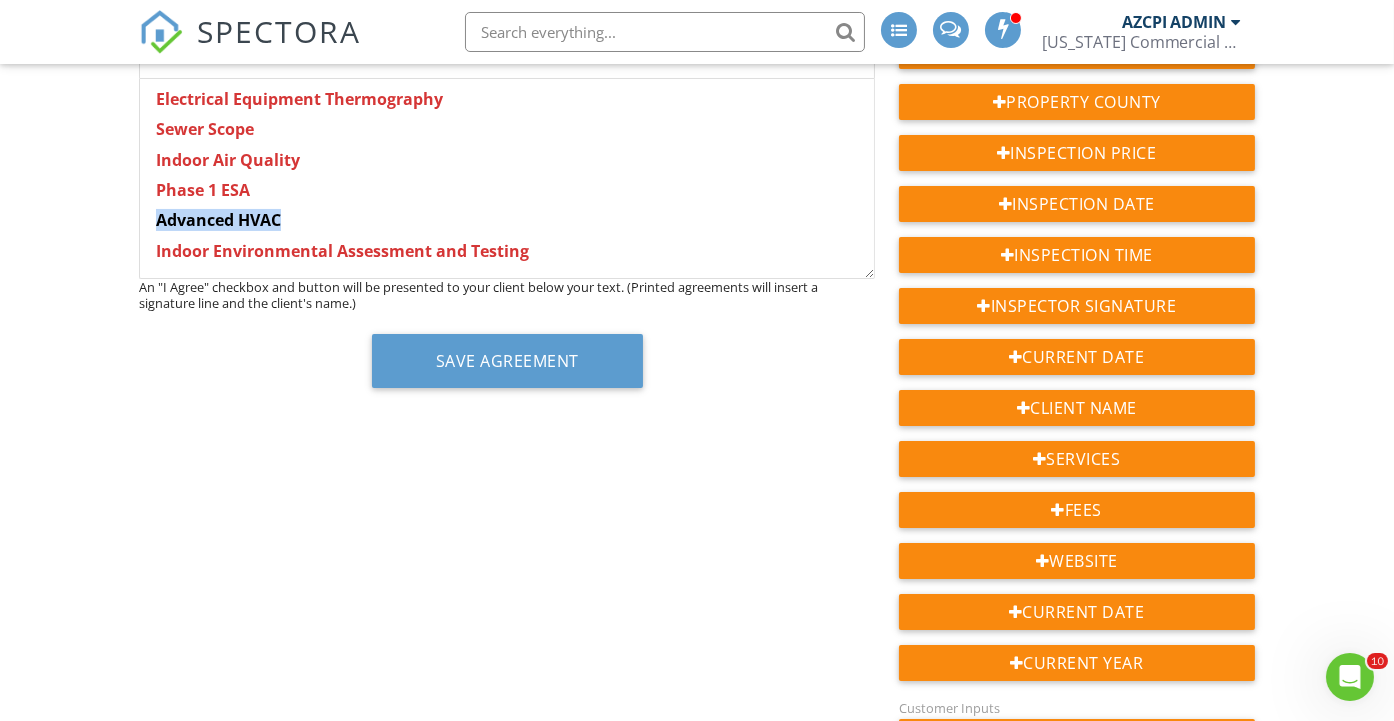scroll, scrollTop: 2110, scrollLeft: 0, axis: vertical 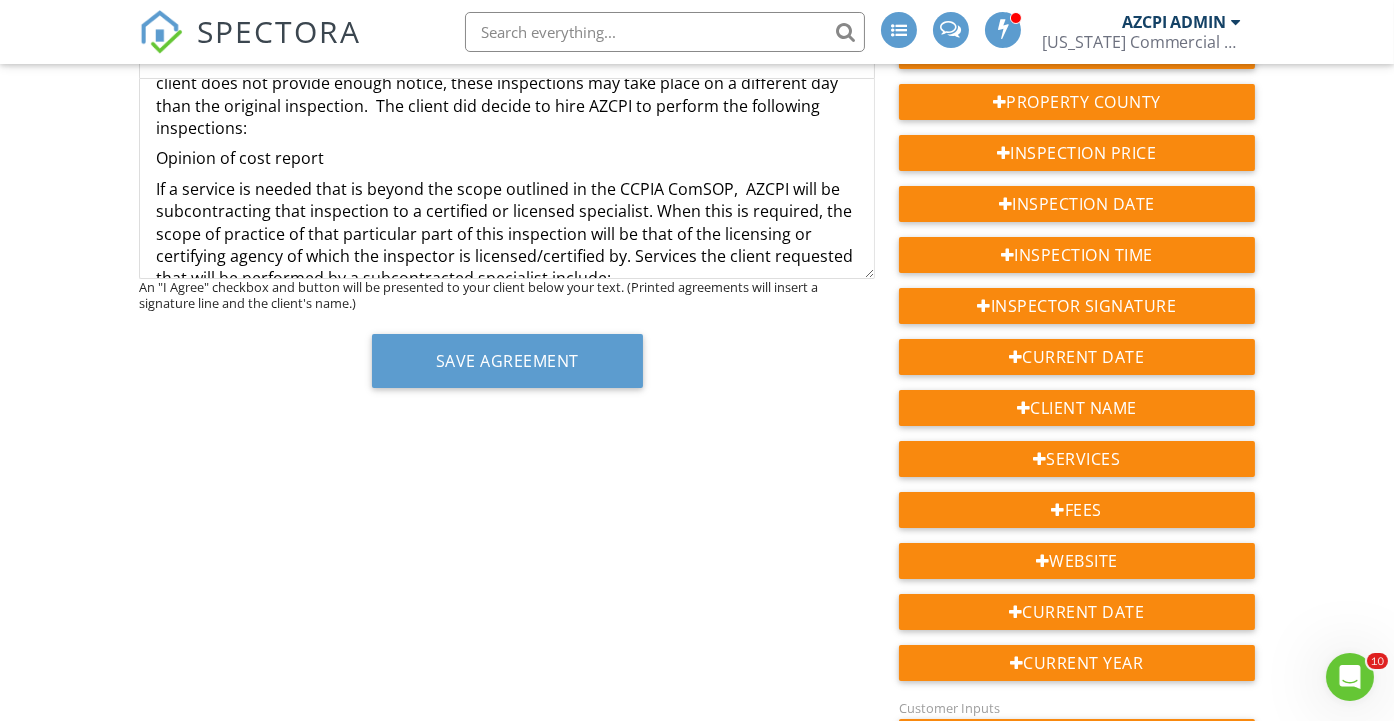 click on "Opinion of cost report" at bounding box center (506, 158) 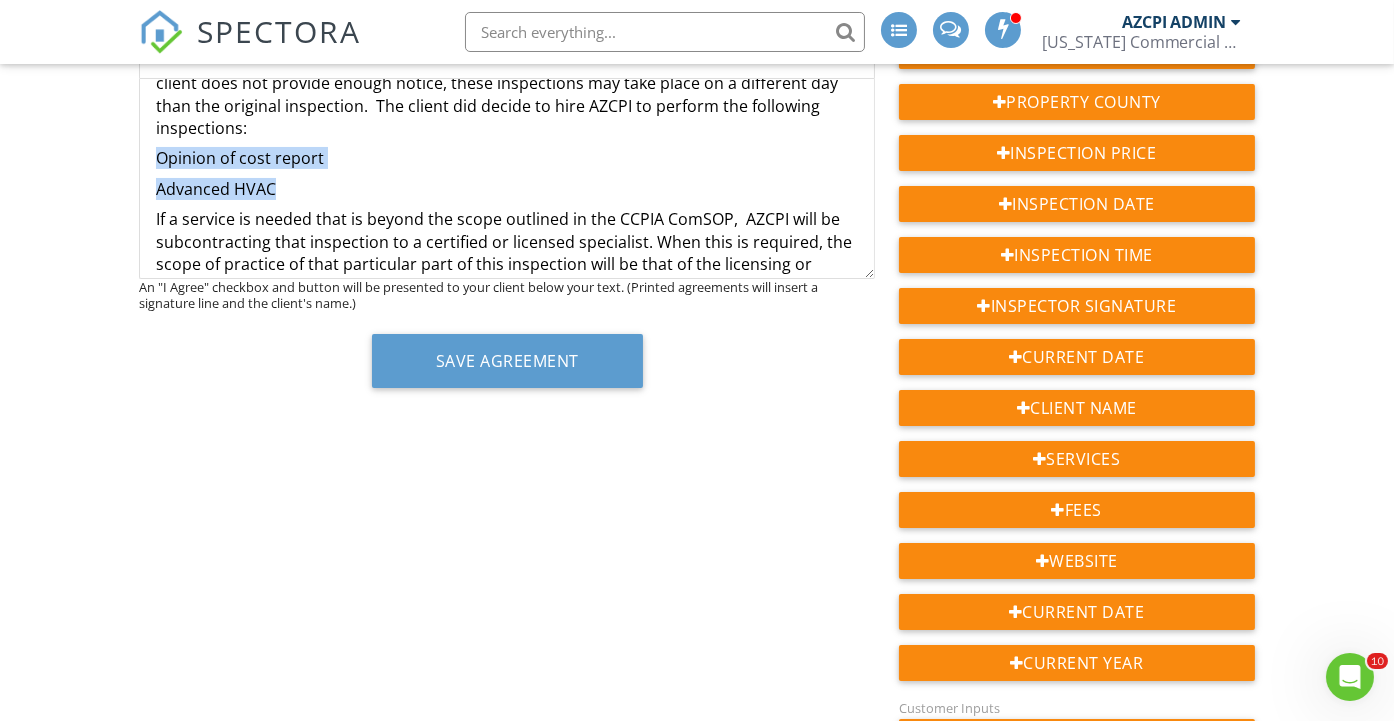 drag, startPoint x: 293, startPoint y: 185, endPoint x: 151, endPoint y: 155, distance: 145.13441 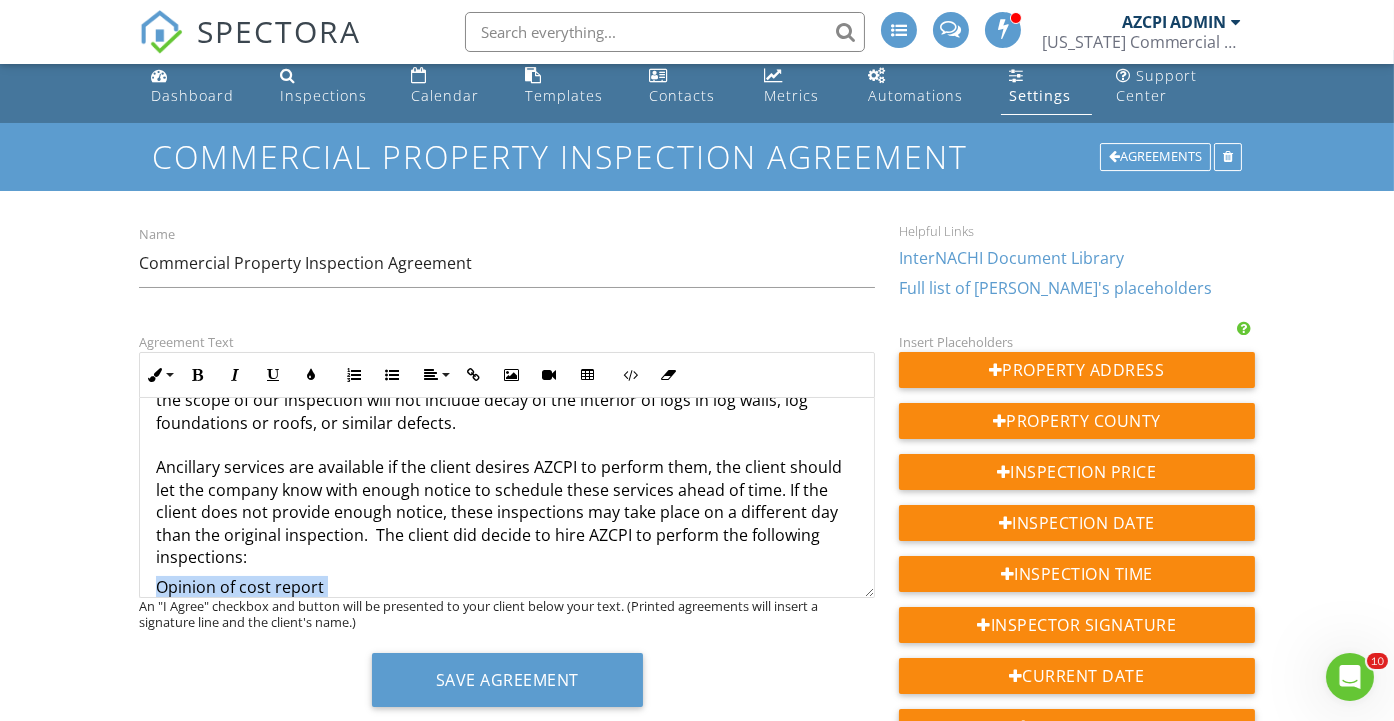 scroll, scrollTop: 0, scrollLeft: 0, axis: both 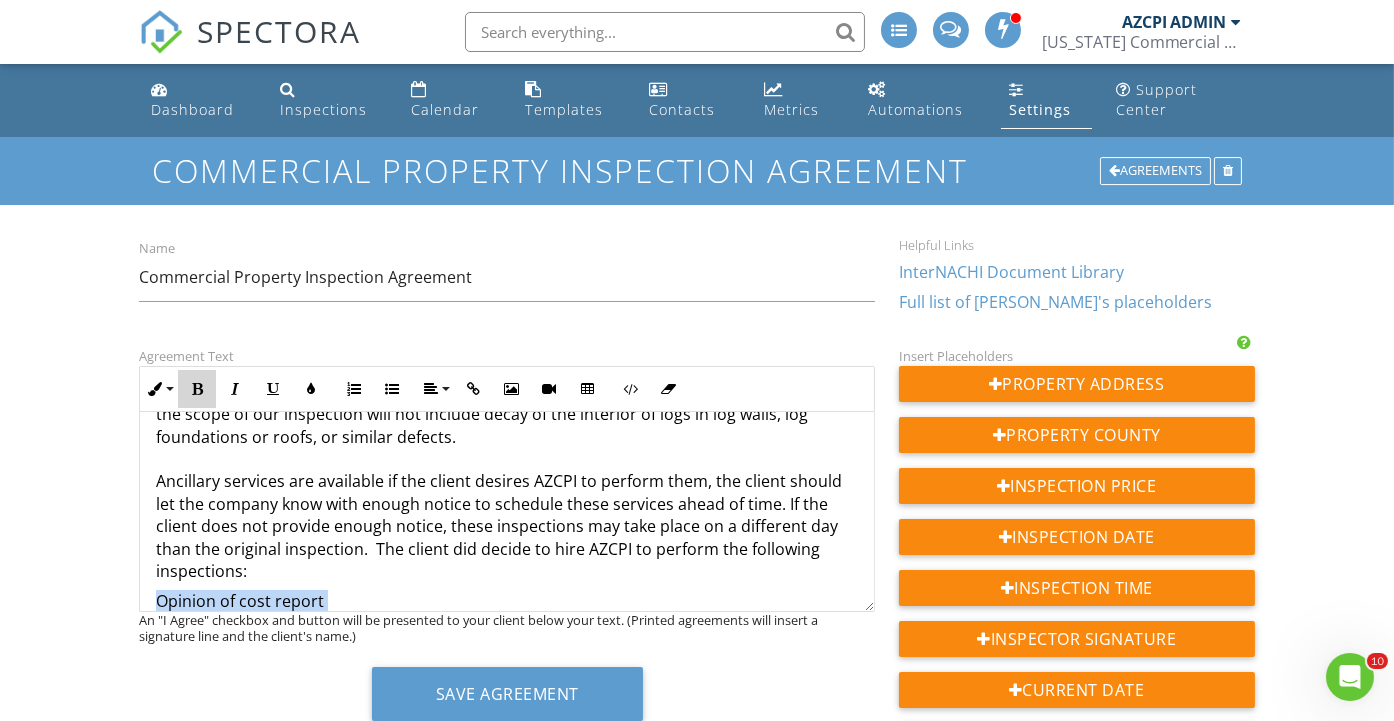 click at bounding box center (197, 389) 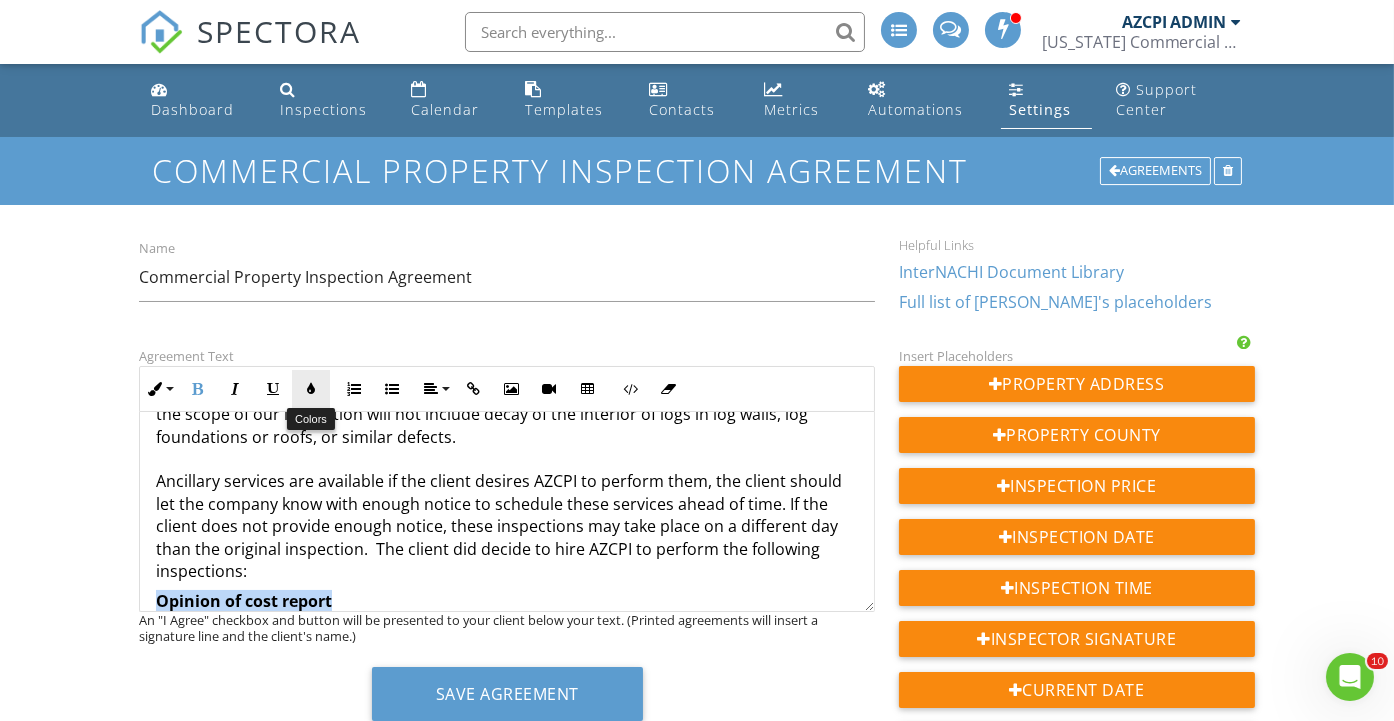 click at bounding box center [311, 389] 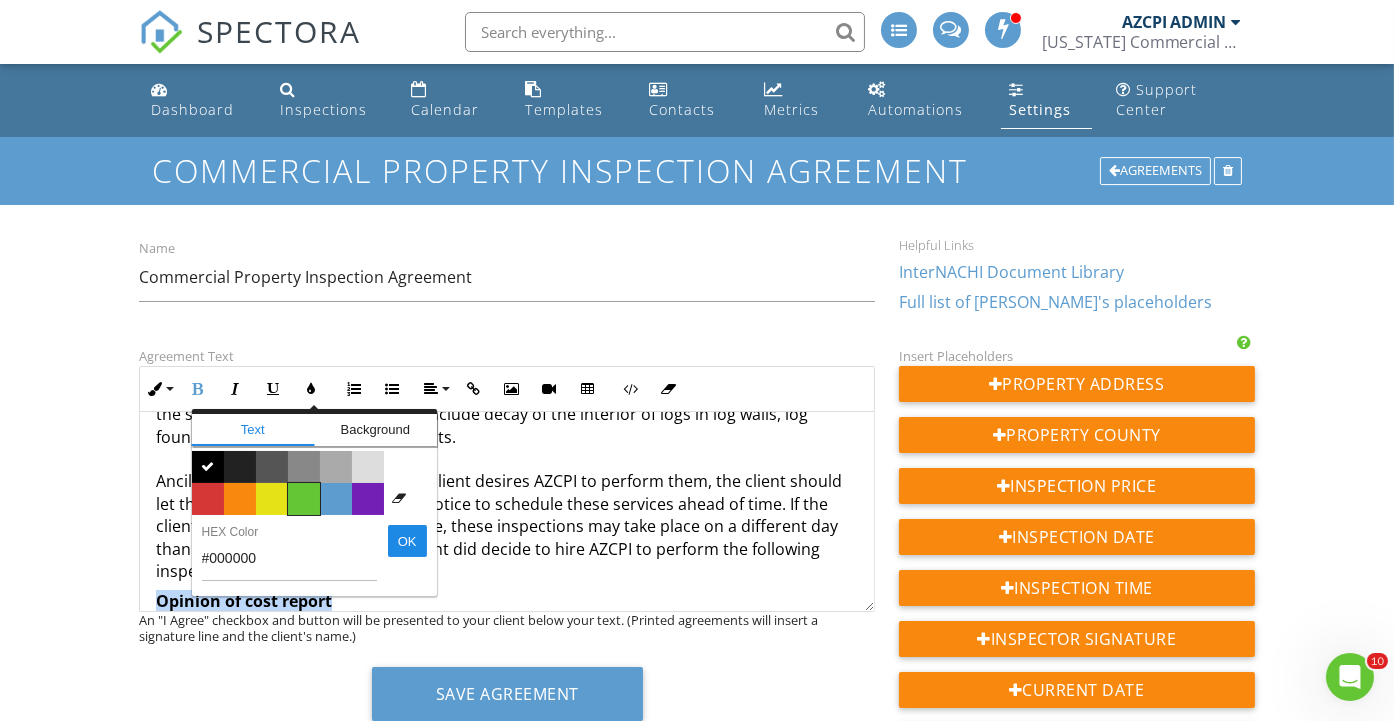 click on "Color #65c635" at bounding box center (304, 499) 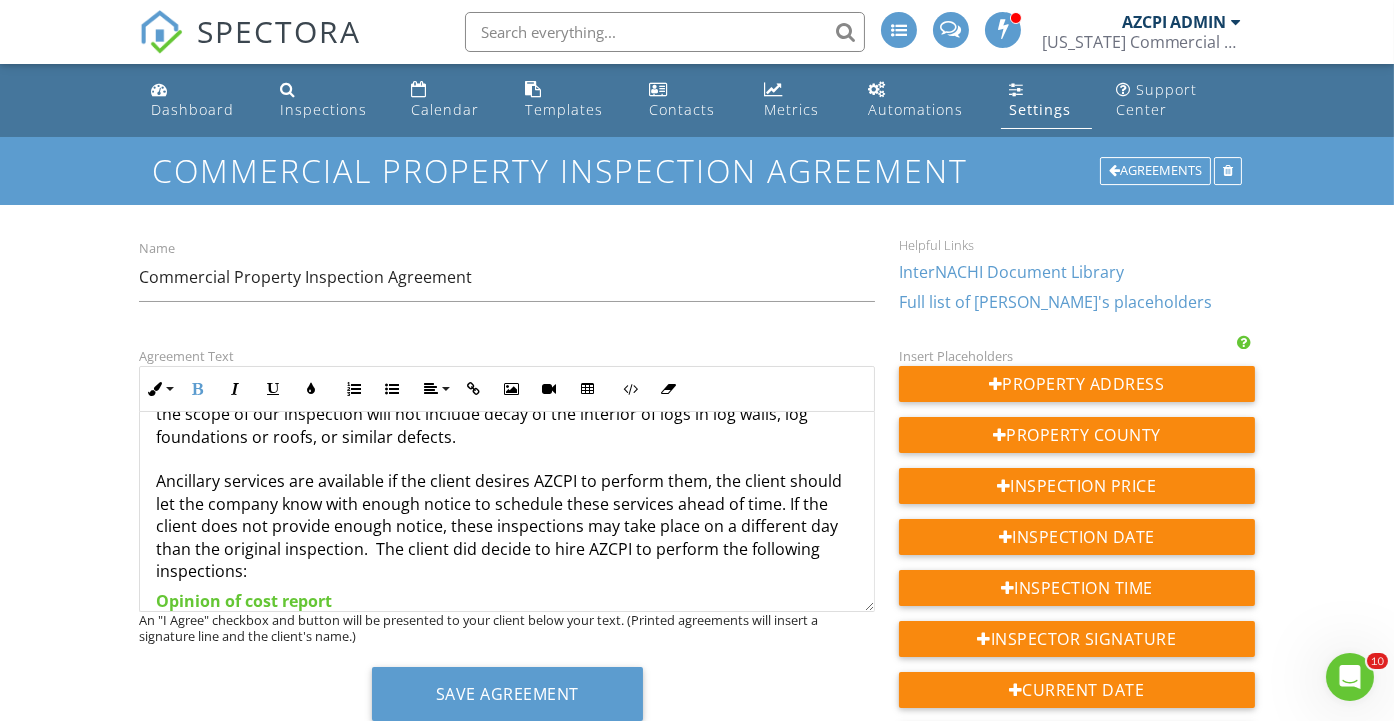 click on "Dashboard
Inspections
Calendar
Templates
Contacts
Metrics
Automations
Settings
Support Center
Commercial Property Inspection Agreement
Agreements
Name
Commercial Property Inspection Agreement
Helpful Links
InterNACHI Document Library
Full list of Spectora's placeholders
Agreement Text
Inline Style XLarge Large Normal Small Light Small/Light Bold Italic Underline Colors Ordered List Unordered List Align Align Left Align Center Align Right Align Justify Insert Link Insert Image Insert Video Insert Table Code View Clear Formatting Text Background Color #000000     Color #222222    Color #555555    Color #888888    Color #aaaaaa    Color #dddddd    Color #ffffff    Color #d53636    Color #f9890e    Color #e5e318    Color #65c635    Color #5c9ccf    Color #731eb5    Clear Formatting Color #000000    #000000" at bounding box center (697, 3350) 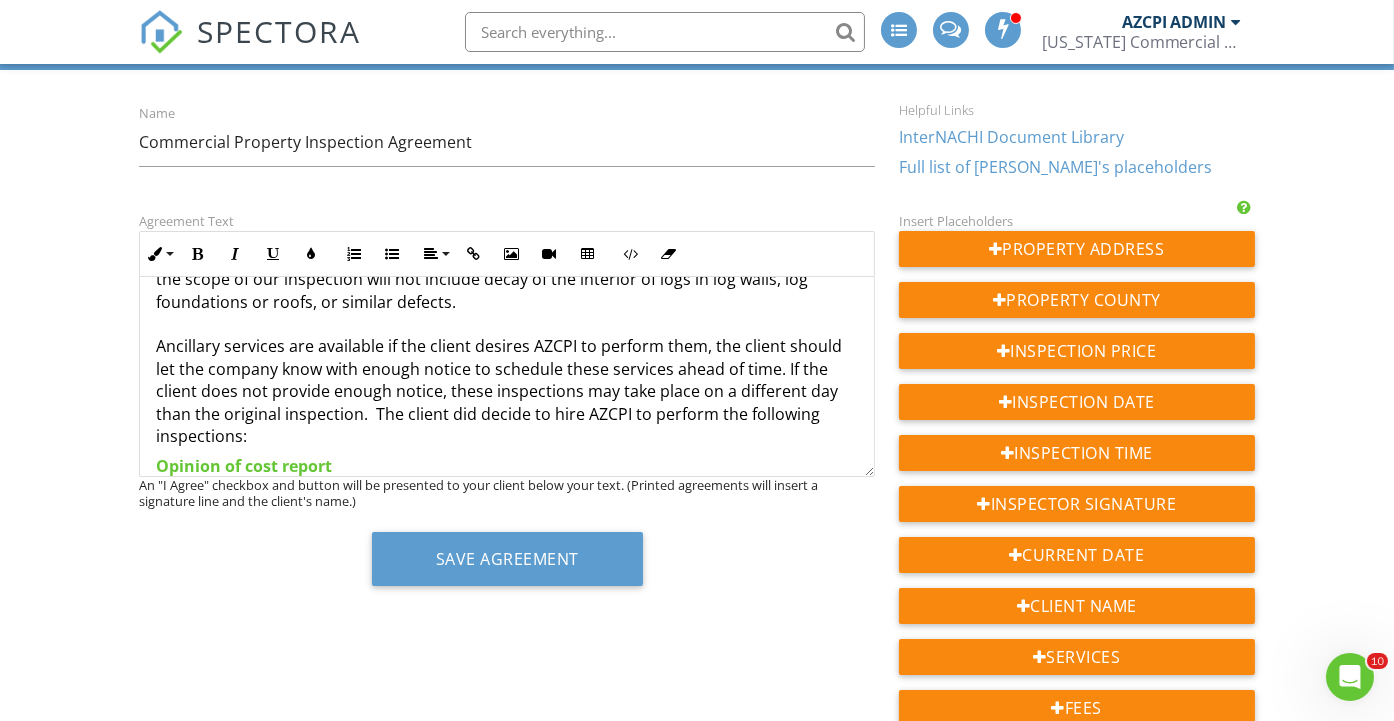scroll, scrollTop: 222, scrollLeft: 0, axis: vertical 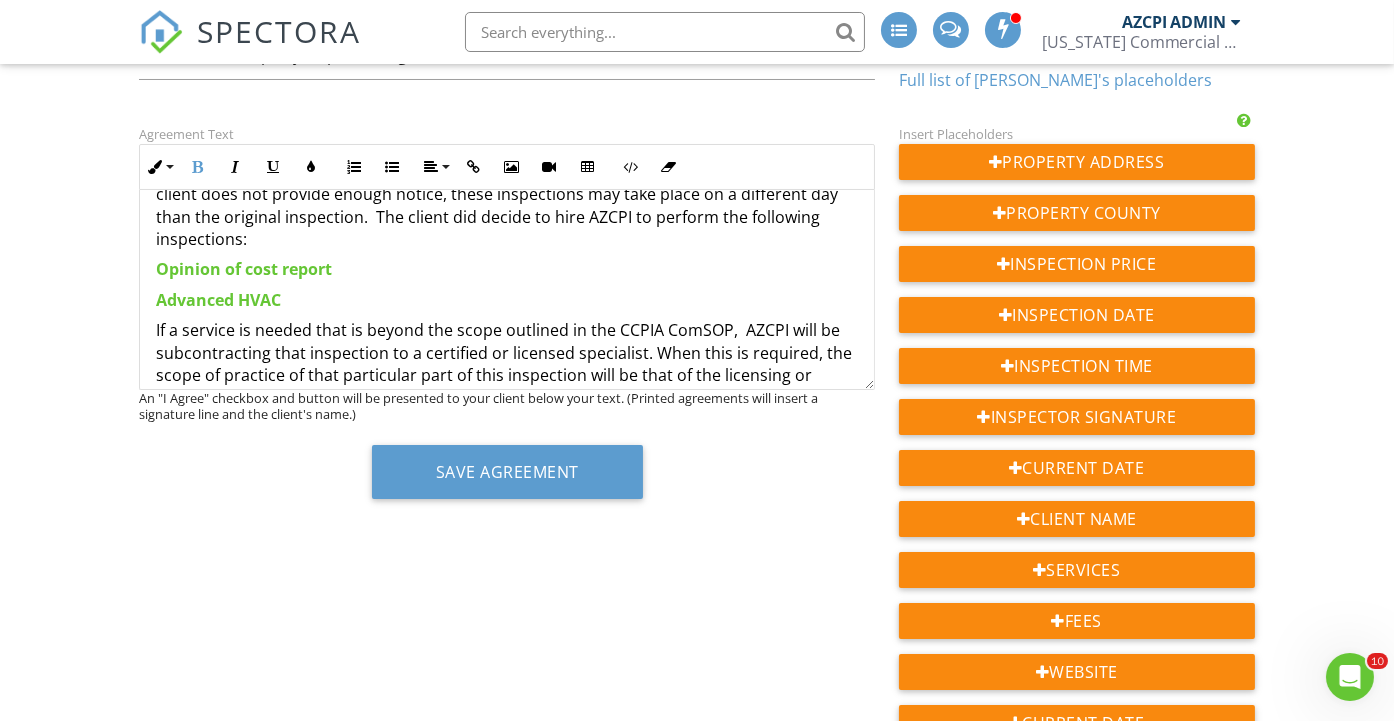 click on "Advanced HVAC ​" at bounding box center [506, 300] 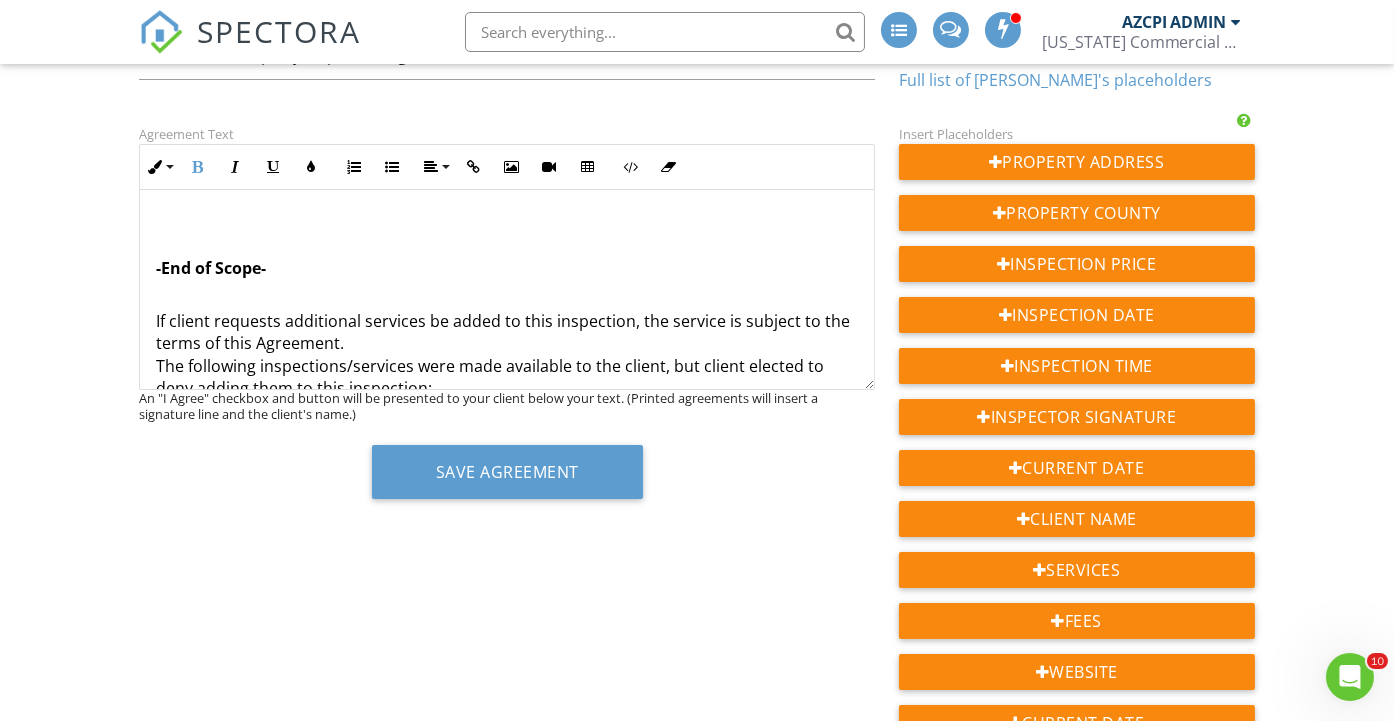 scroll, scrollTop: 1444, scrollLeft: 0, axis: vertical 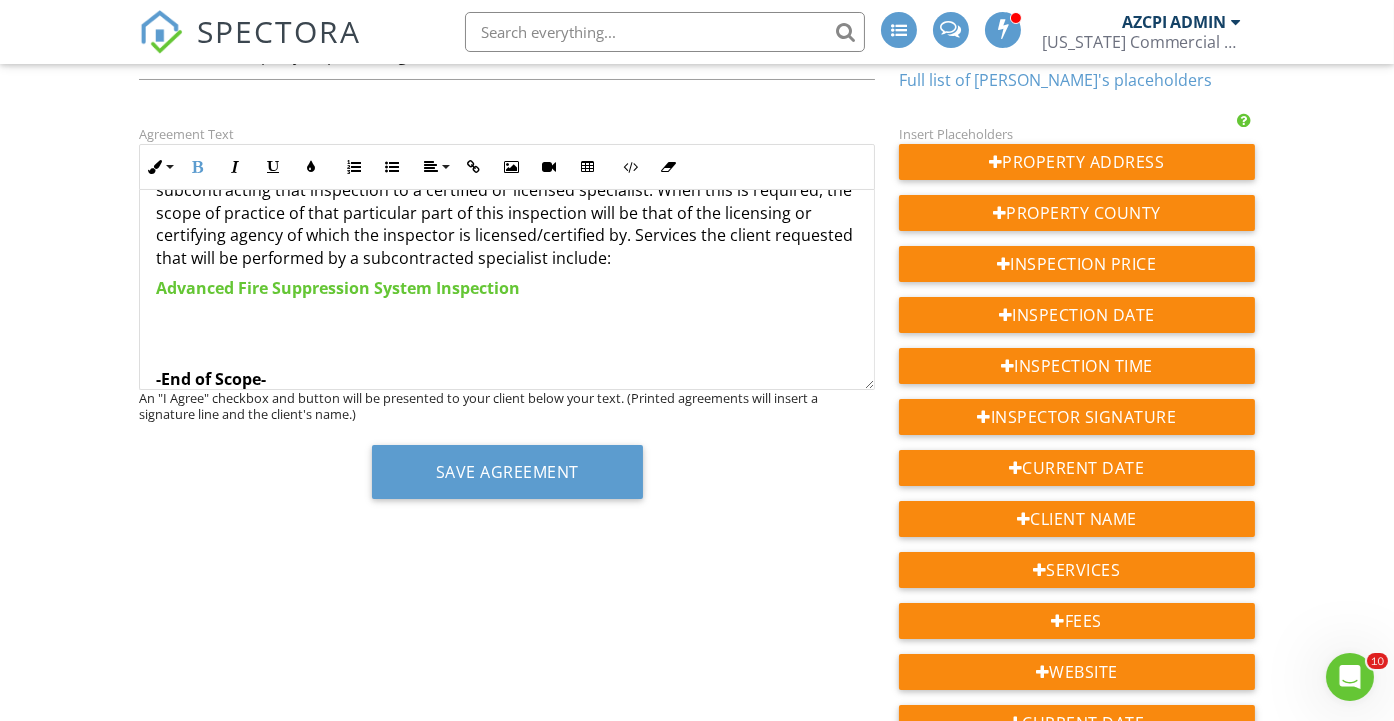 click on "This inspection agreement is made on {{CURRENT_DATE}}, by and between Arizona Commercial Property Inspections (“Inspector”) and {{CLIENT_NAME}} (“Client”). For good and valuable consideration, the receipt and sufficiency of which is hereby acknowledged, Inspector and Client agree as follows: For the sum of {{PRICE}}  (the “Inspection Fee”) paid by Client to Inspector before the inspection date {{INSPECTION_DATE}} and time {{INSPECTION_TIME}}, Inspector will [a] perform a limited, non-invasive, visual inspection of the accessible installed components and systems of the buildings requested by the client at the property located at {{ADDRESS}} (The “Property”) as such systems and components exist at the time of the inspection (the “Inspection”) and (b) prepare a report describing Inspector’s findings and identifying the defects that Inspector observed and deemed material (the “Report”).  The Report is only supplementary to any seller’s disclosure. Inspection Scope of Practice  Green" at bounding box center (506, 1745) 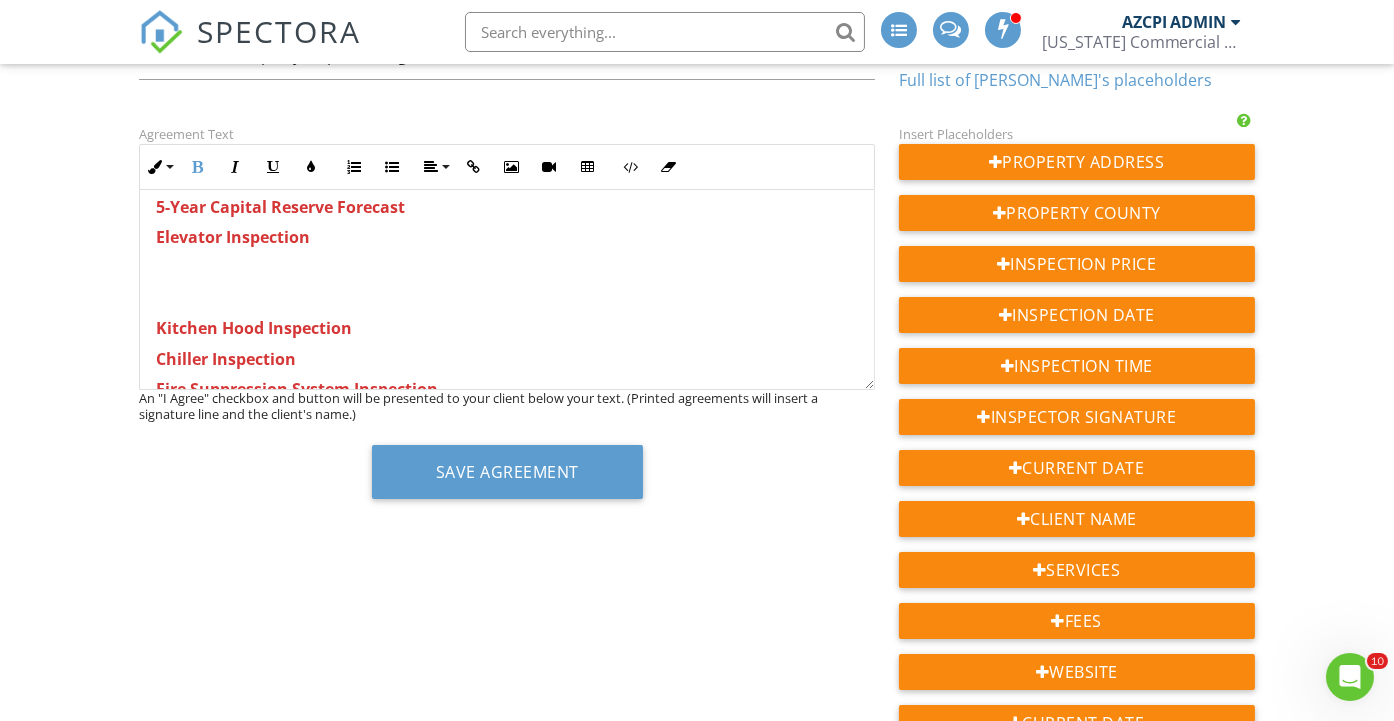 scroll, scrollTop: 1888, scrollLeft: 0, axis: vertical 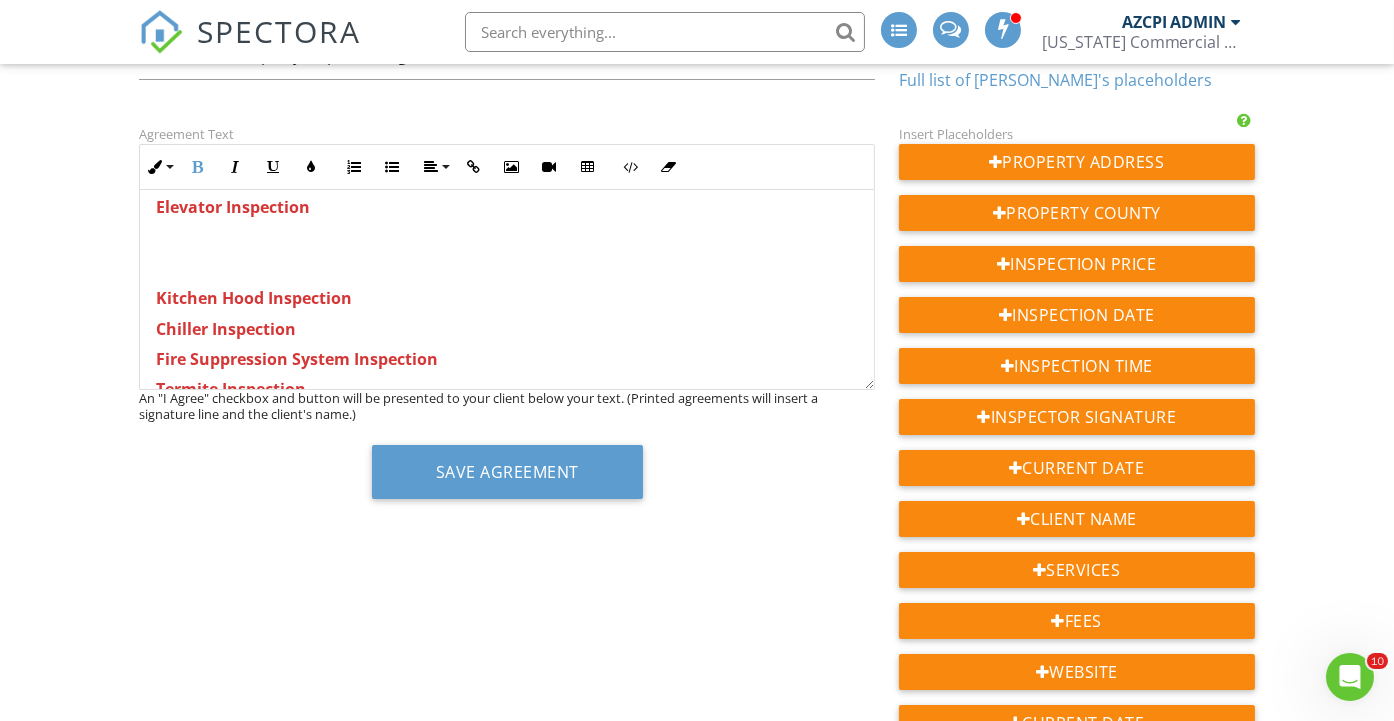 click on "This inspection agreement is made on {{CURRENT_DATE}}, by and between Arizona Commercial Property Inspections (“Inspector”) and {{CLIENT_NAME}} (“Client”). For good and valuable consideration, the receipt and sufficiency of which is hereby acknowledged, Inspector and Client agree as follows: For the sum of {{PRICE}}  (the “Inspection Fee”) paid by Client to Inspector before the inspection date {{INSPECTION_DATE}} and time {{INSPECTION_TIME}}, Inspector will [a] perform a limited, non-invasive, visual inspection of the accessible installed components and systems of the buildings requested by the client at the property located at {{ADDRESS}} (The “Property”) as such systems and components exist at the time of the inspection (the “Inspection”) and (b) prepare a report describing Inspector’s findings and identifying the defects that Inspector observed and deemed material (the “Report”).  The Report is only supplementary to any seller’s disclosure. Inspection Scope of Practice  Green" at bounding box center [506, 1285] 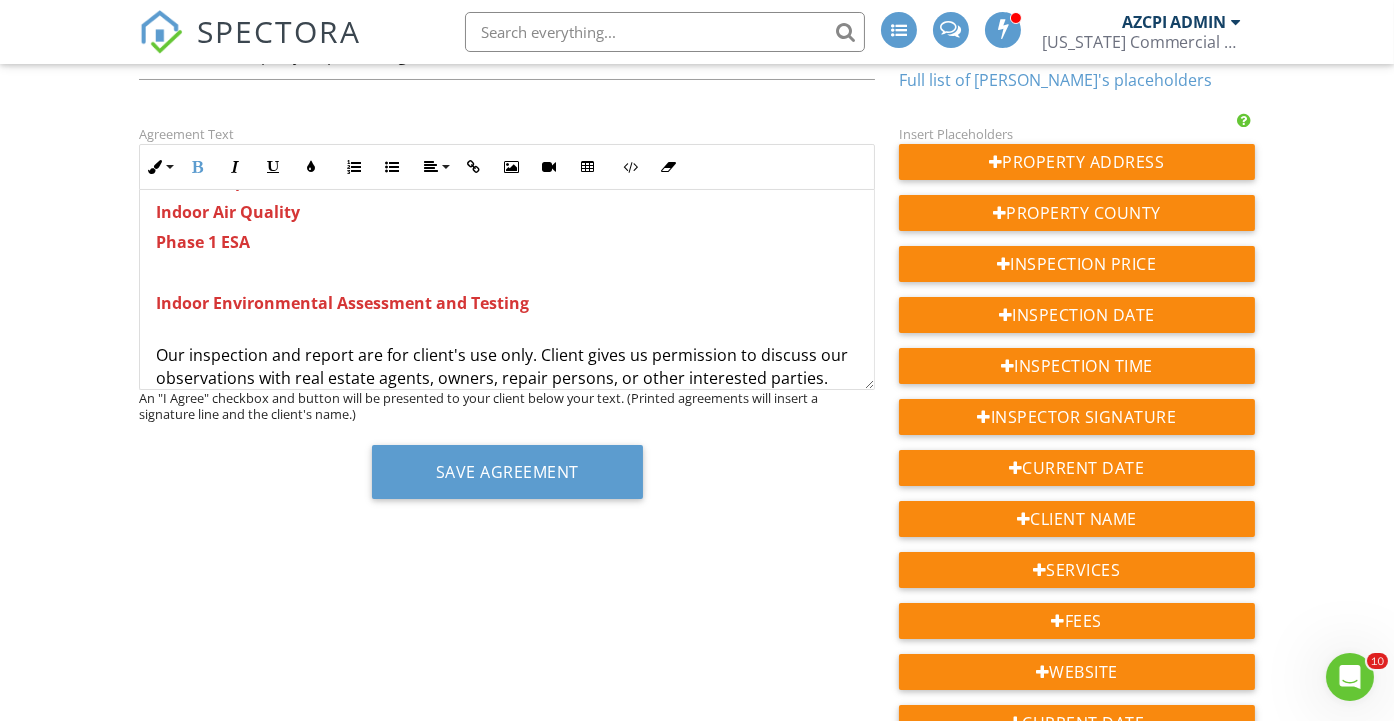 scroll, scrollTop: 2110, scrollLeft: 0, axis: vertical 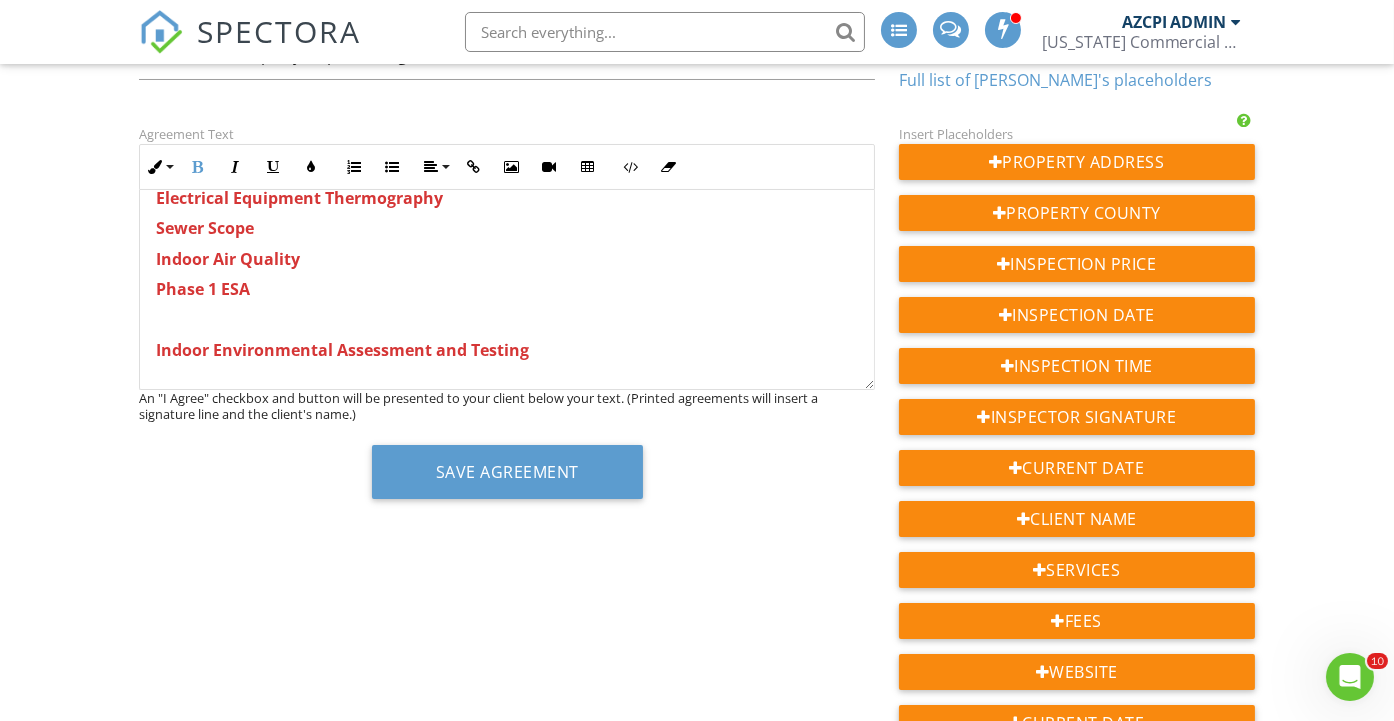 click on "This inspection agreement is made on {{CURRENT_DATE}}, by and between Arizona Commercial Property Inspections (“Inspector”) and {{CLIENT_NAME}} (“Client”). For good and valuable consideration, the receipt and sufficiency of which is hereby acknowledged, Inspector and Client agree as follows: For the sum of {{PRICE}}  (the “Inspection Fee”) paid by Client to Inspector before the inspection date {{INSPECTION_DATE}} and time {{INSPECTION_TIME}}, Inspector will [a] perform a limited, non-invasive, visual inspection of the accessible installed components and systems of the buildings requested by the client at the property located at {{ADDRESS}} (The “Property”) as such systems and components exist at the time of the inspection (the “Inspection”) and (b) prepare a report describing Inspector’s findings and identifying the defects that Inspector observed and deemed material (the “Report”).  The Report is only supplementary to any seller’s disclosure. Inspection Scope of Practice  Green" at bounding box center [506, 1033] 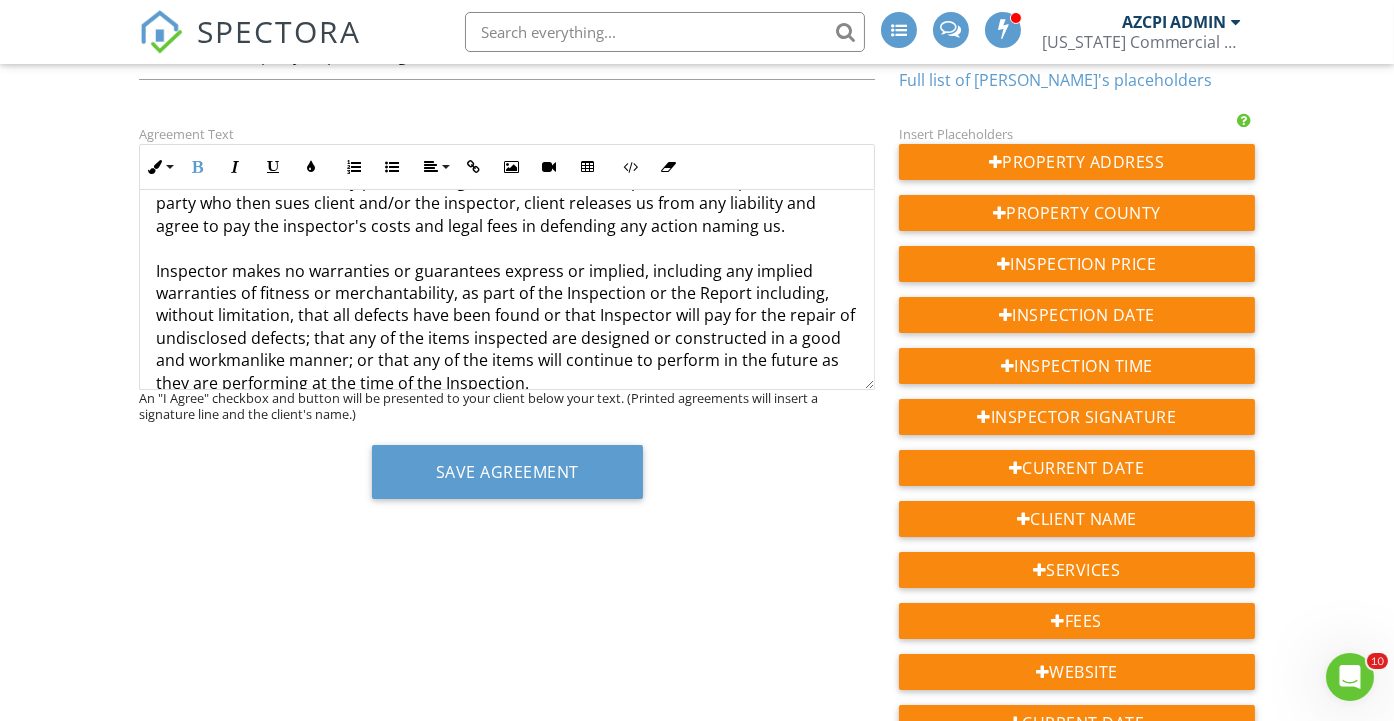 scroll, scrollTop: 2444, scrollLeft: 0, axis: vertical 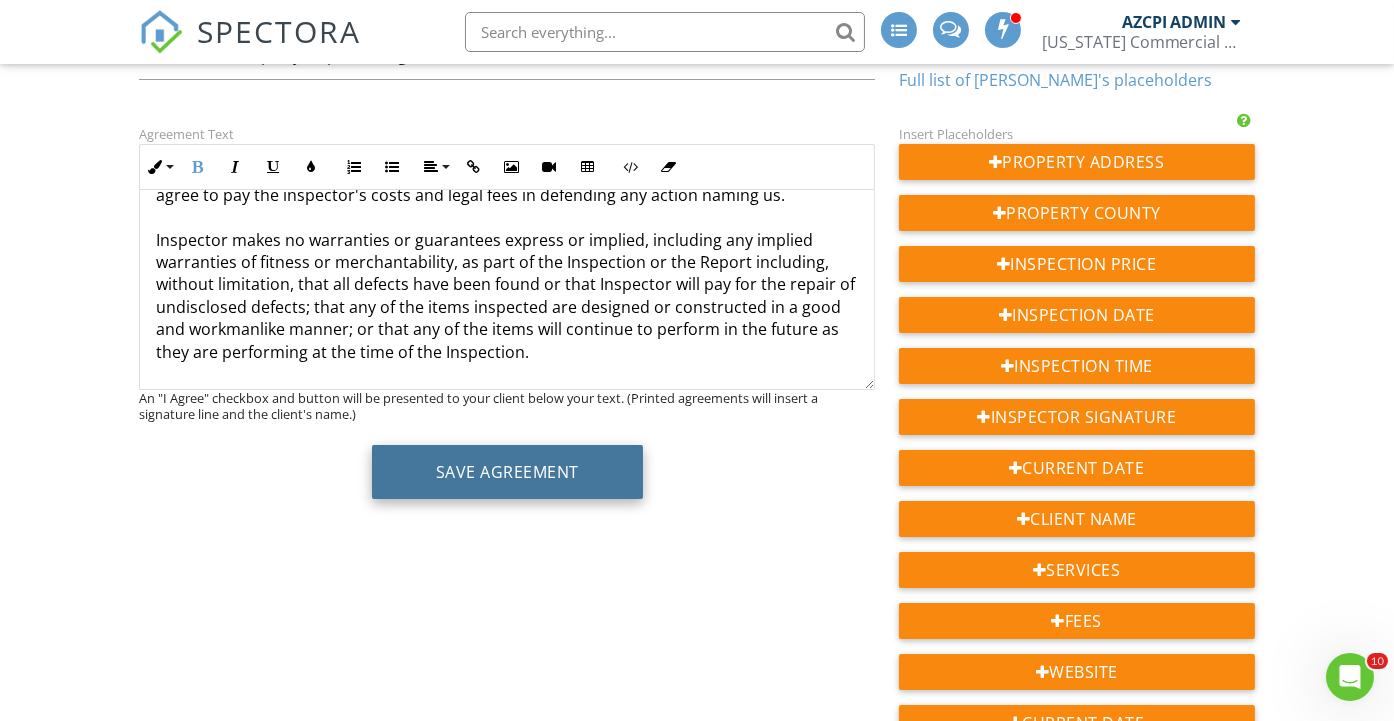 click on "Save Agreement" at bounding box center (507, 472) 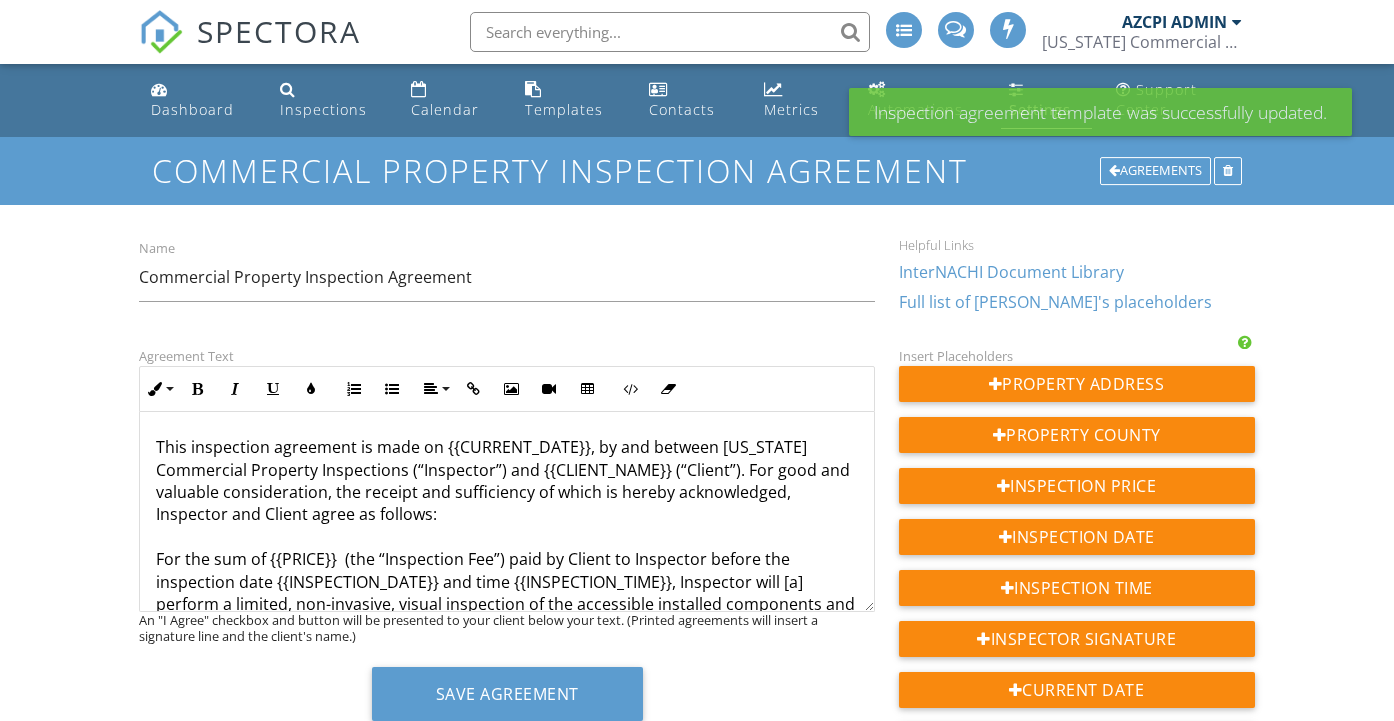 scroll, scrollTop: 0, scrollLeft: 0, axis: both 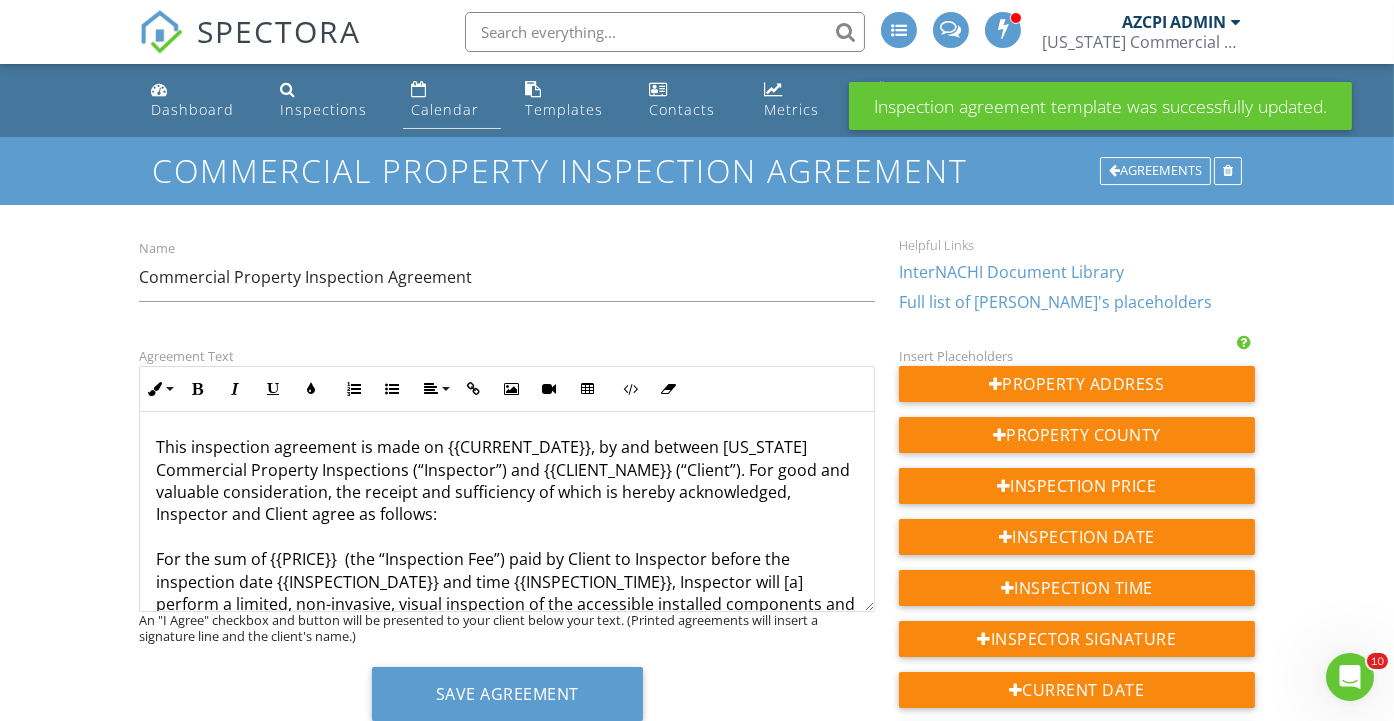 click on "Calendar" at bounding box center [445, 109] 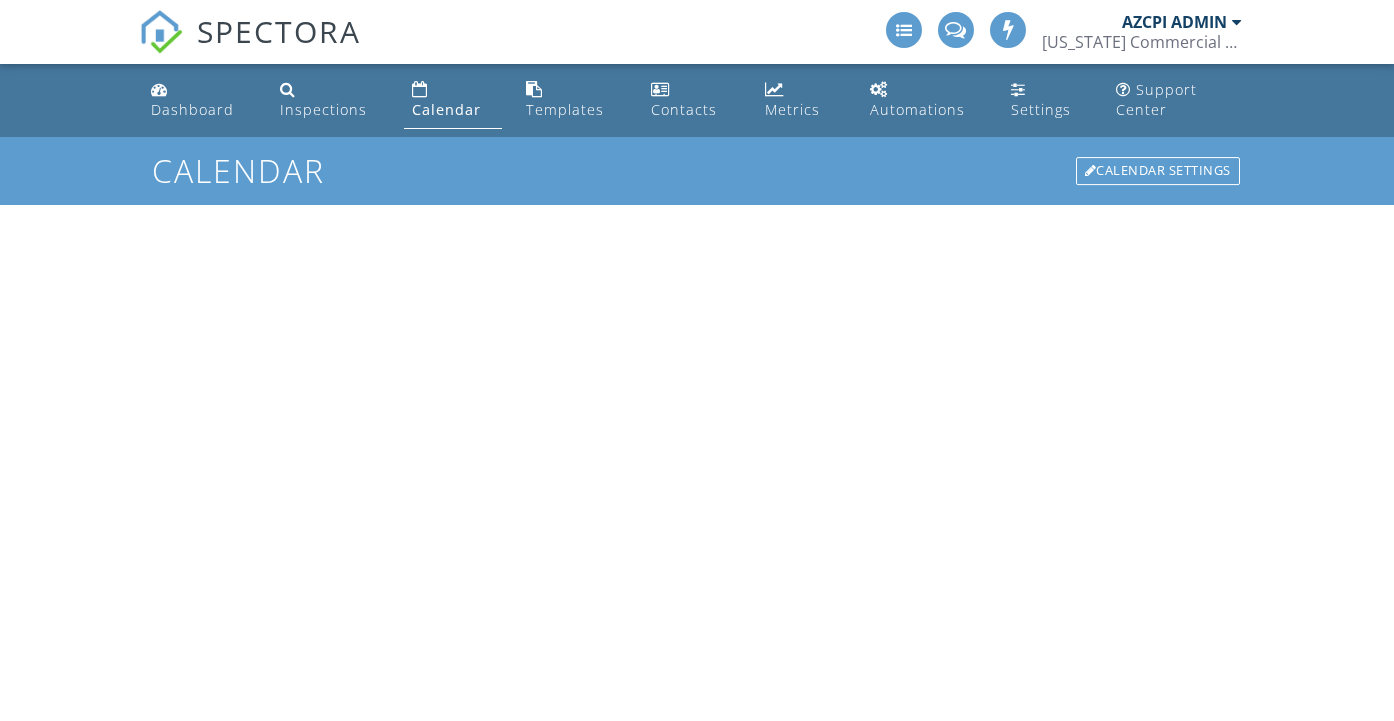 scroll, scrollTop: 0, scrollLeft: 0, axis: both 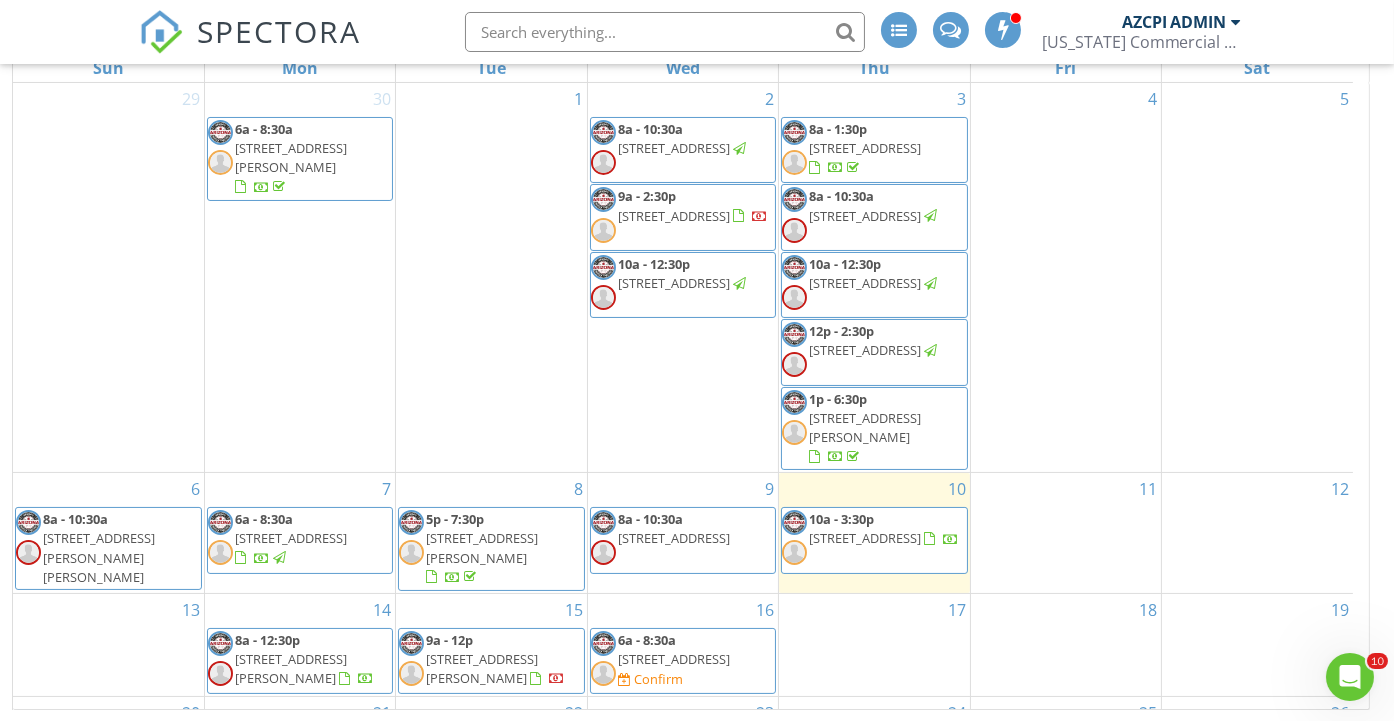 click on "[STREET_ADDRESS]" at bounding box center (674, 659) 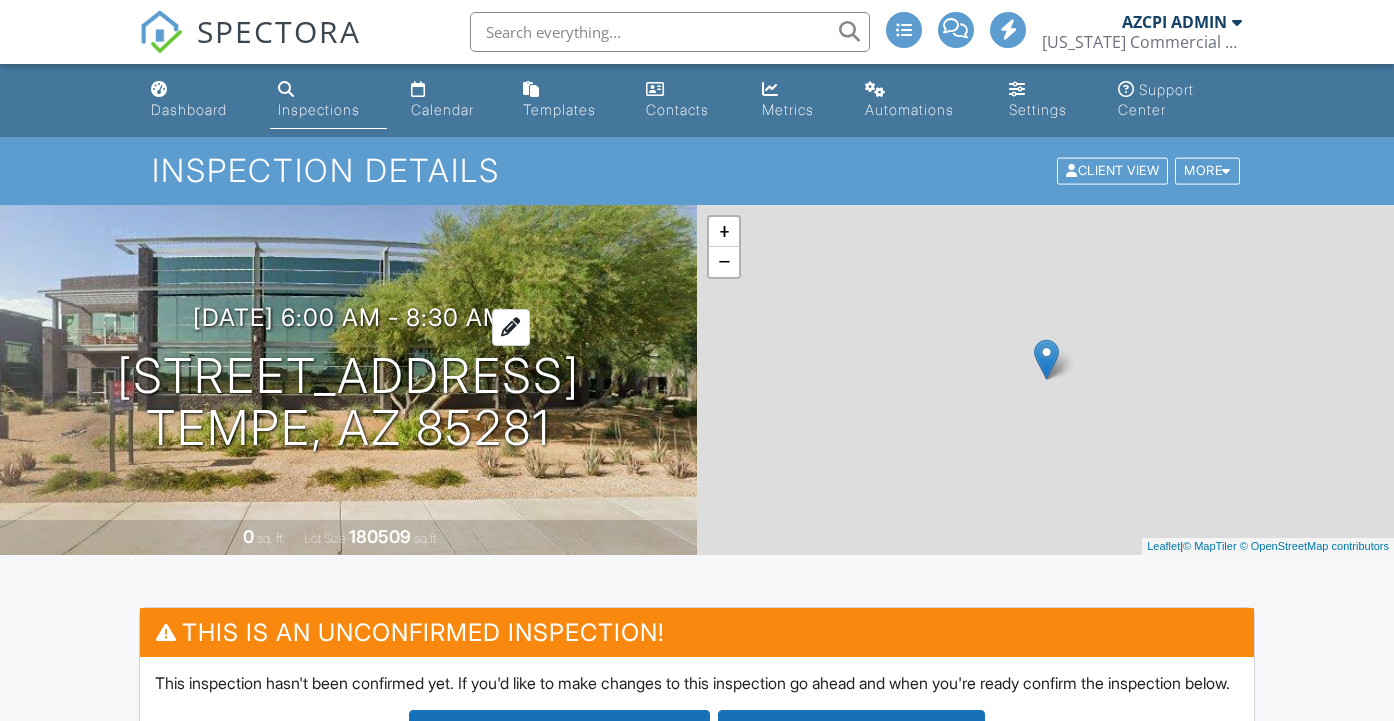 scroll, scrollTop: 0, scrollLeft: 0, axis: both 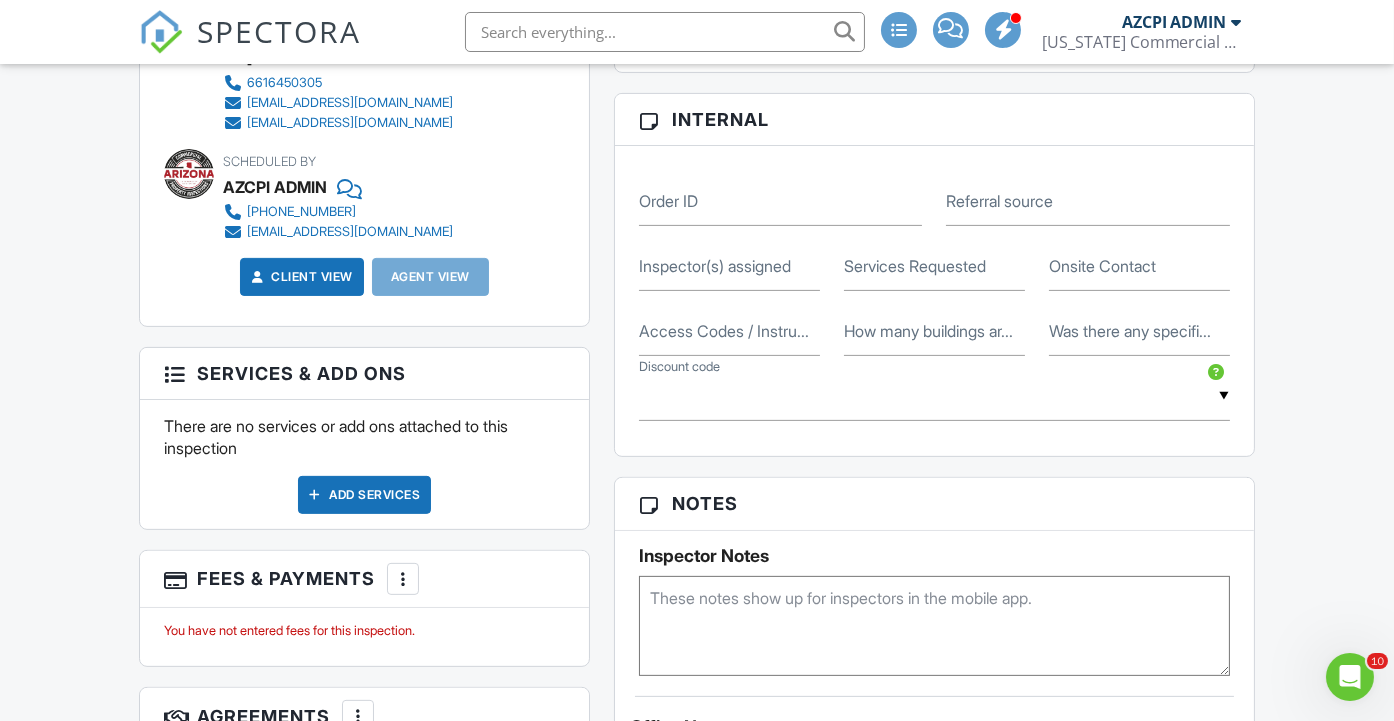 click on "Add Services" at bounding box center (364, 495) 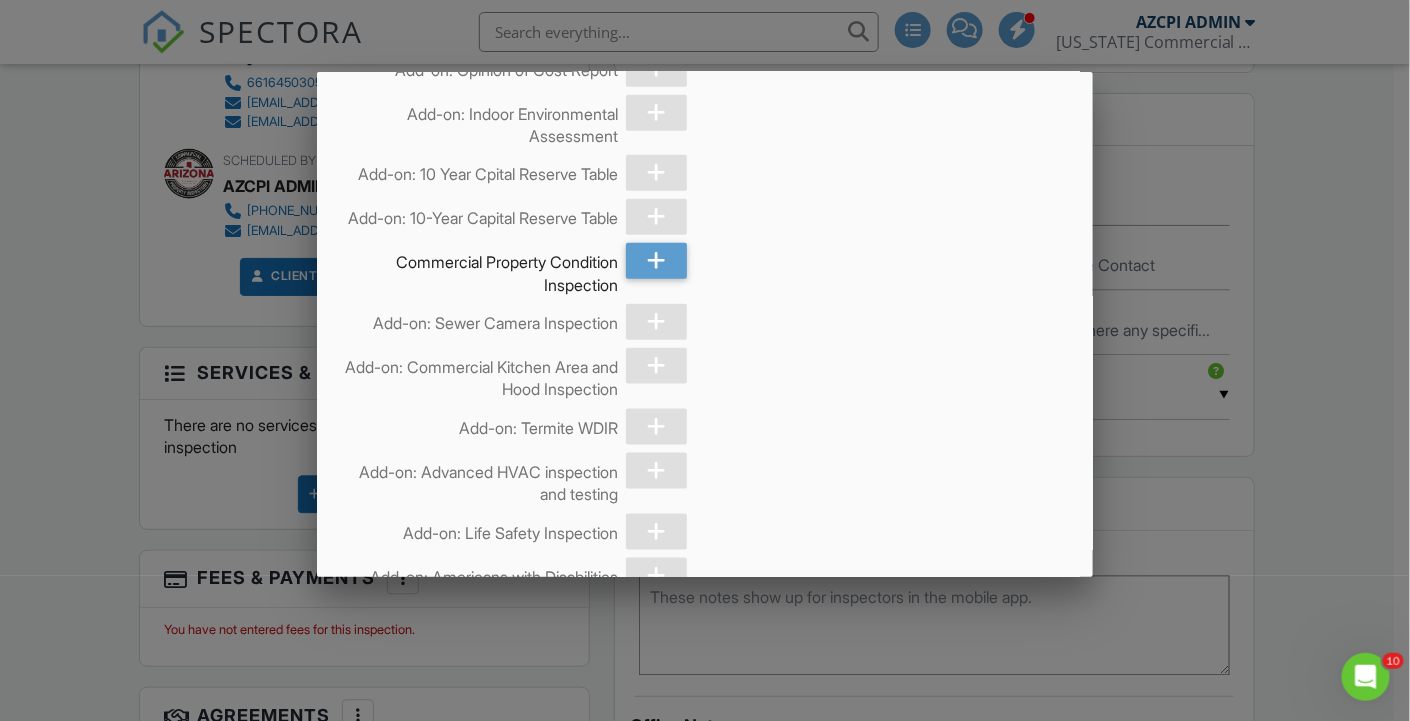 scroll, scrollTop: 3111, scrollLeft: 0, axis: vertical 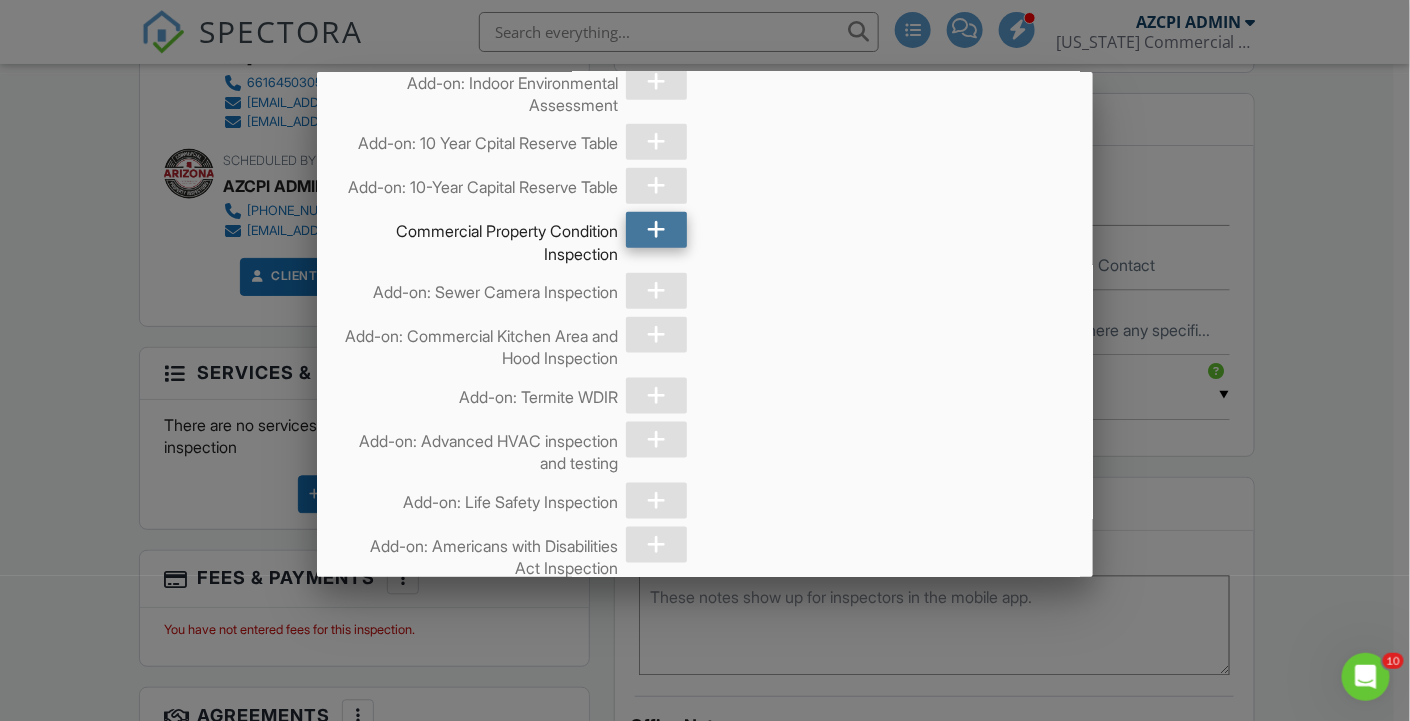 click 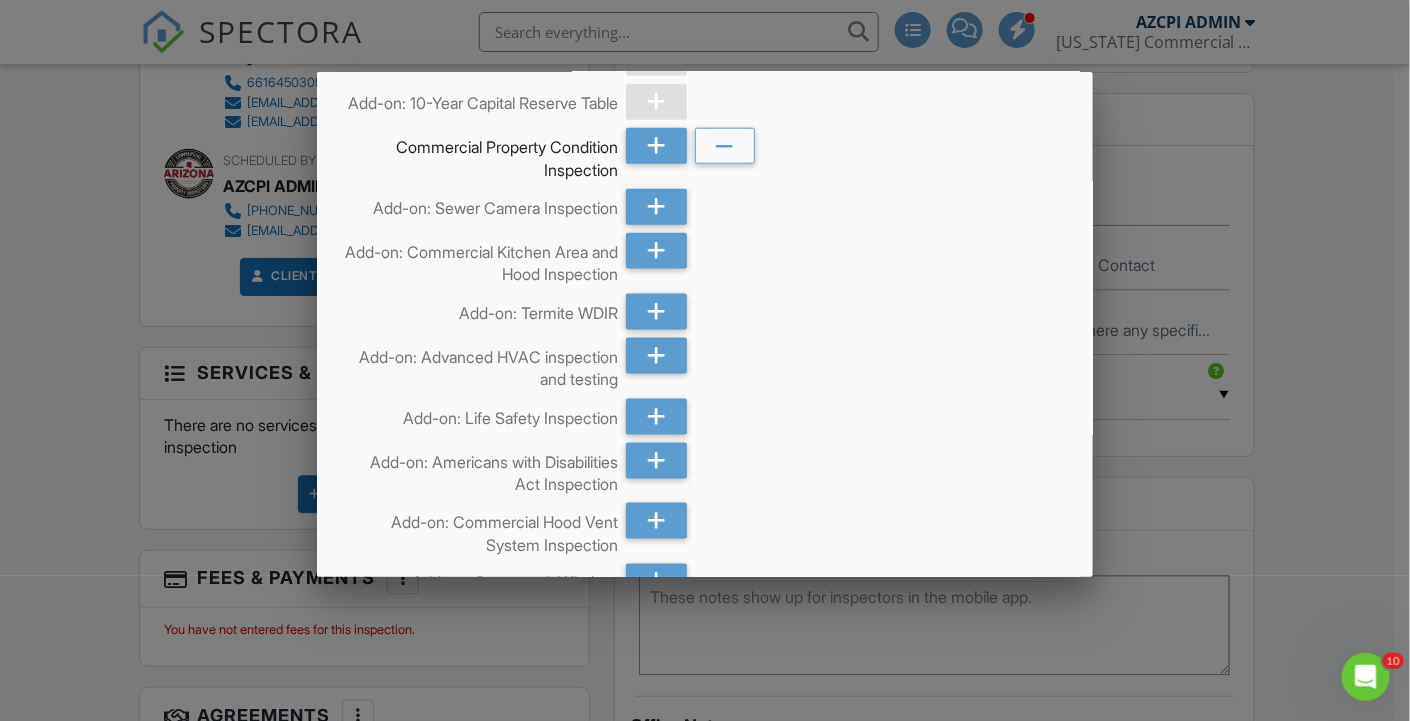 scroll, scrollTop: 3221, scrollLeft: 0, axis: vertical 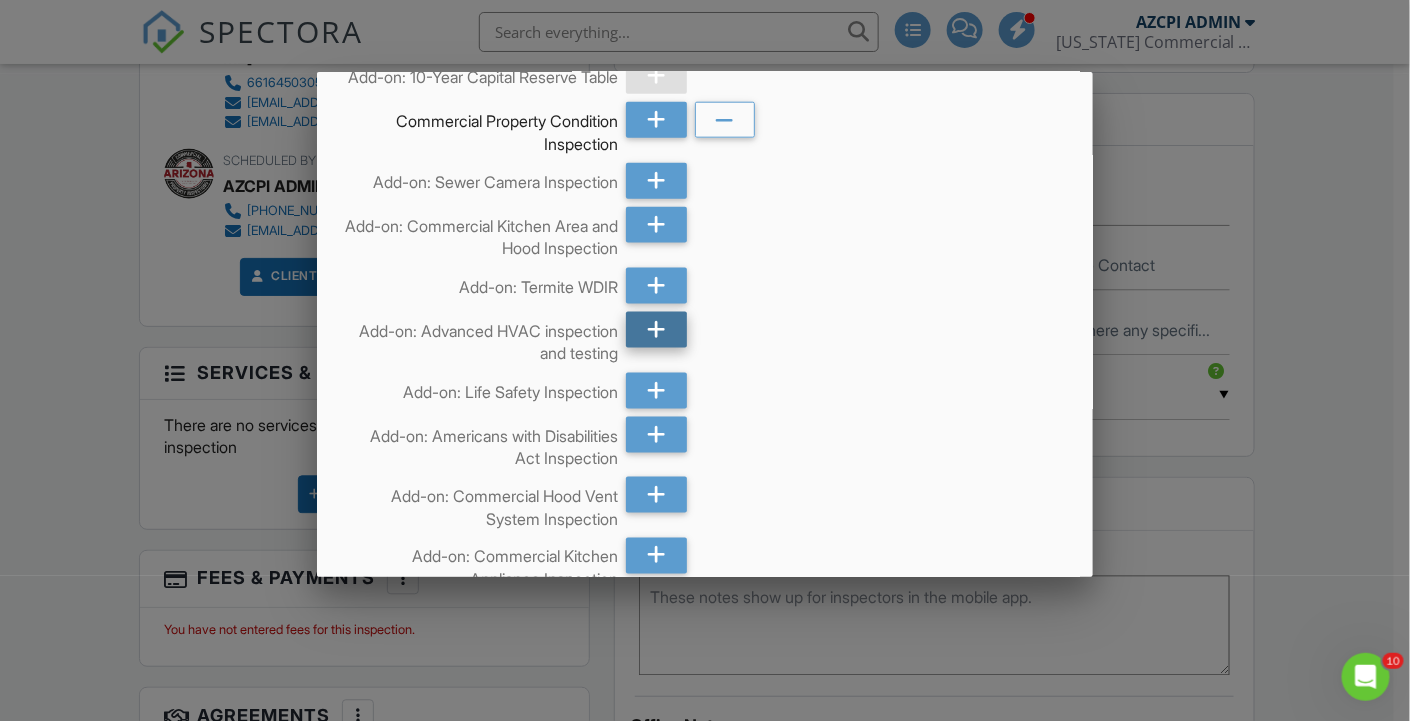 click 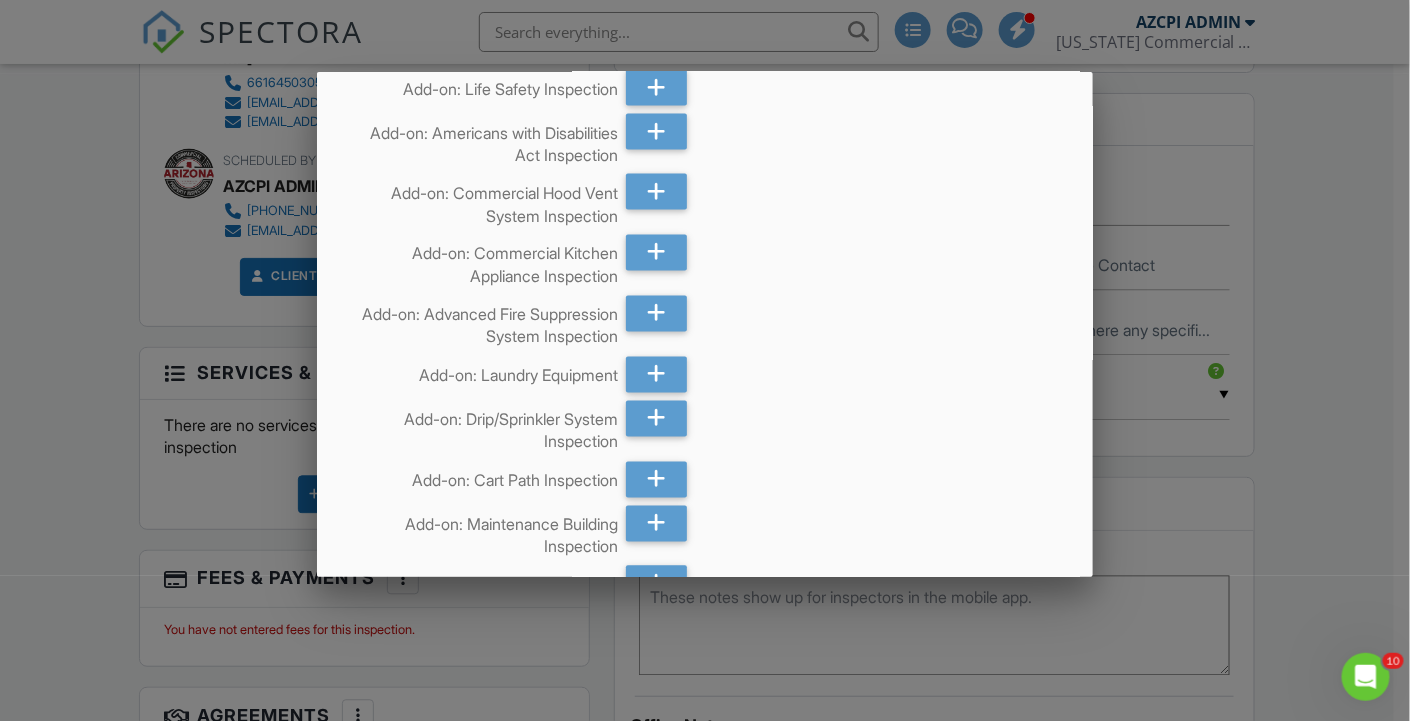 scroll, scrollTop: 3555, scrollLeft: 0, axis: vertical 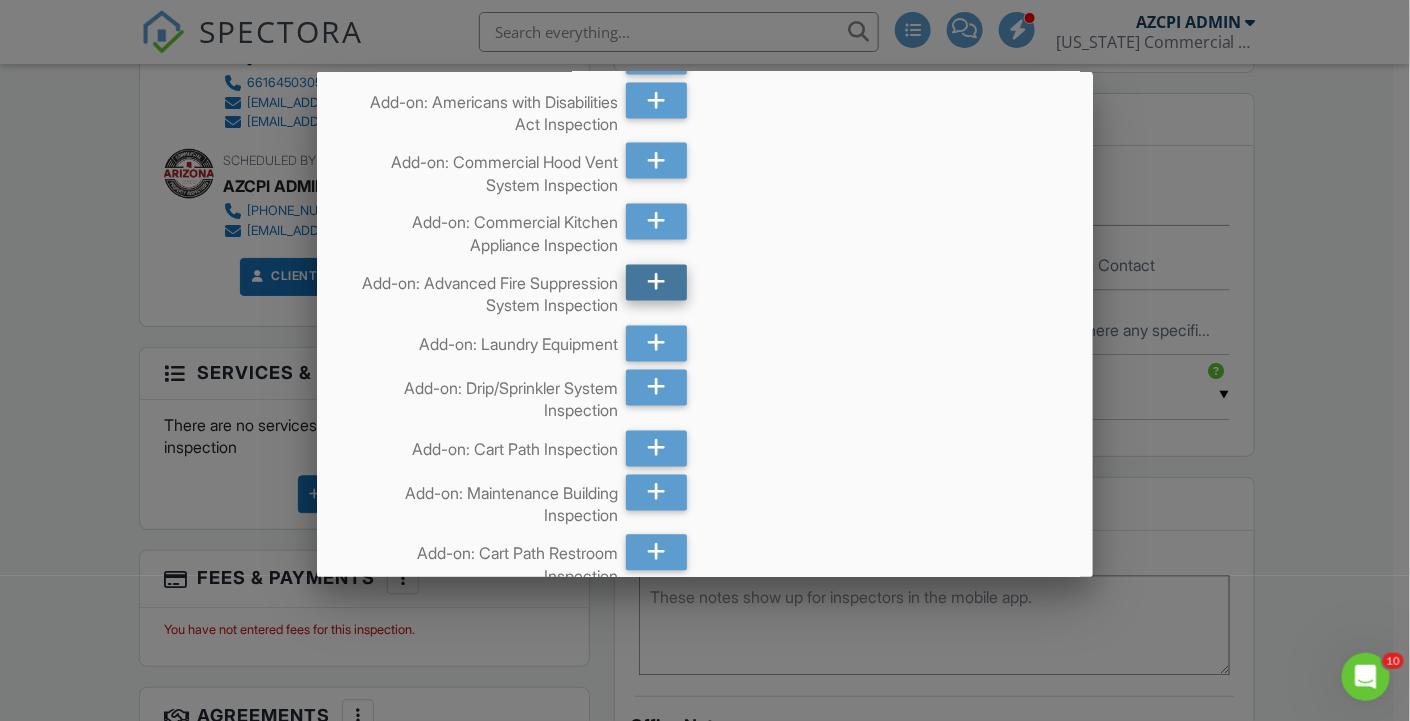 click 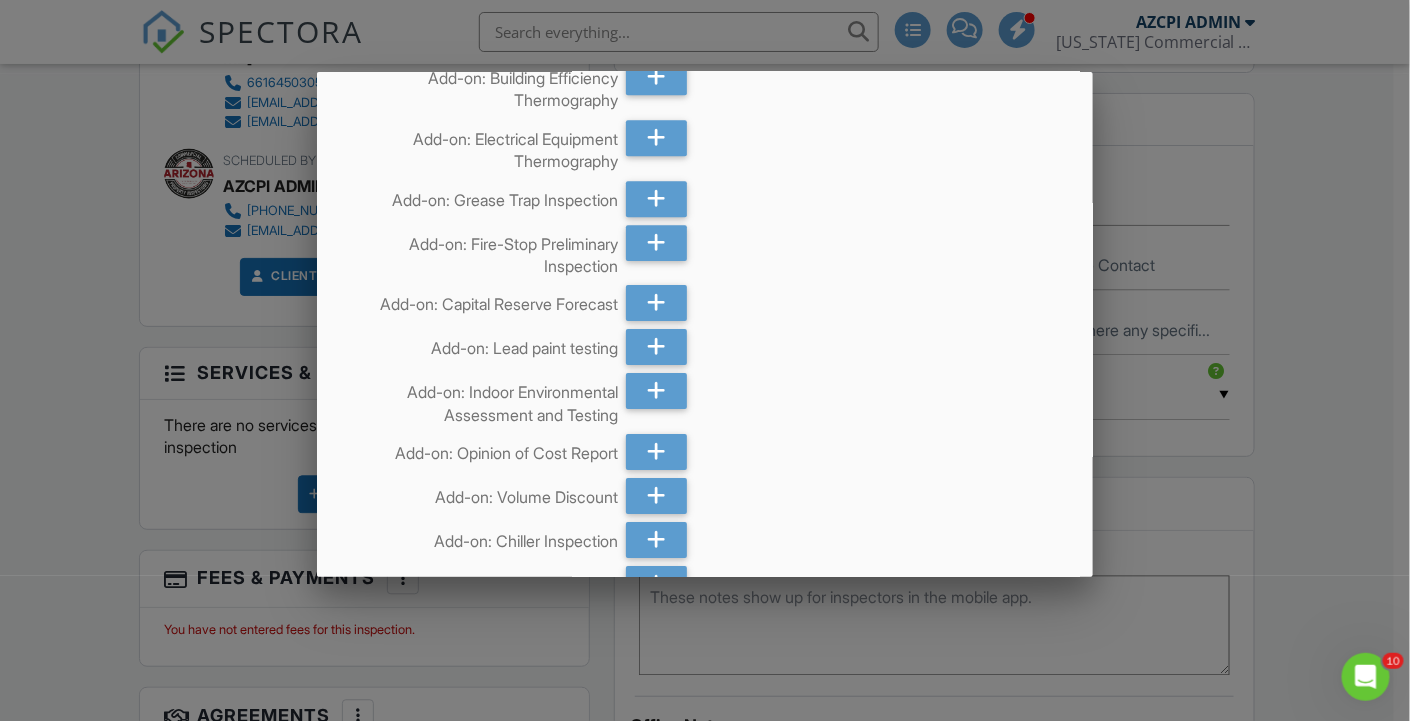 scroll, scrollTop: 4555, scrollLeft: 0, axis: vertical 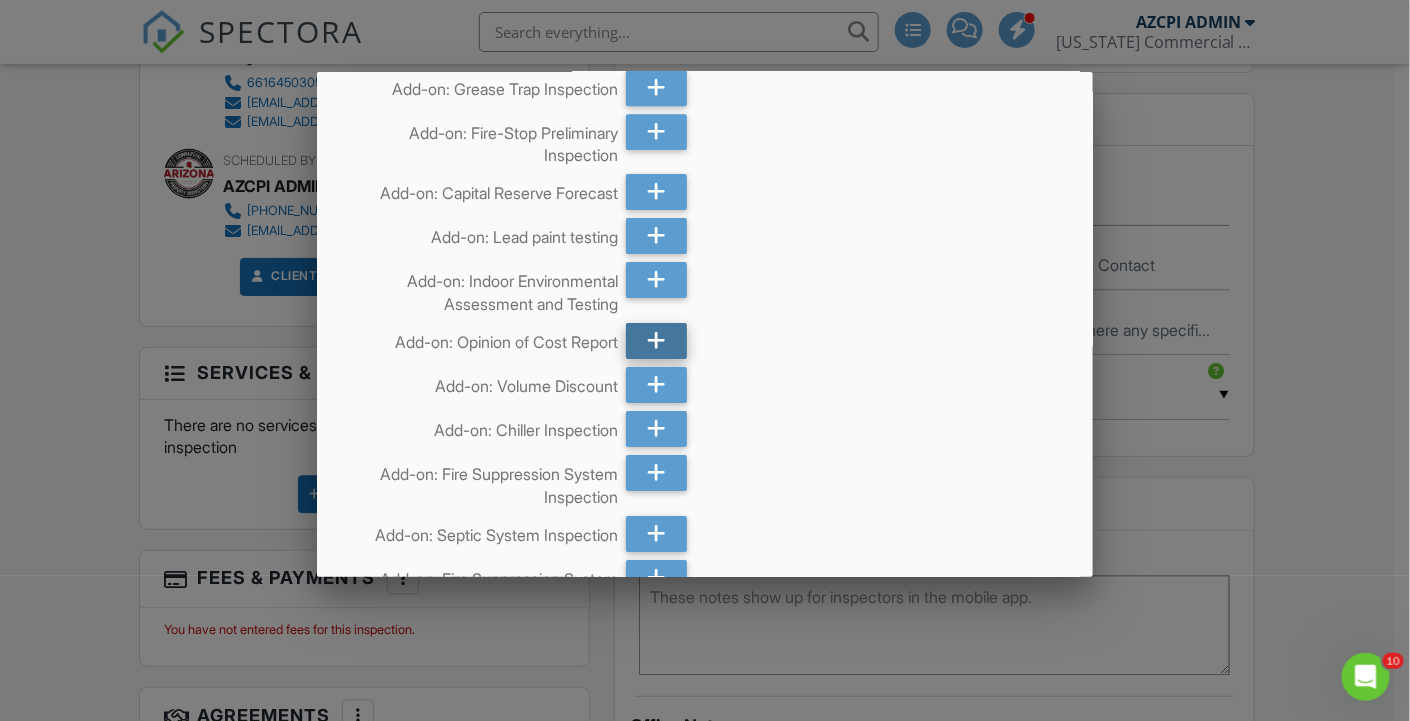click 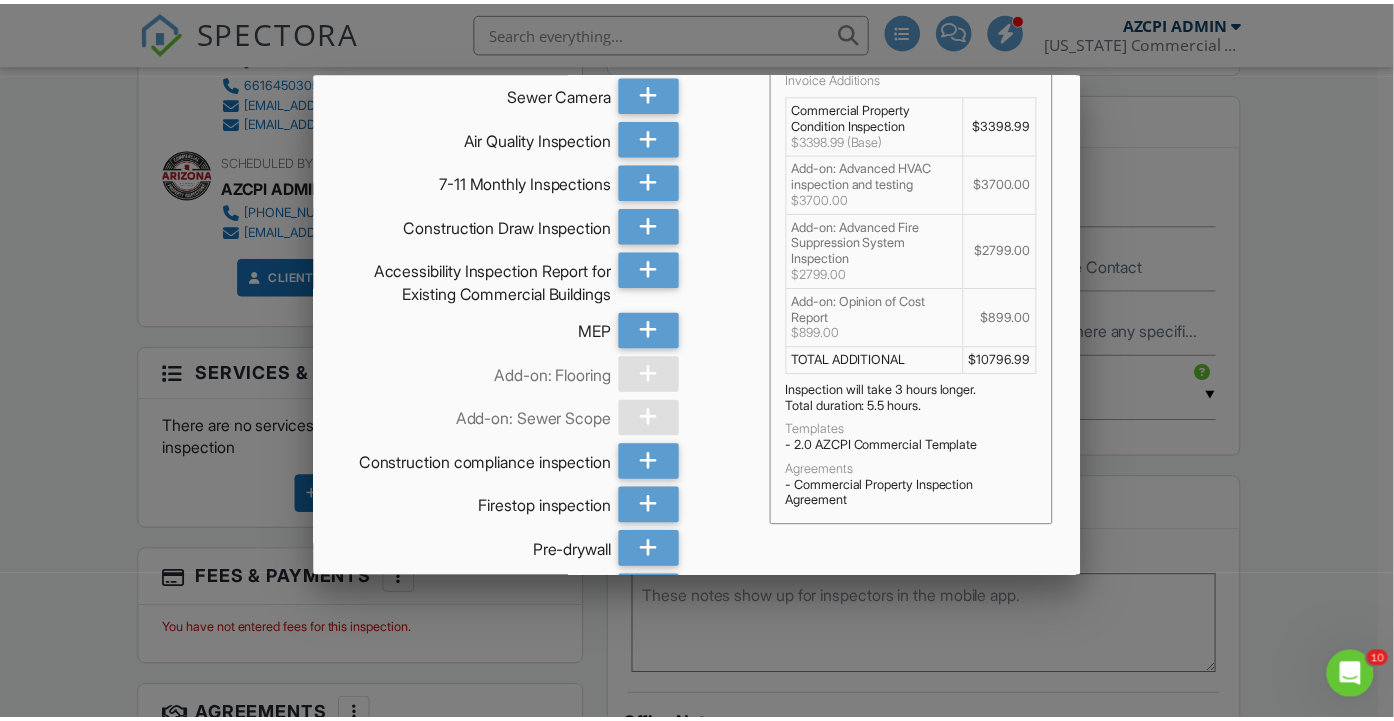 scroll, scrollTop: 0, scrollLeft: 0, axis: both 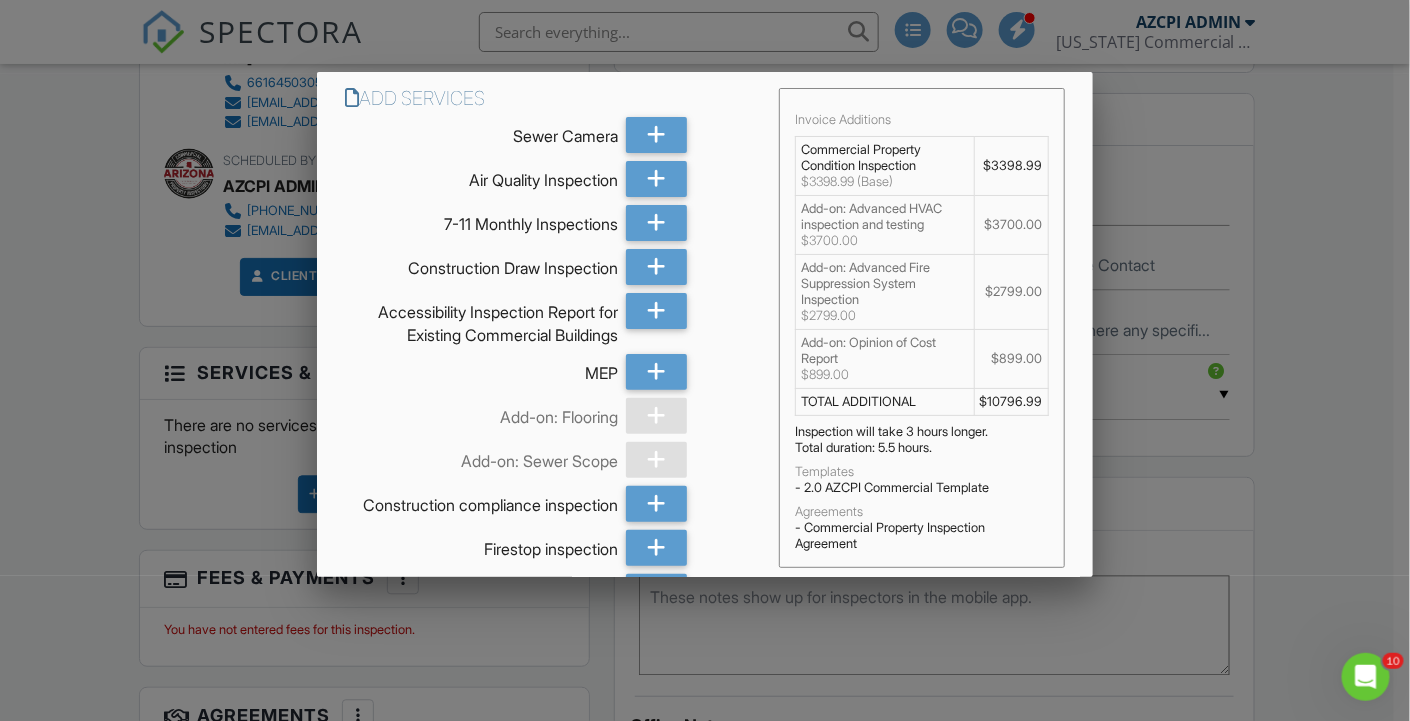 click at bounding box center (705, 350) 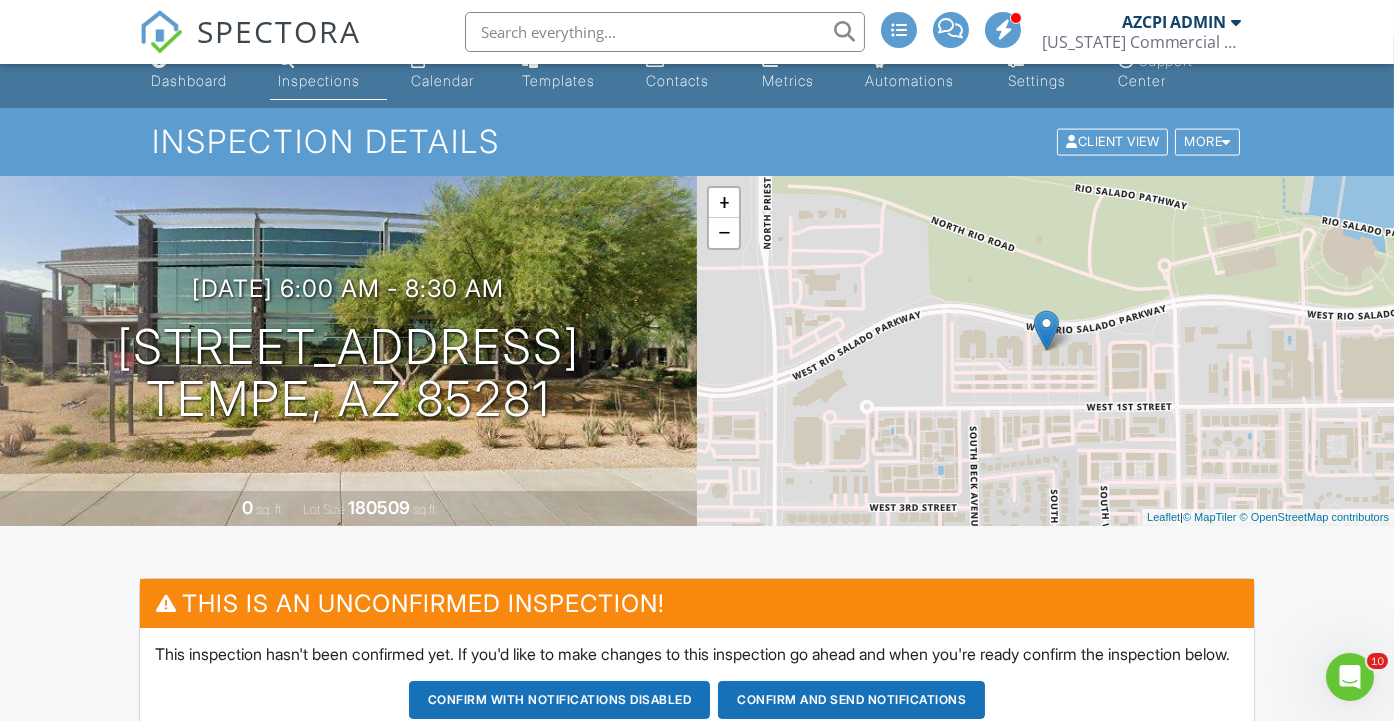 scroll, scrollTop: 0, scrollLeft: 0, axis: both 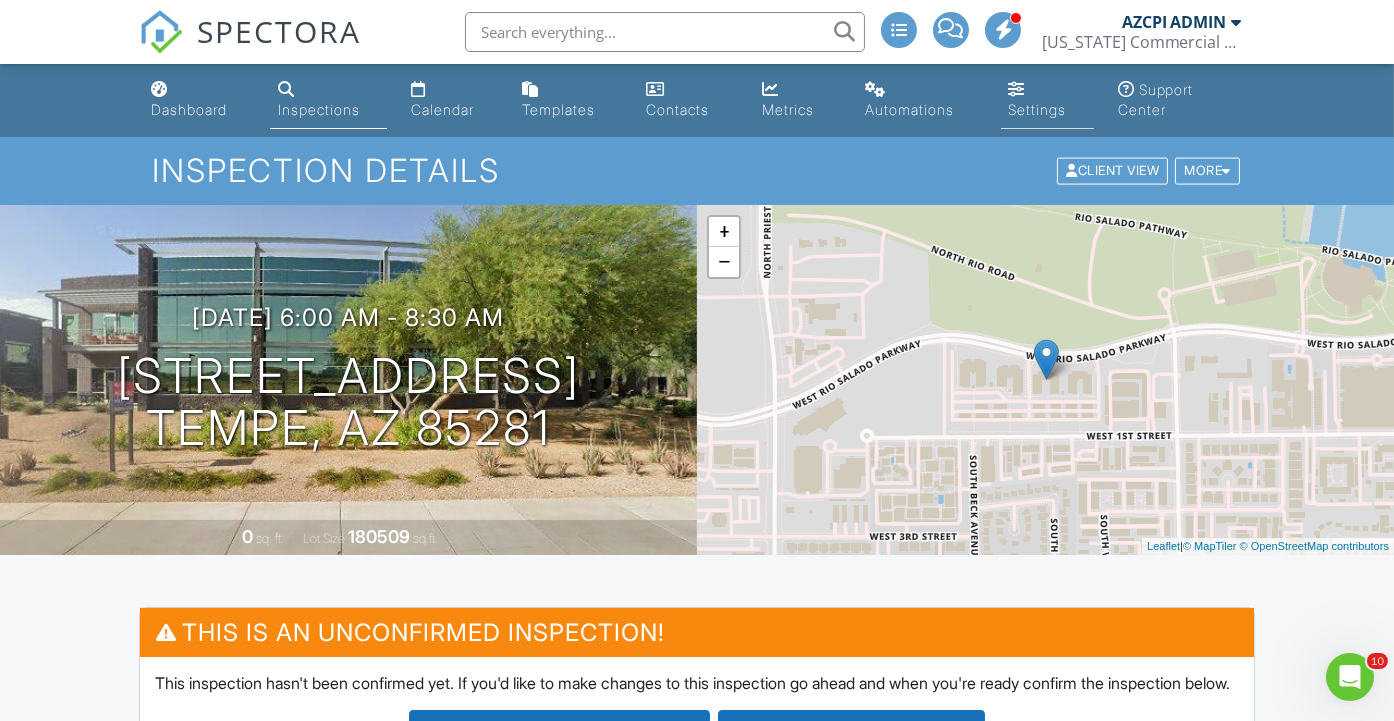 click on "Settings" at bounding box center [1038, 109] 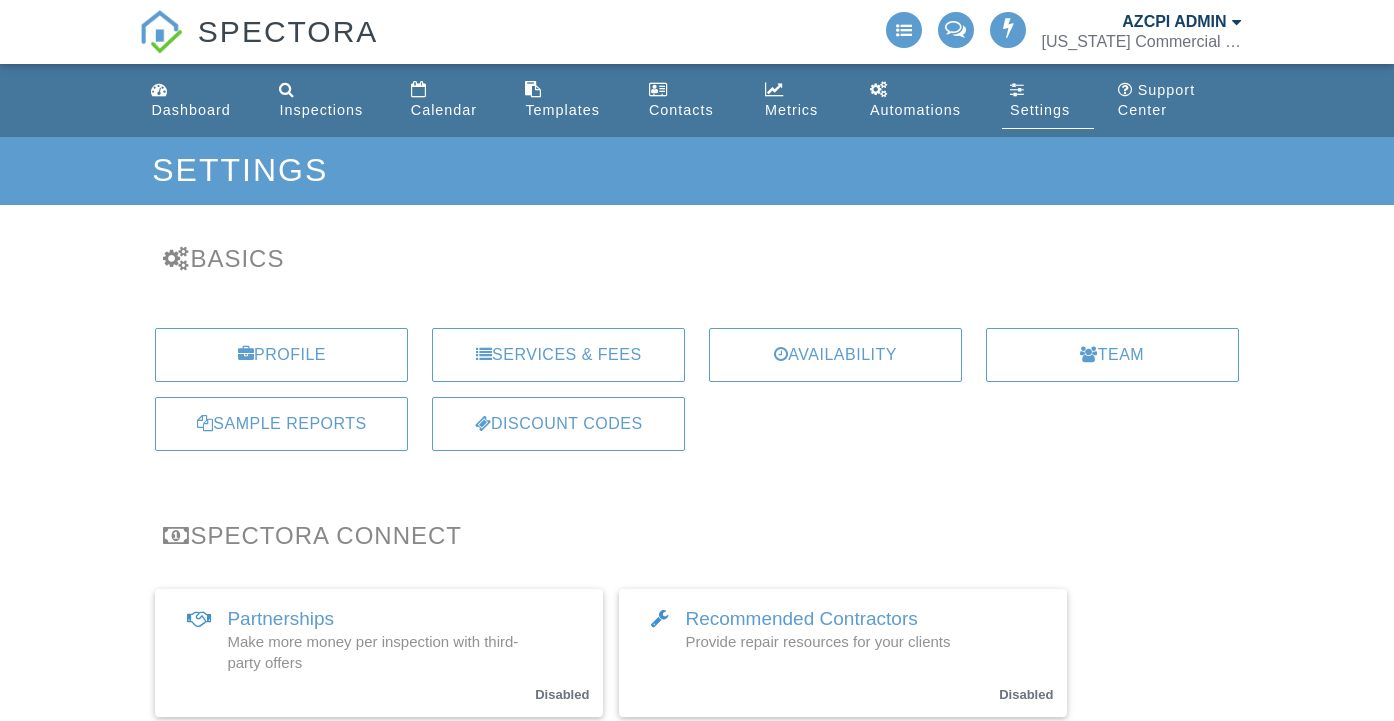 scroll, scrollTop: 0, scrollLeft: 0, axis: both 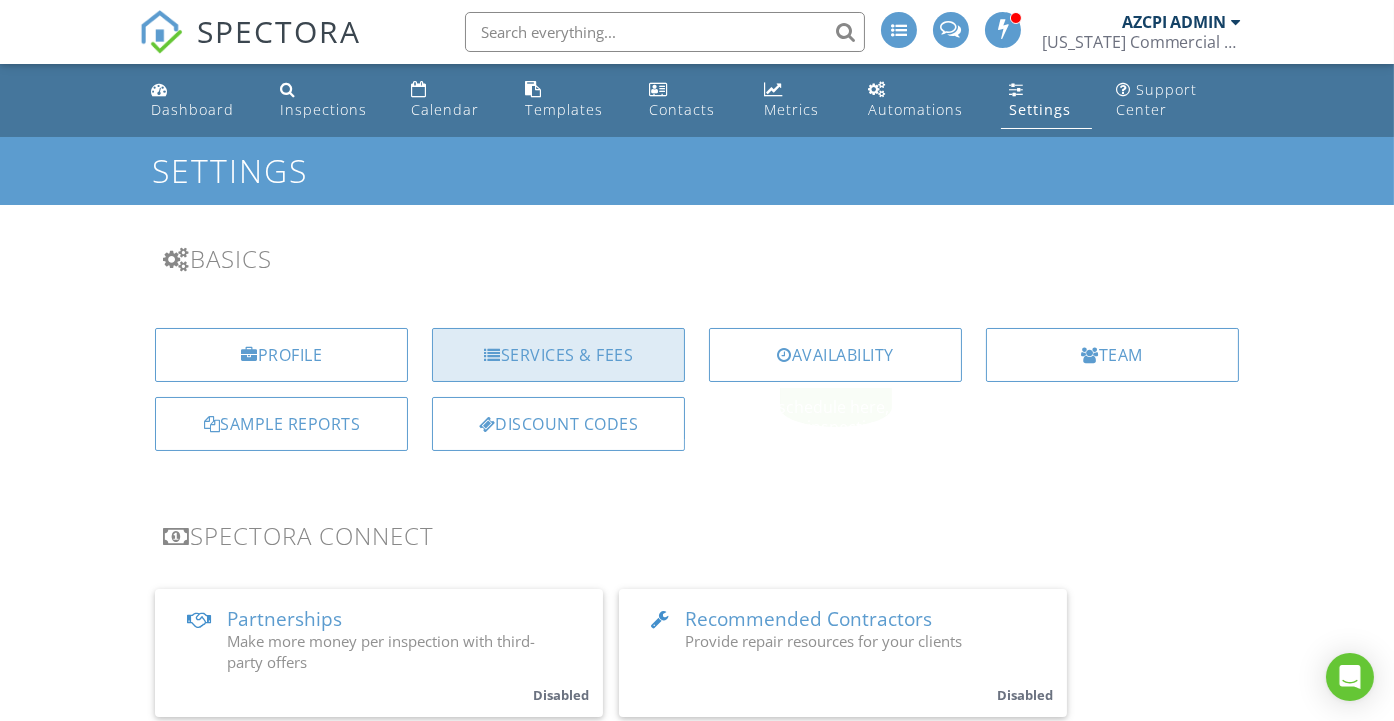 click on "Services & Fees" at bounding box center (558, 355) 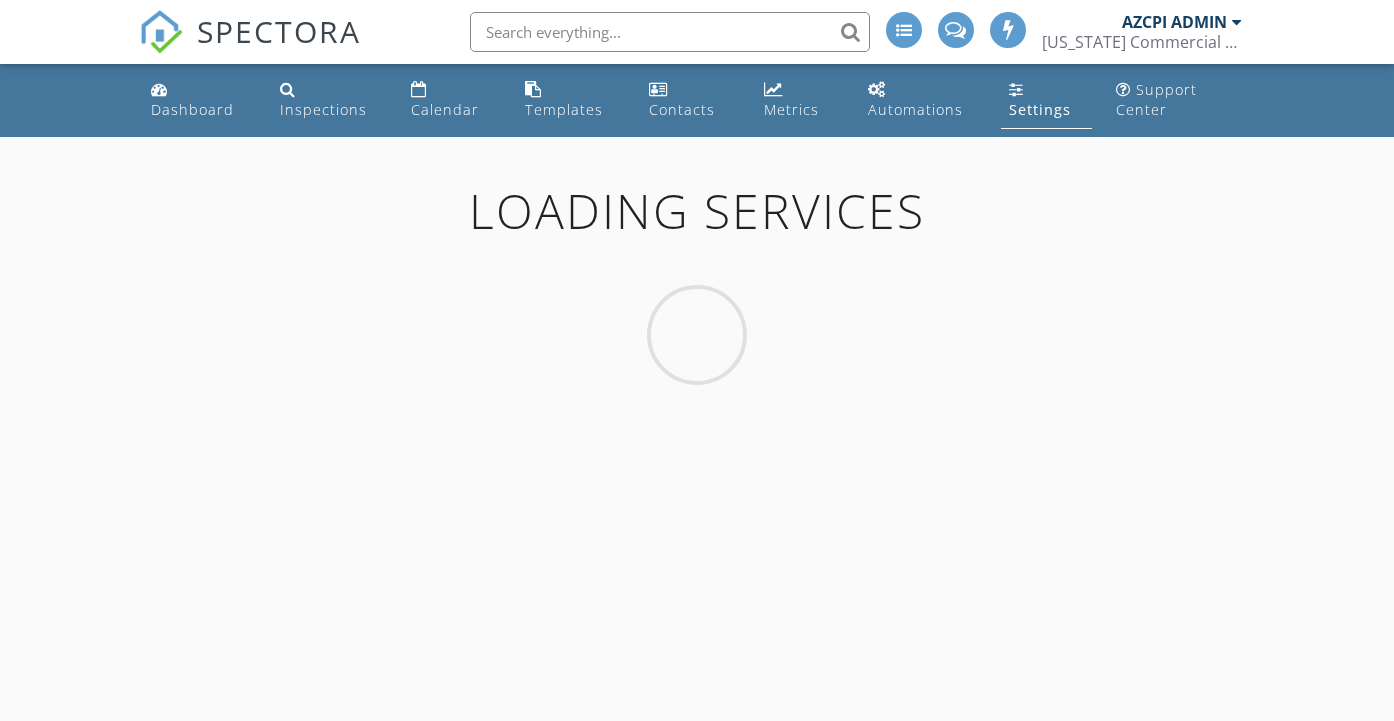 scroll, scrollTop: 0, scrollLeft: 0, axis: both 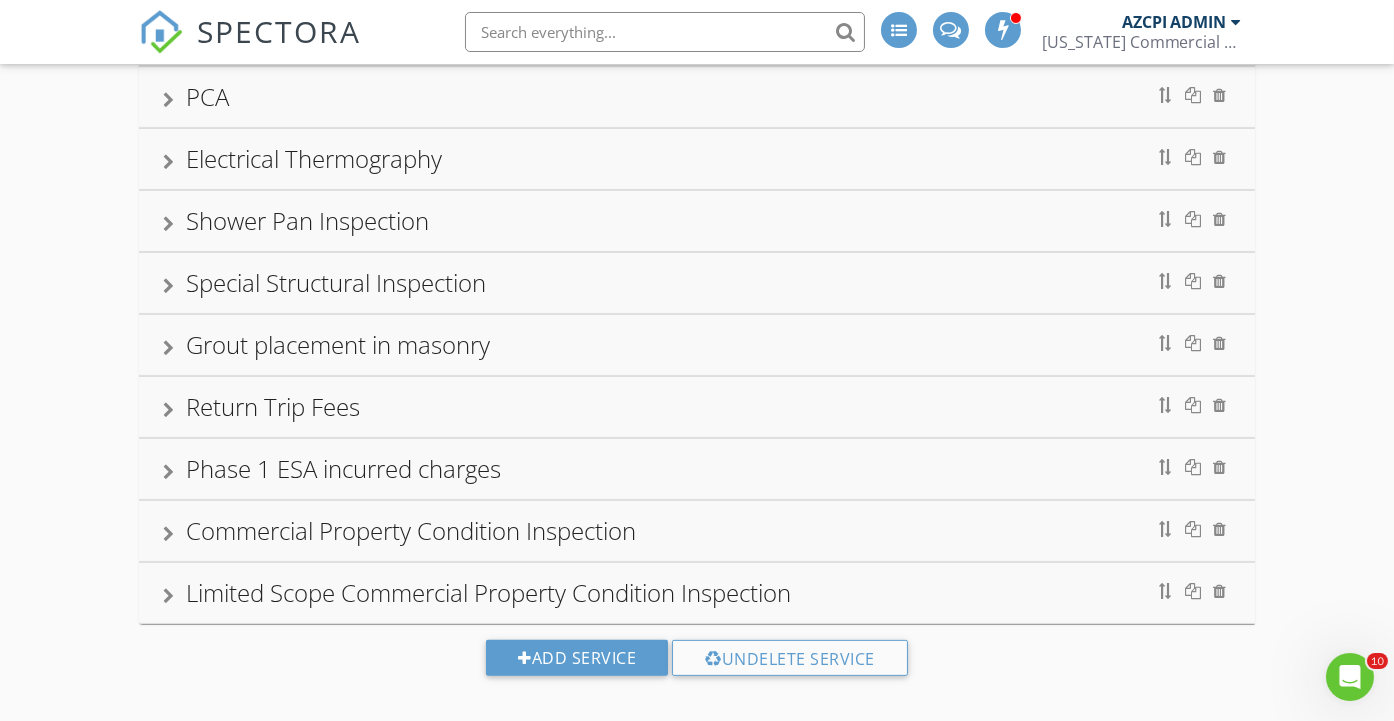 click on "Commercial Property Condition Inspection" at bounding box center [411, 530] 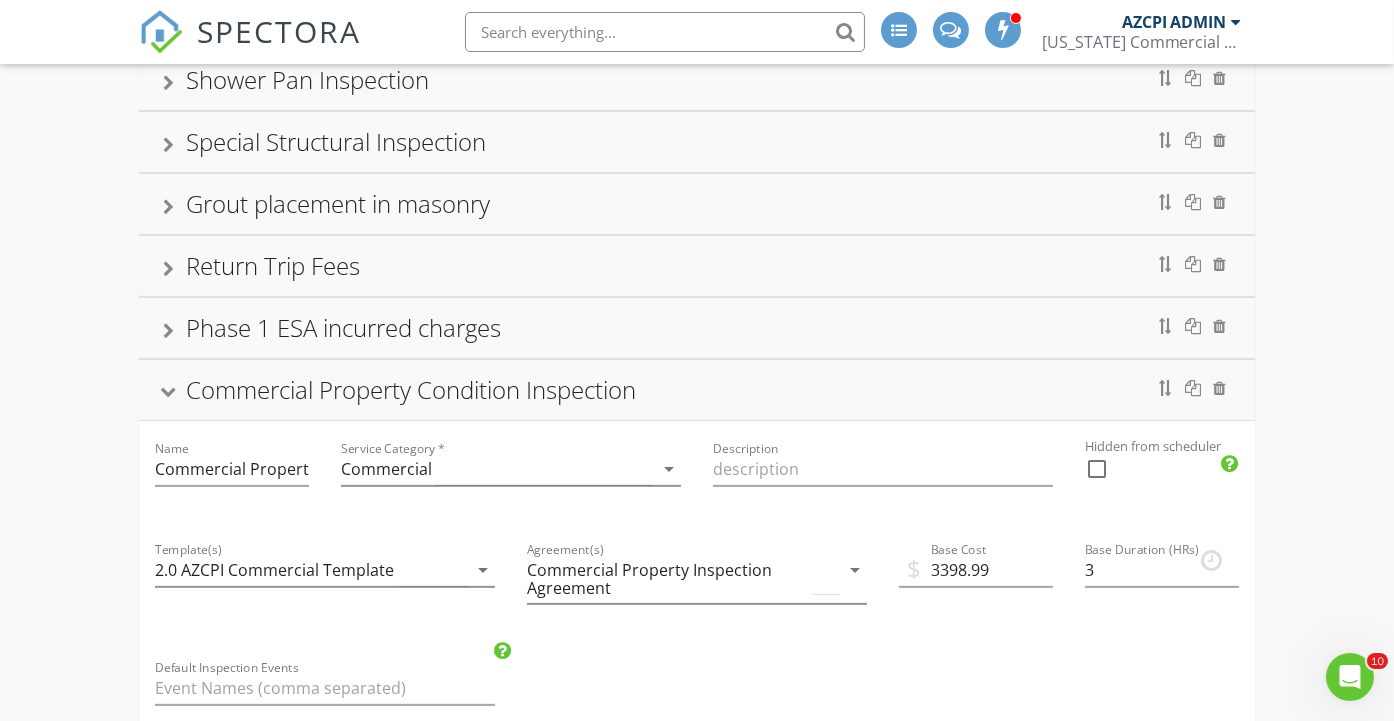 scroll, scrollTop: 1199, scrollLeft: 0, axis: vertical 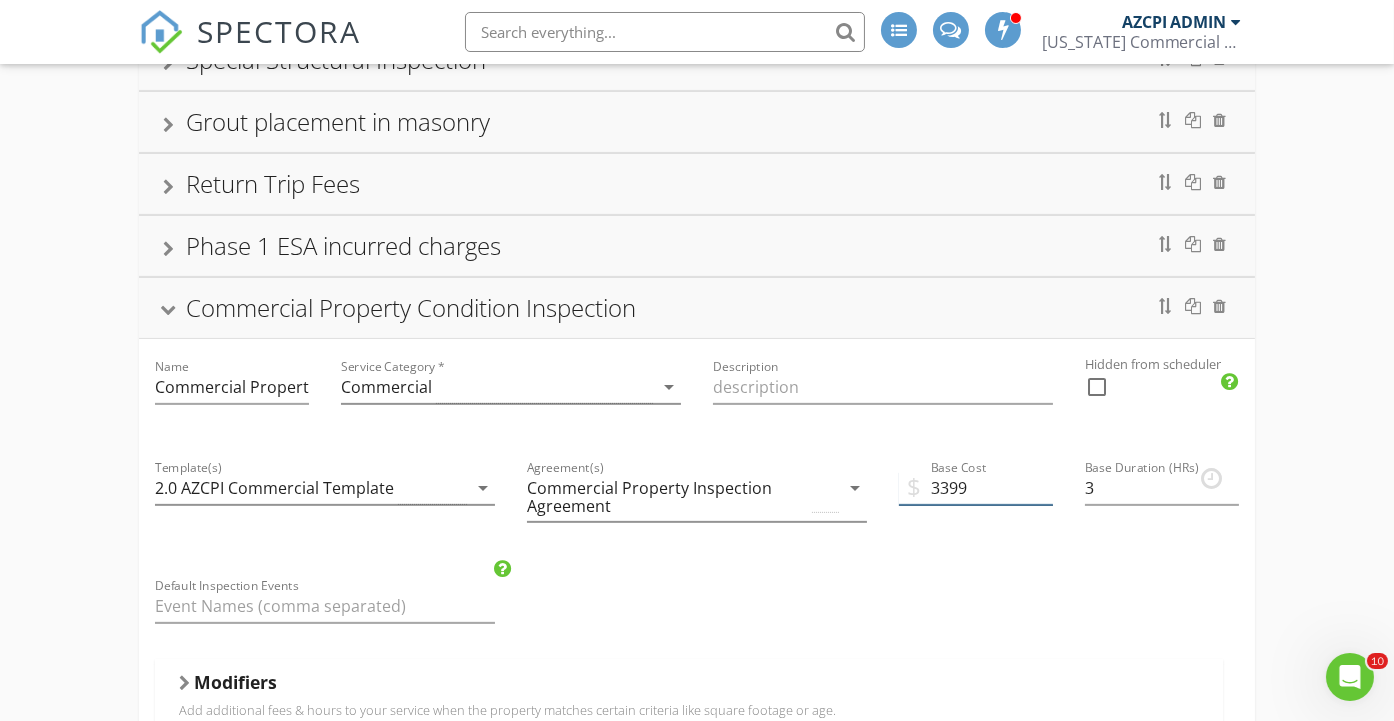 type on "3399" 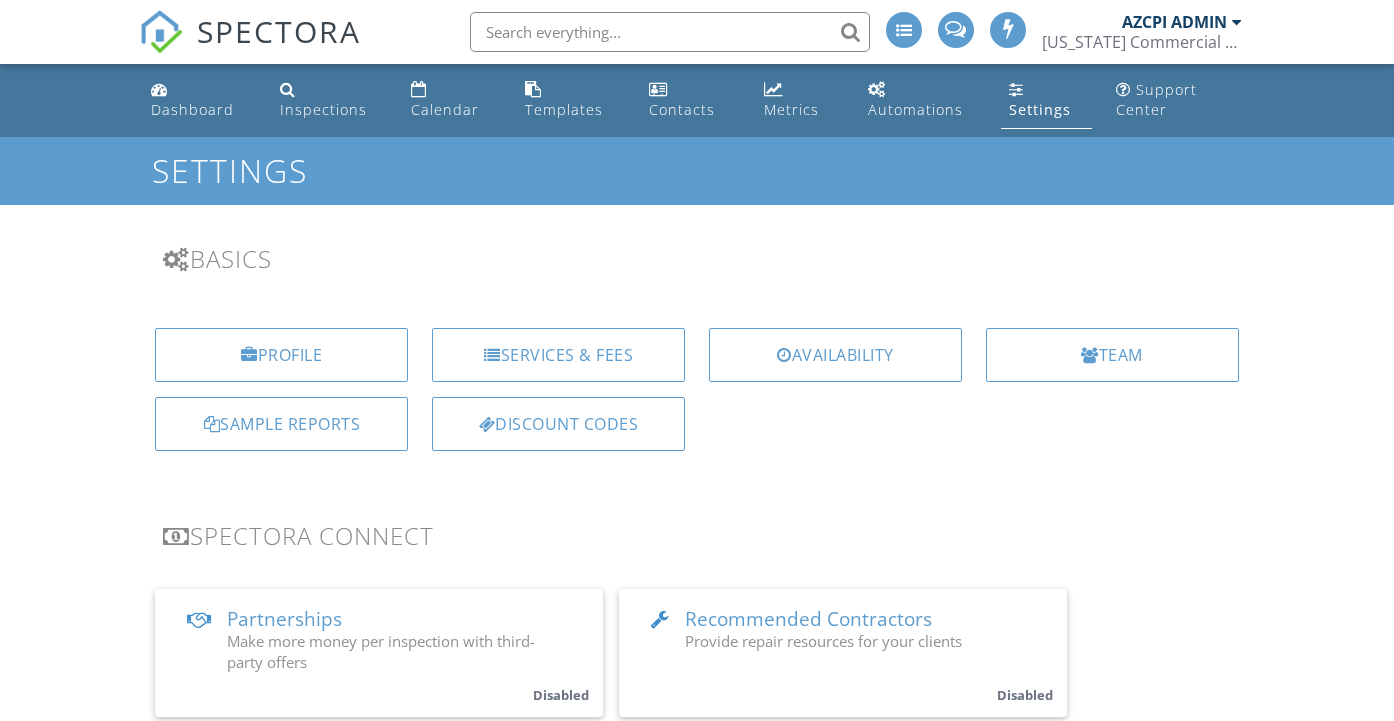 scroll, scrollTop: 0, scrollLeft: 0, axis: both 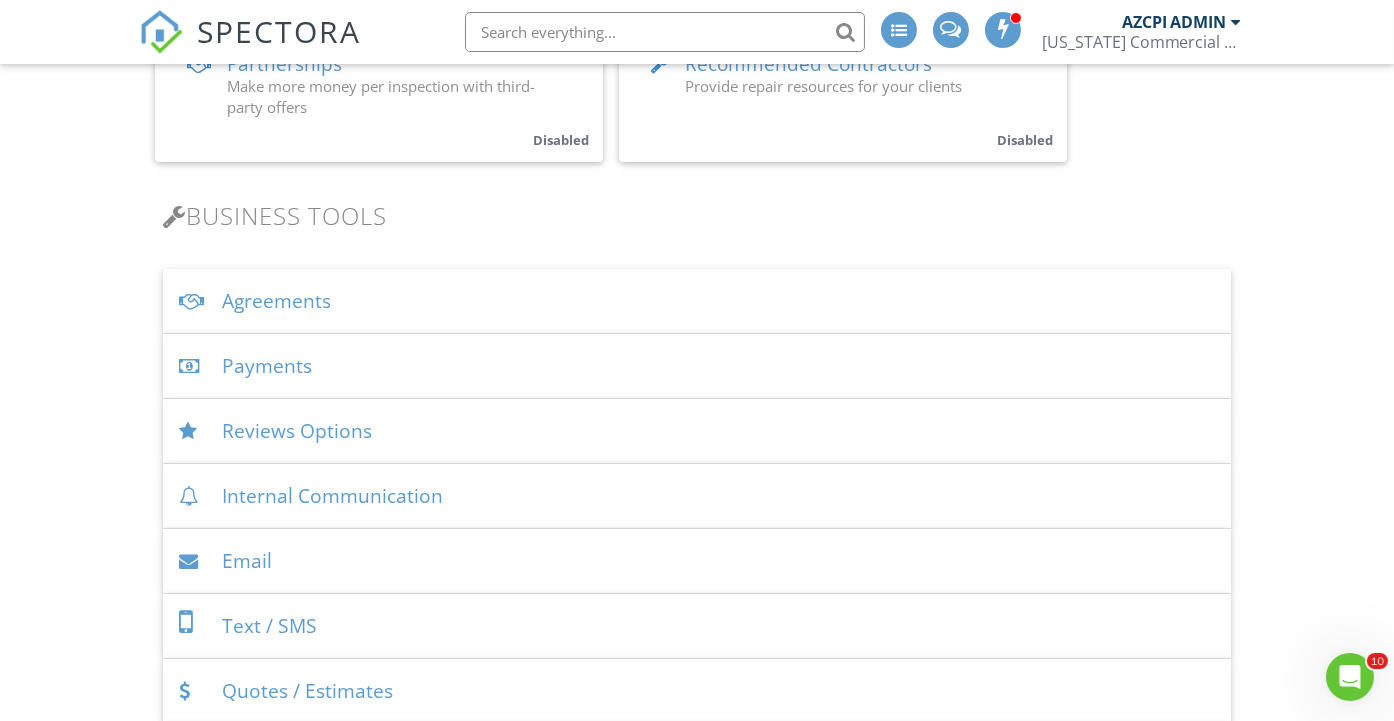 click on "Agreements" at bounding box center (696, 301) 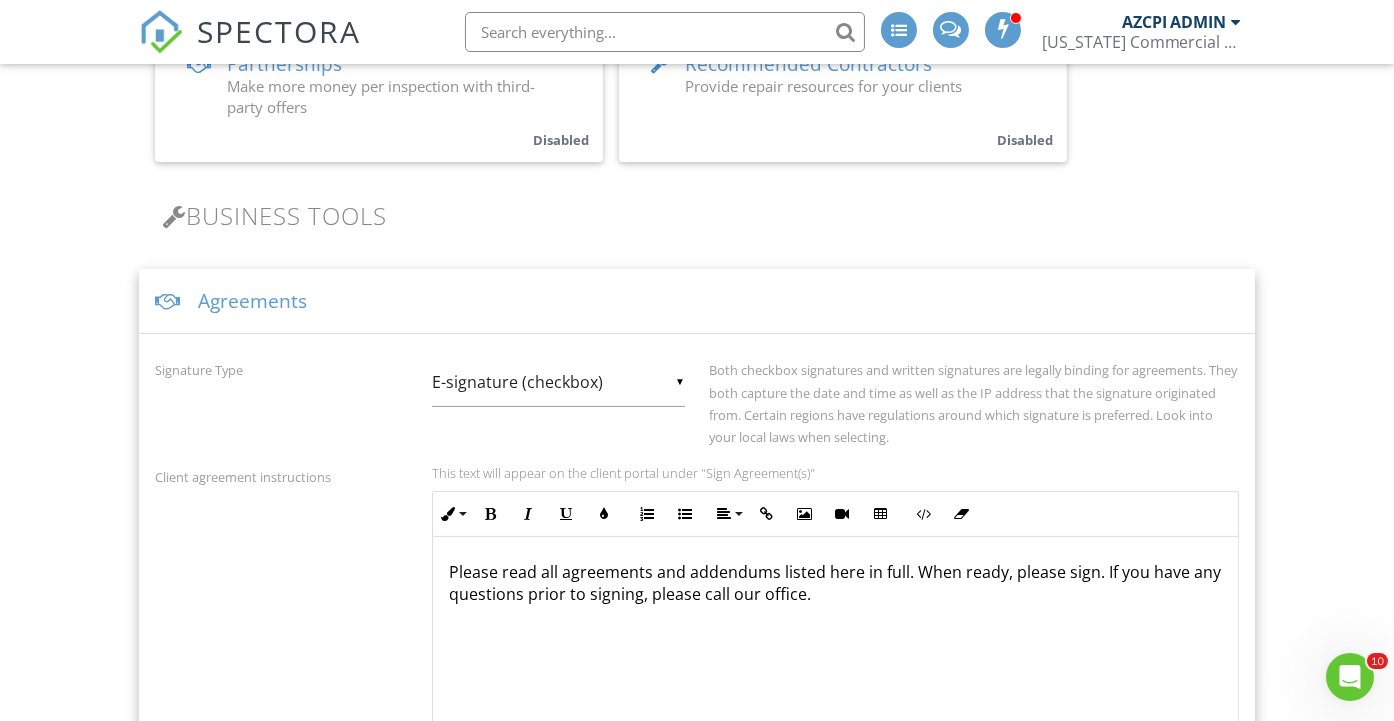 scroll, scrollTop: 0, scrollLeft: 0, axis: both 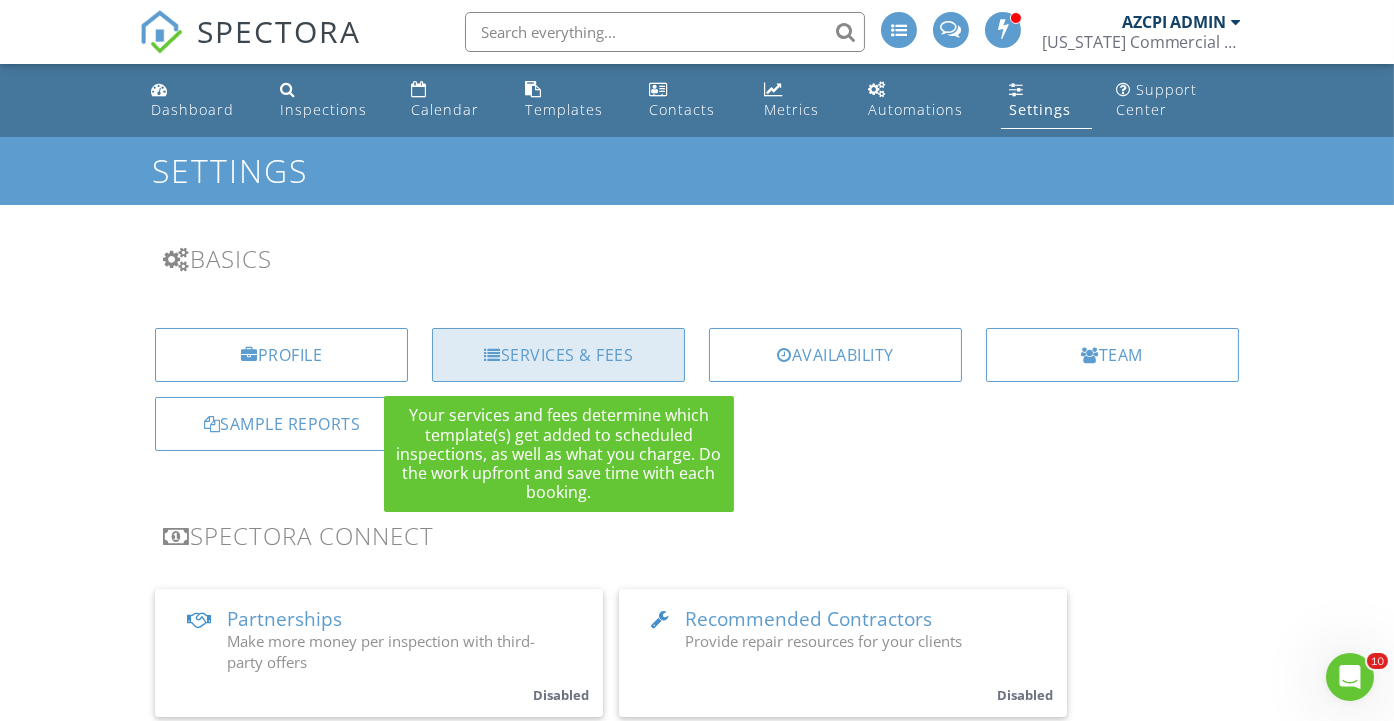 click on "Services & Fees" at bounding box center (558, 355) 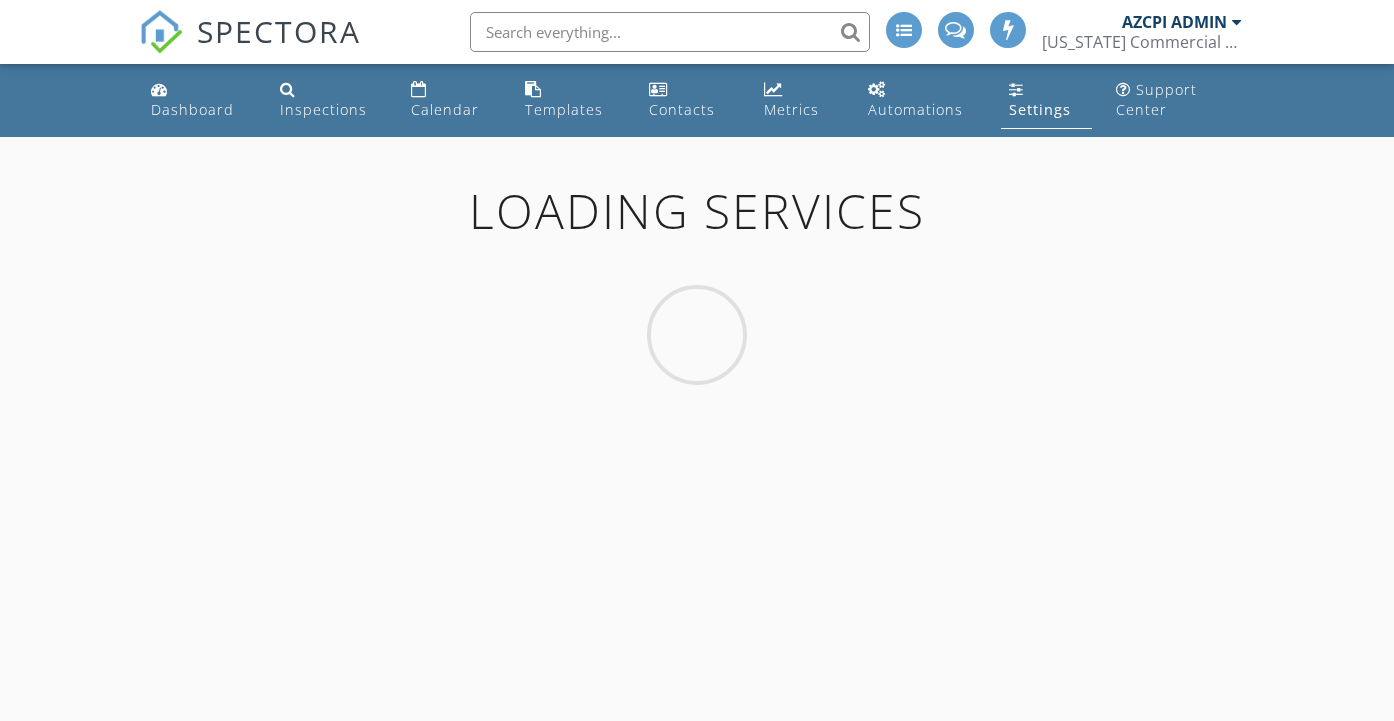 scroll, scrollTop: 0, scrollLeft: 0, axis: both 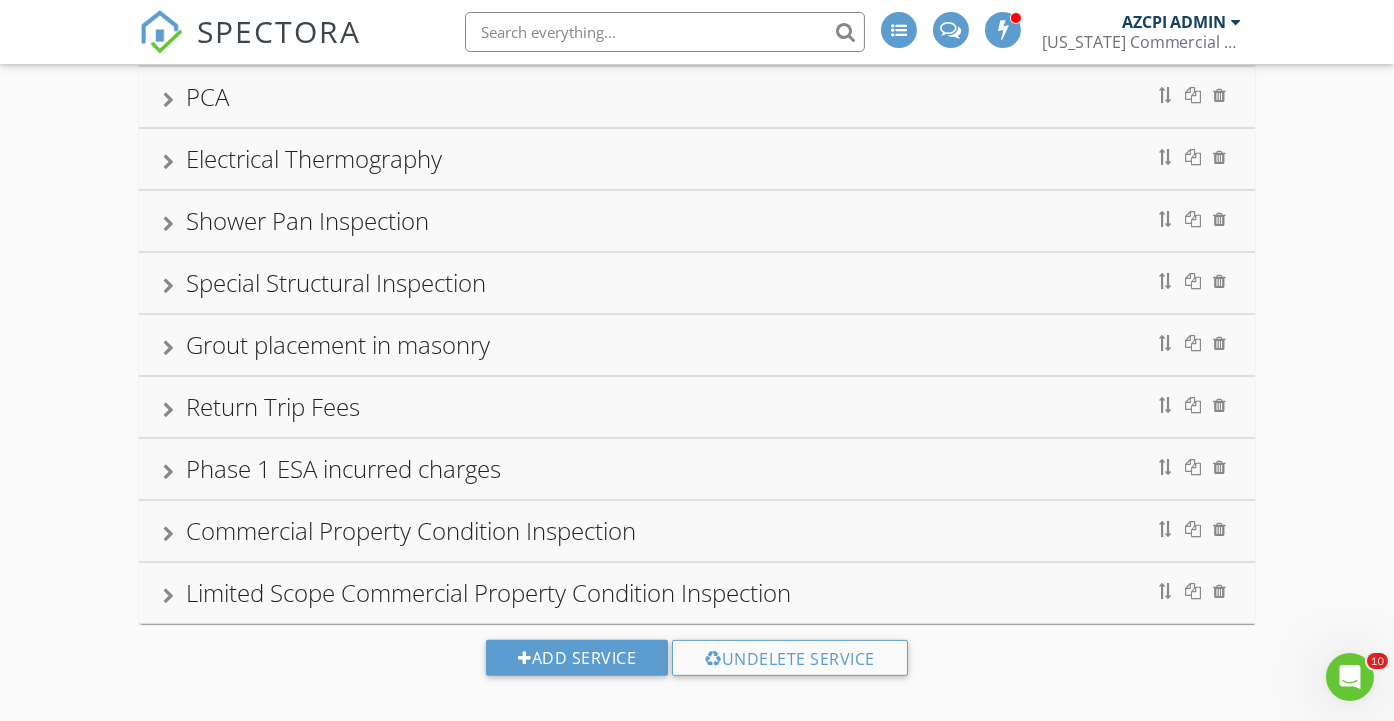 click on "Commercial Property Condition Inspection" at bounding box center (411, 530) 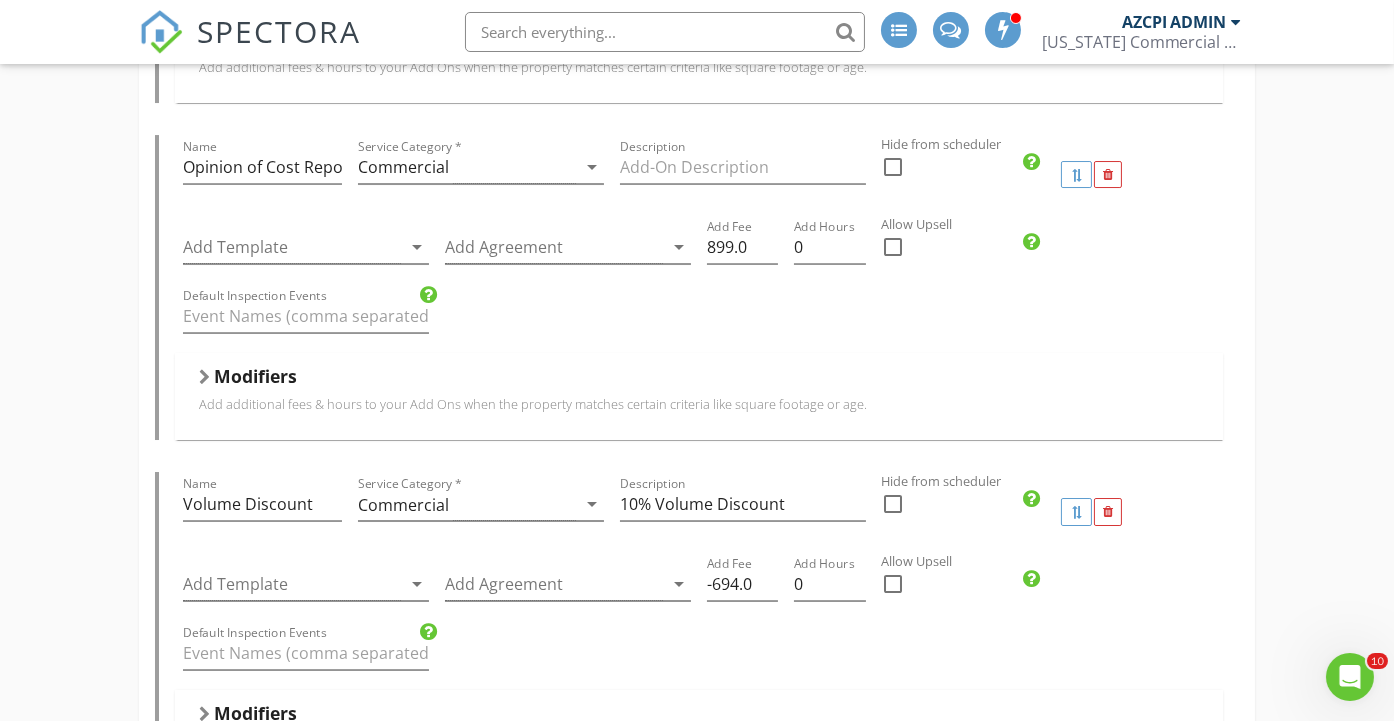 scroll, scrollTop: 11754, scrollLeft: 0, axis: vertical 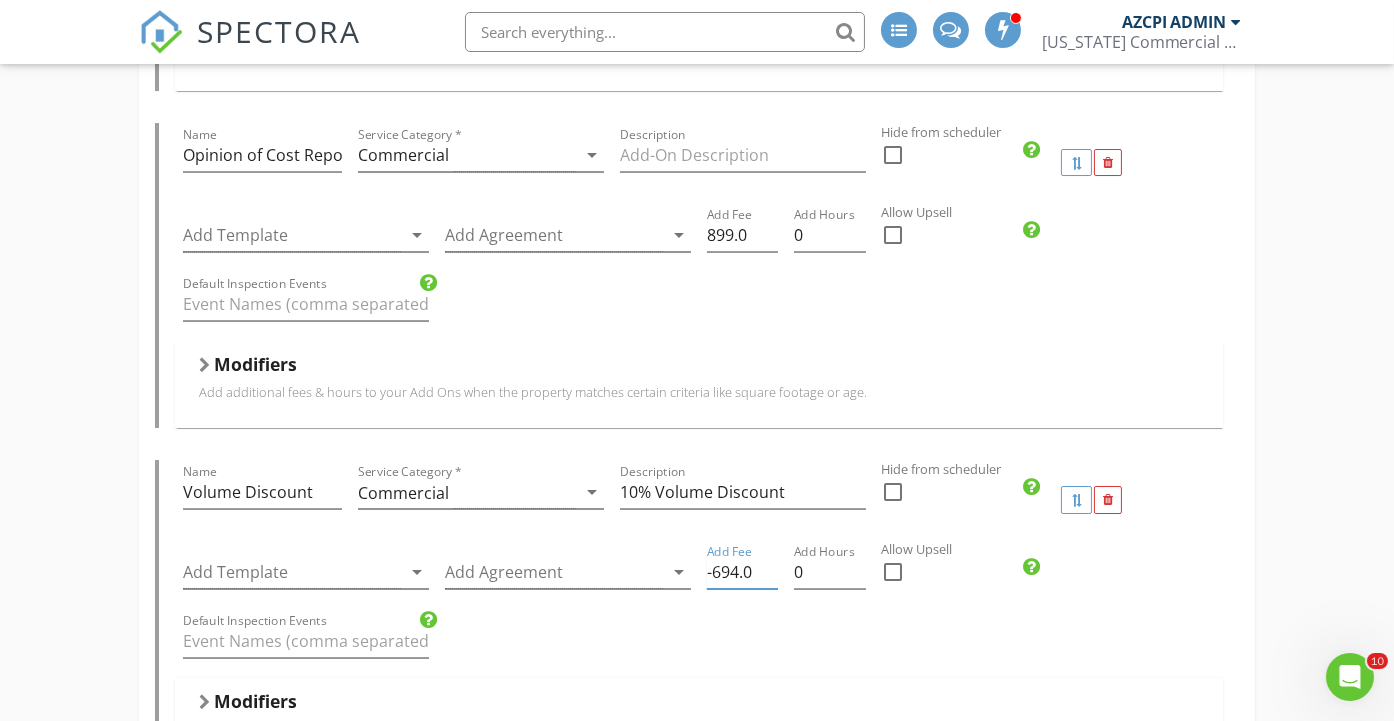 drag, startPoint x: 736, startPoint y: 539, endPoint x: 715, endPoint y: 544, distance: 21.587032 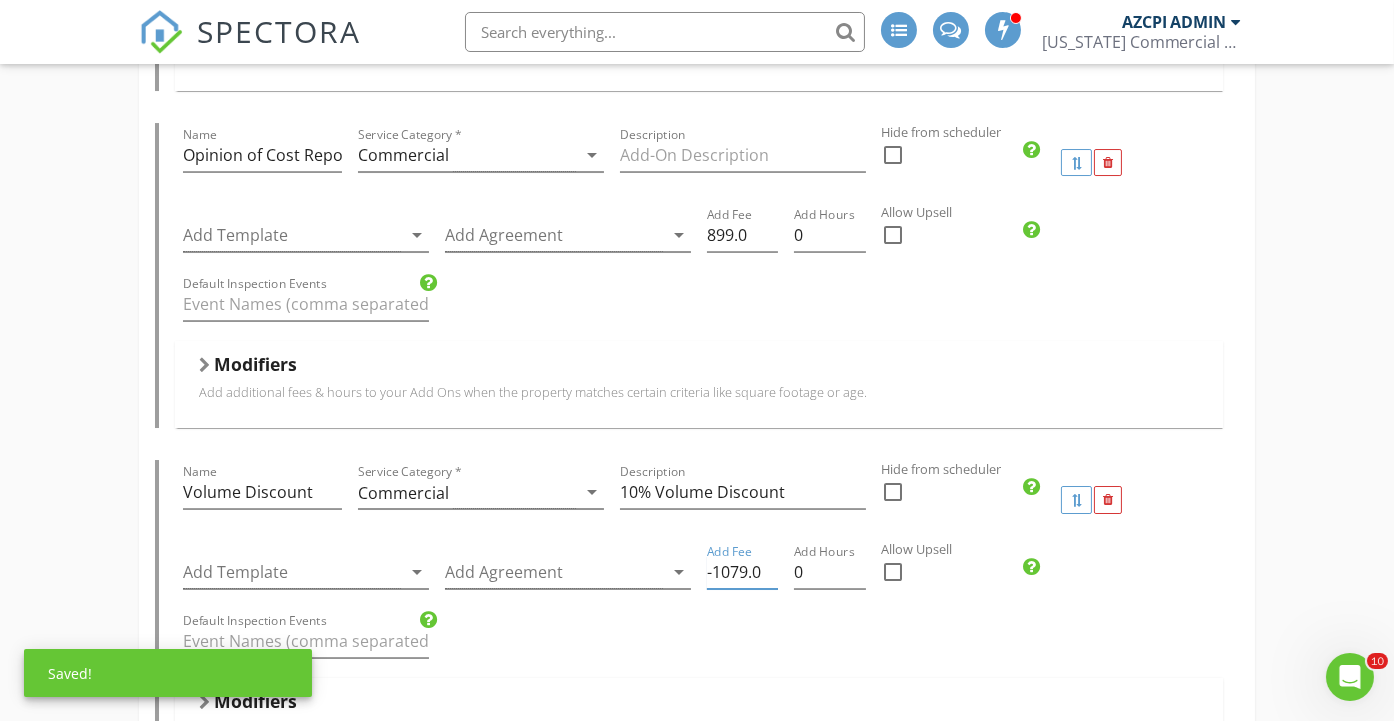 type on "-1079.0" 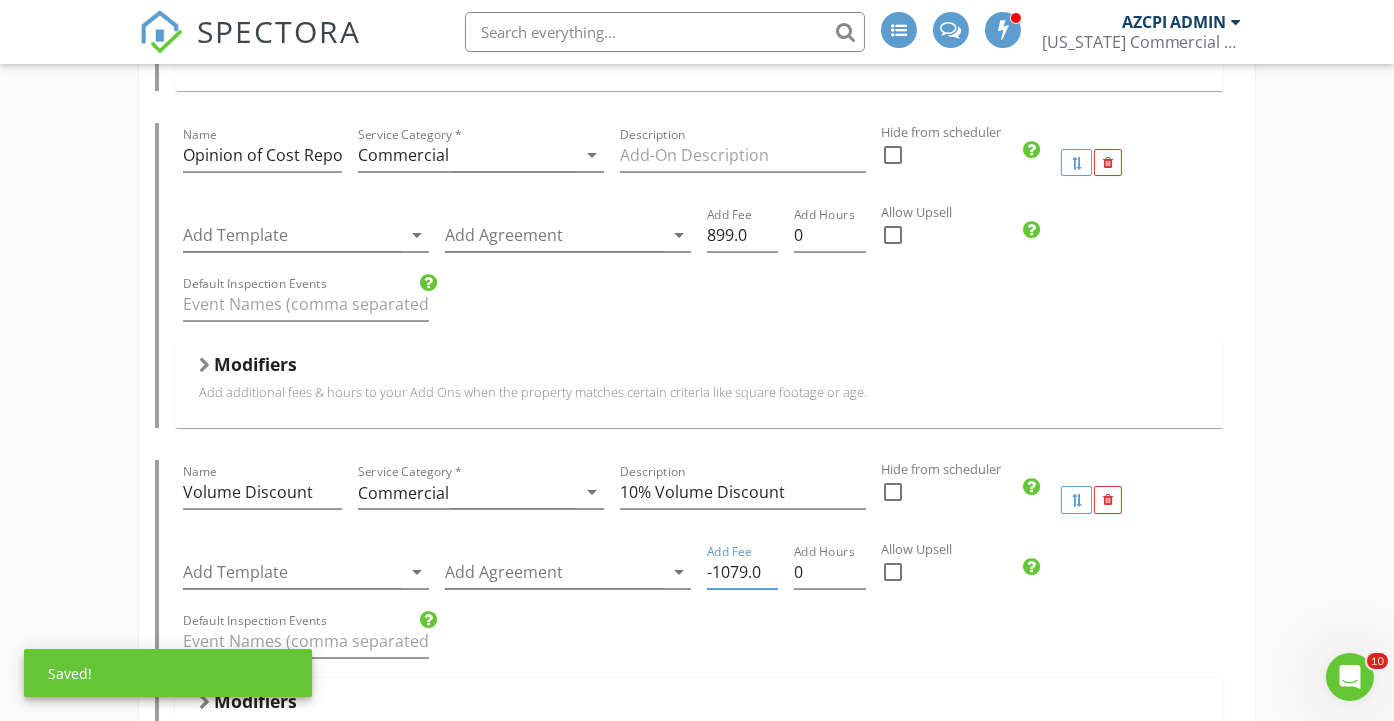 click on "Sewer Camera         Air Quality Inspection         Construction Draw Inspection         7-11 Monthly Inspections         Accessibility Inspection Report for Existing Commercial Buildings         MEP         Construction compliance inspection         Firestop inspection         Pre-drywall         Multi Family         Fire Safety Inspection         Opinion of cost table         Phase 1 ESA Checklist         PCA         Electrical Thermography         Shower Pan Inspection         Special Structural Inspection         Grout placement in masonry         Return Trip Fees         Phase 1 ESA incurred charges         Commercial Property Condition Inspection    Name Commercial Property Condition Inspection   Service Category * Commercial arrow_drop_down   Description   Hidden from scheduler   check_box_outline_blank     Template(s) 2.0 AZCPI Commercial Template  arrow_drop_down   Agreement(s) Commercial Property Inspection Agreement arrow_drop_down   $   Base Cost 3399.0   Base Duration (HRs) 3" at bounding box center (697, -4266) 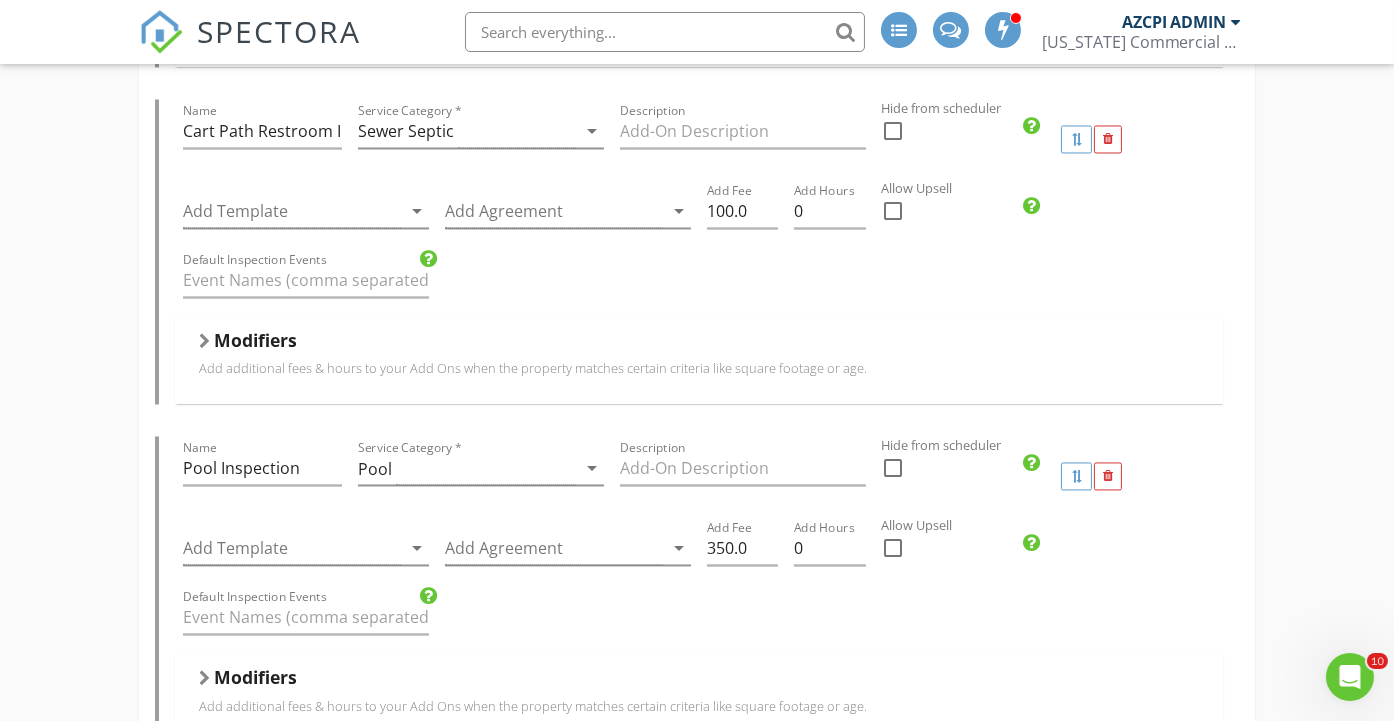 scroll, scrollTop: 6199, scrollLeft: 0, axis: vertical 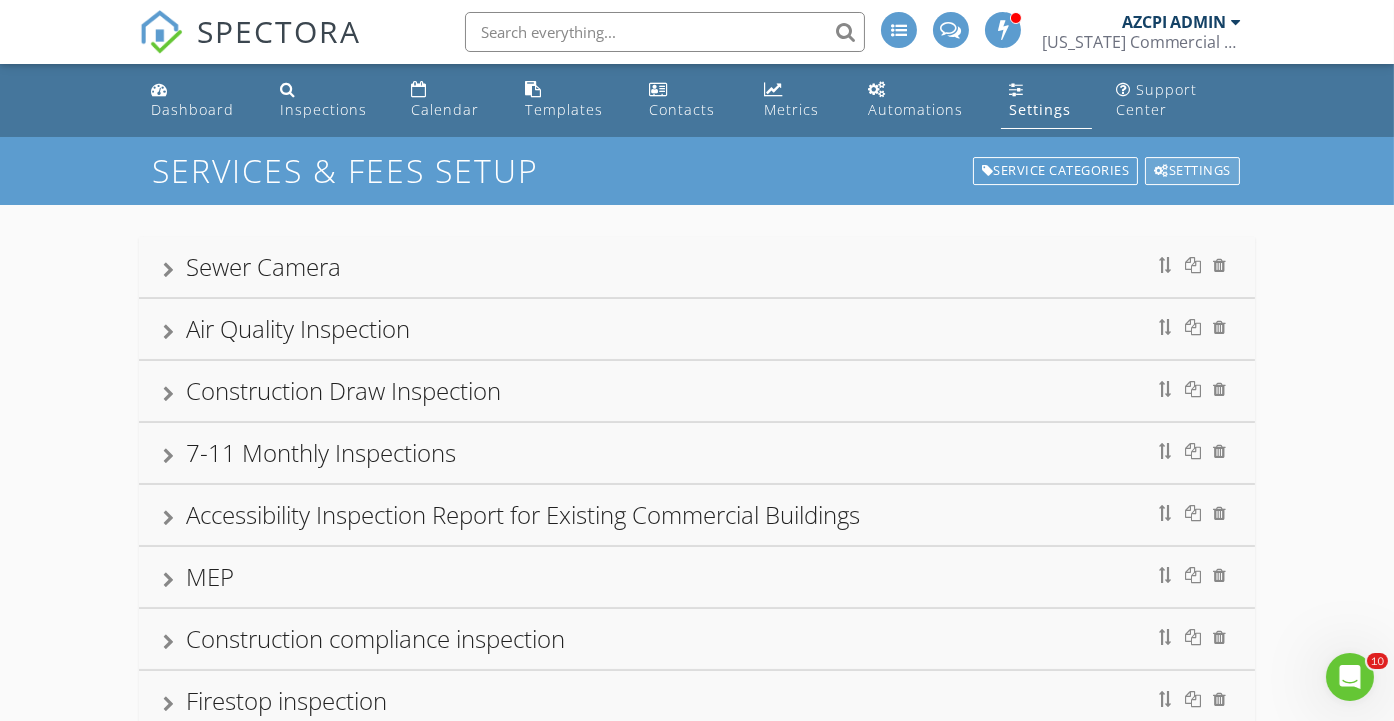 click on "Settings" at bounding box center [1192, 171] 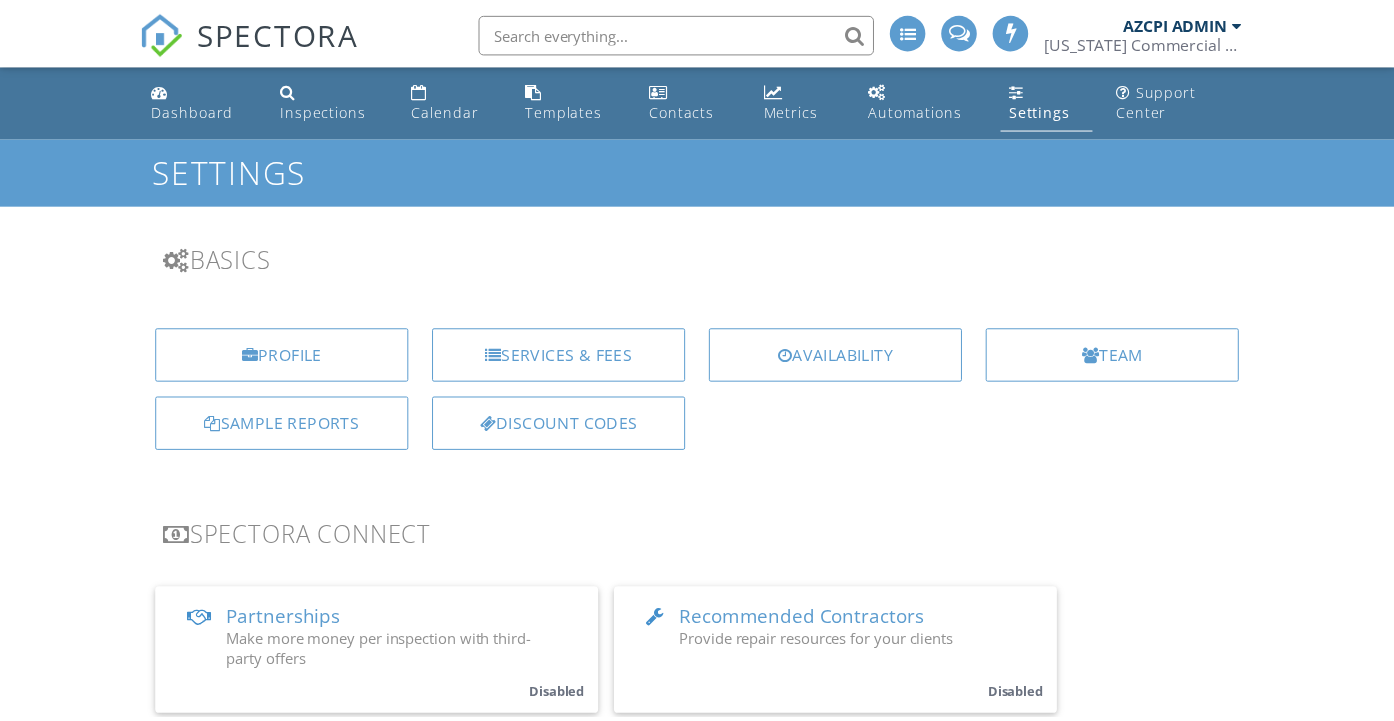 scroll, scrollTop: 0, scrollLeft: 0, axis: both 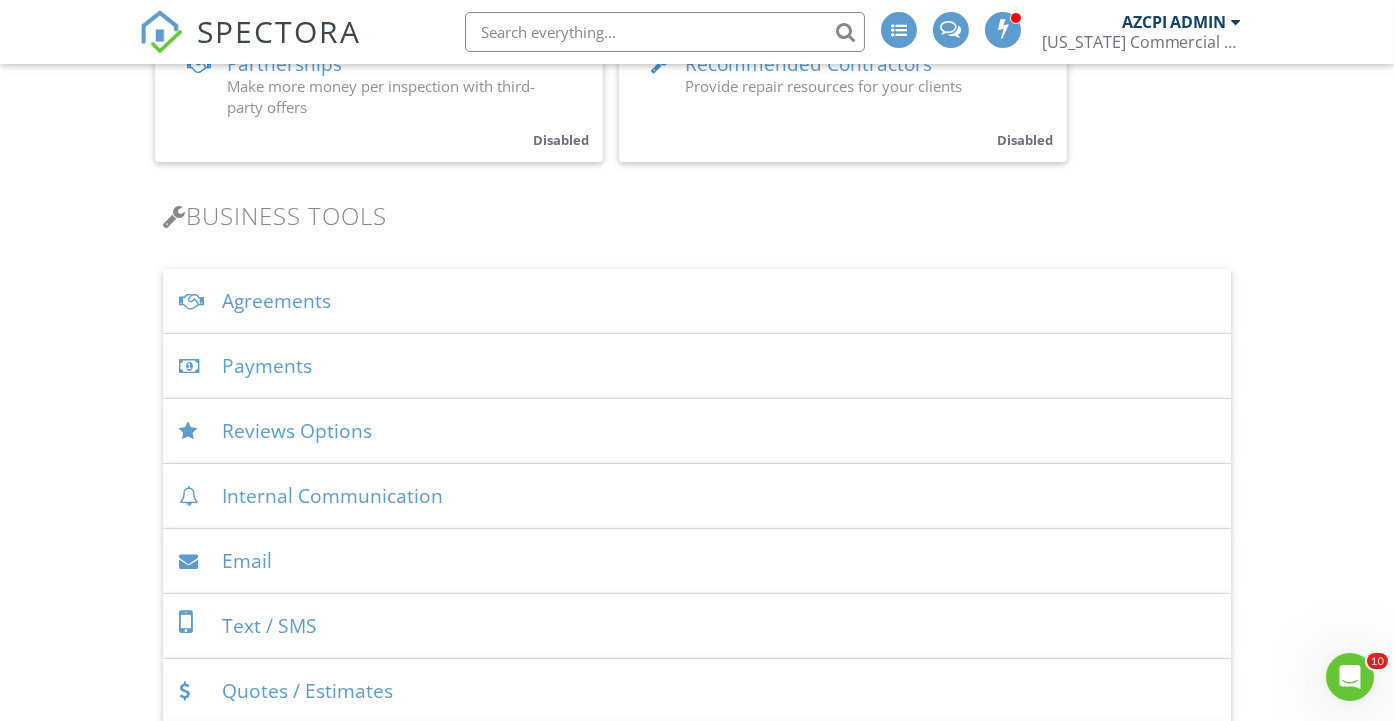 click on "Agreements" at bounding box center [696, 301] 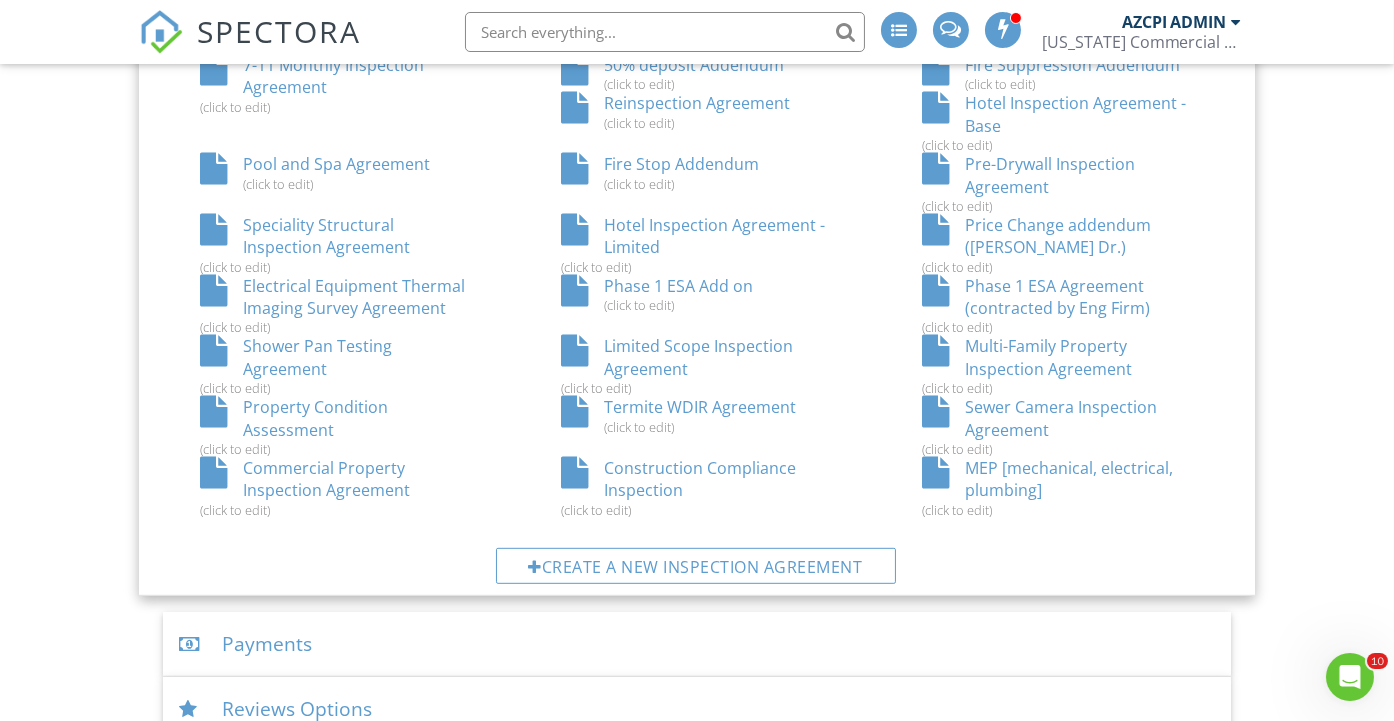 scroll, scrollTop: 1777, scrollLeft: 0, axis: vertical 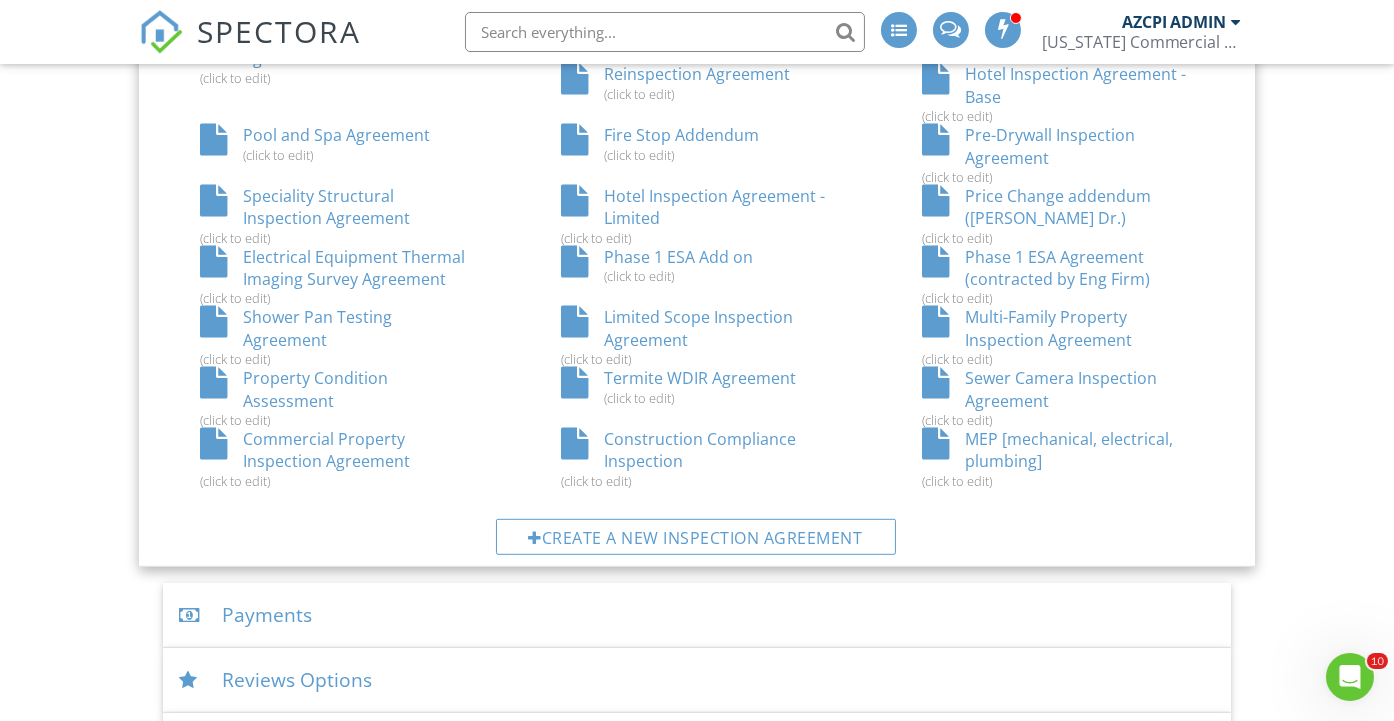 click on "Commercial Property Inspection Agreement
(click to edit)" at bounding box center (335, 458) 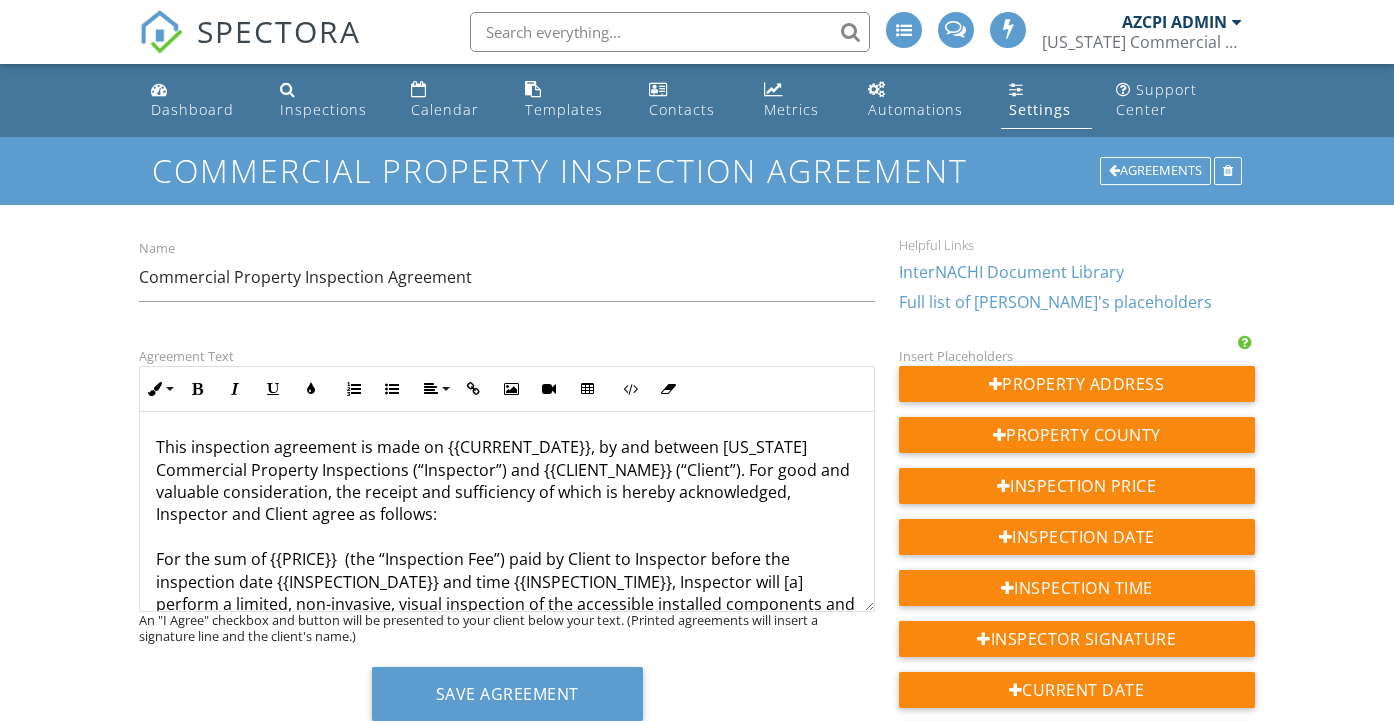 scroll, scrollTop: 0, scrollLeft: 0, axis: both 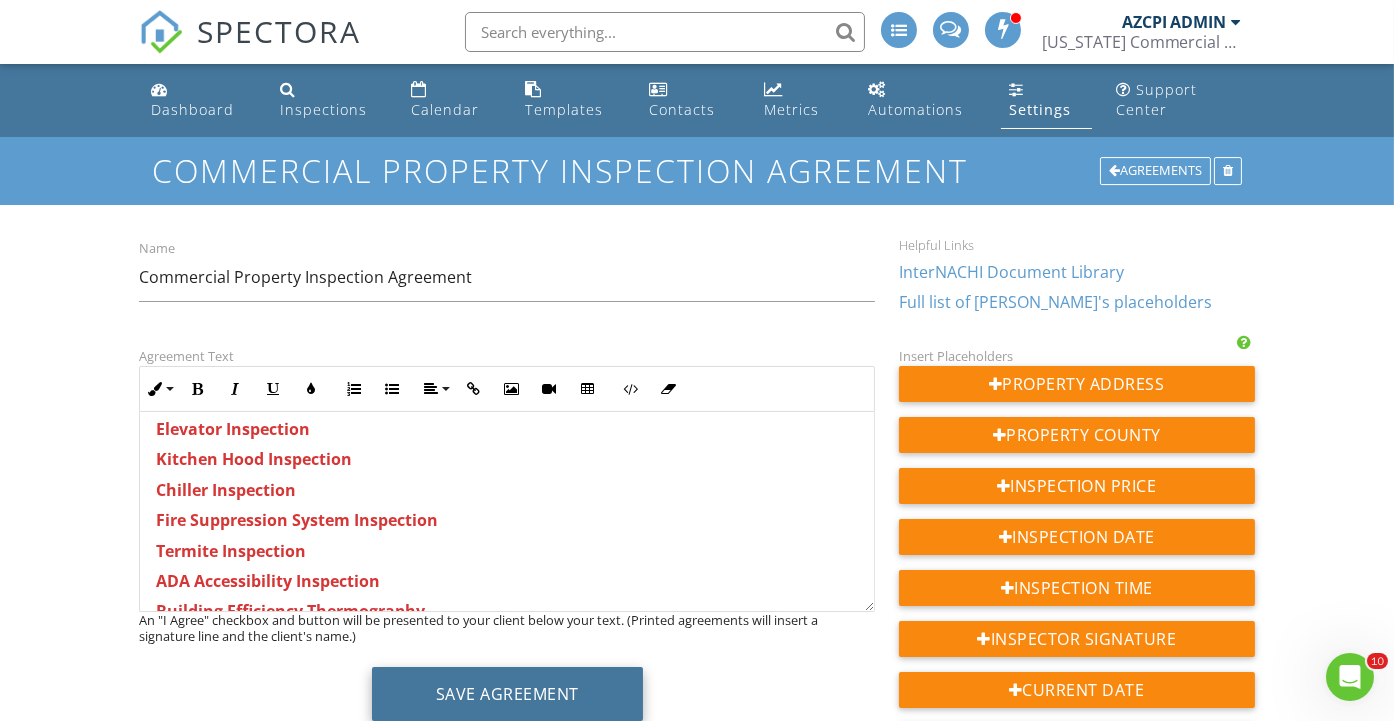 click on "Save Agreement" at bounding box center (507, 694) 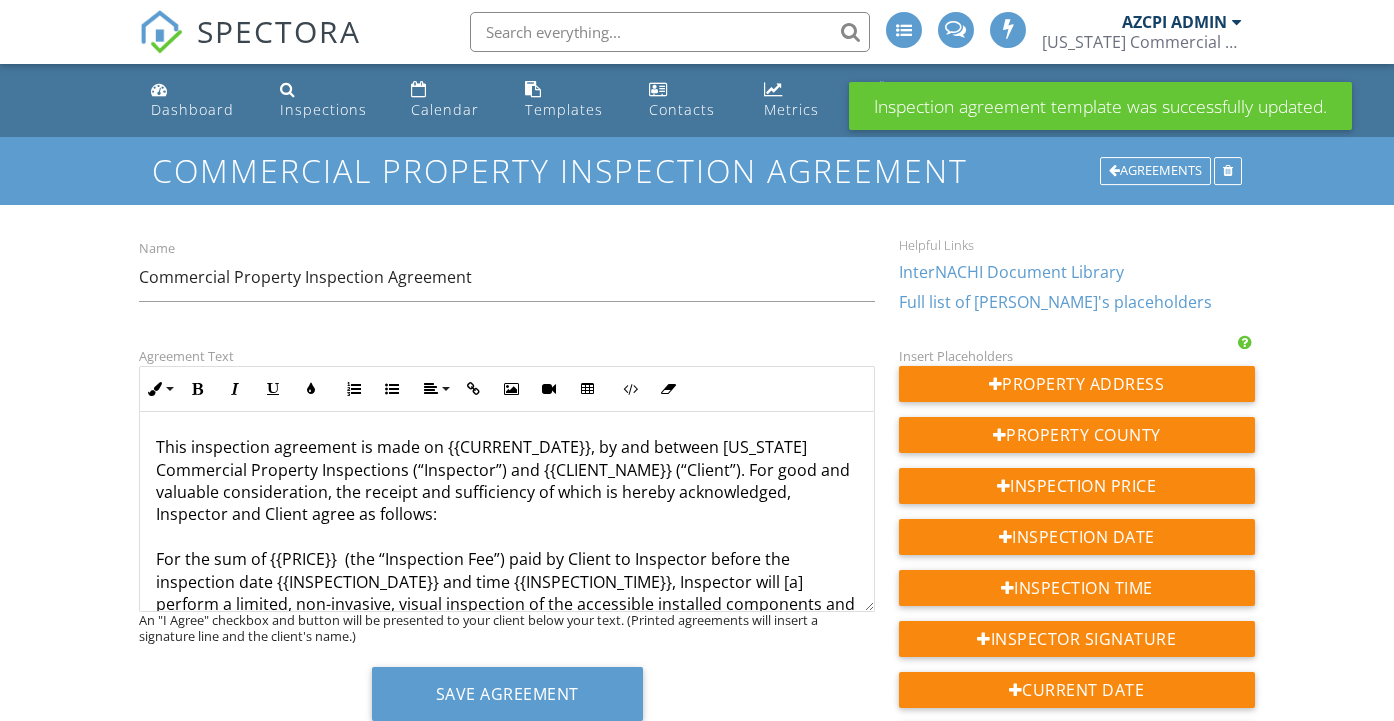 scroll, scrollTop: 0, scrollLeft: 0, axis: both 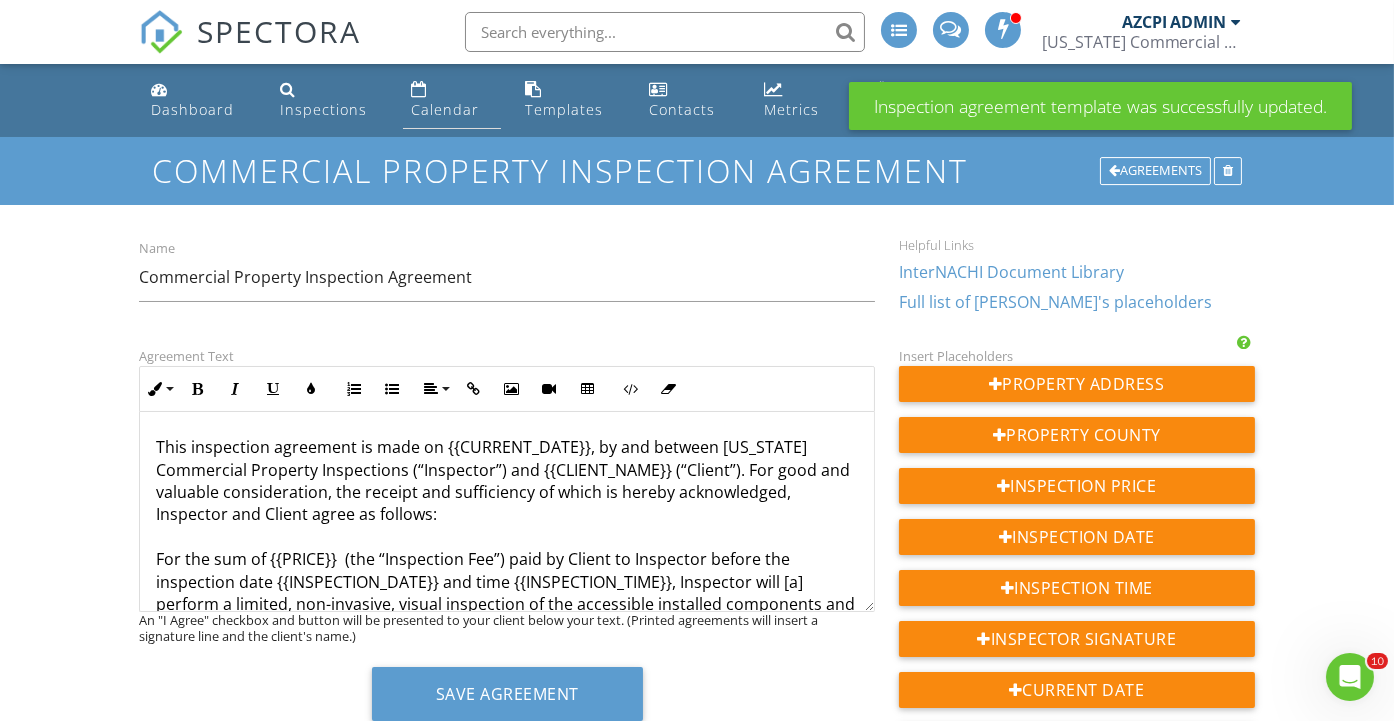 click on "Calendar" at bounding box center [445, 109] 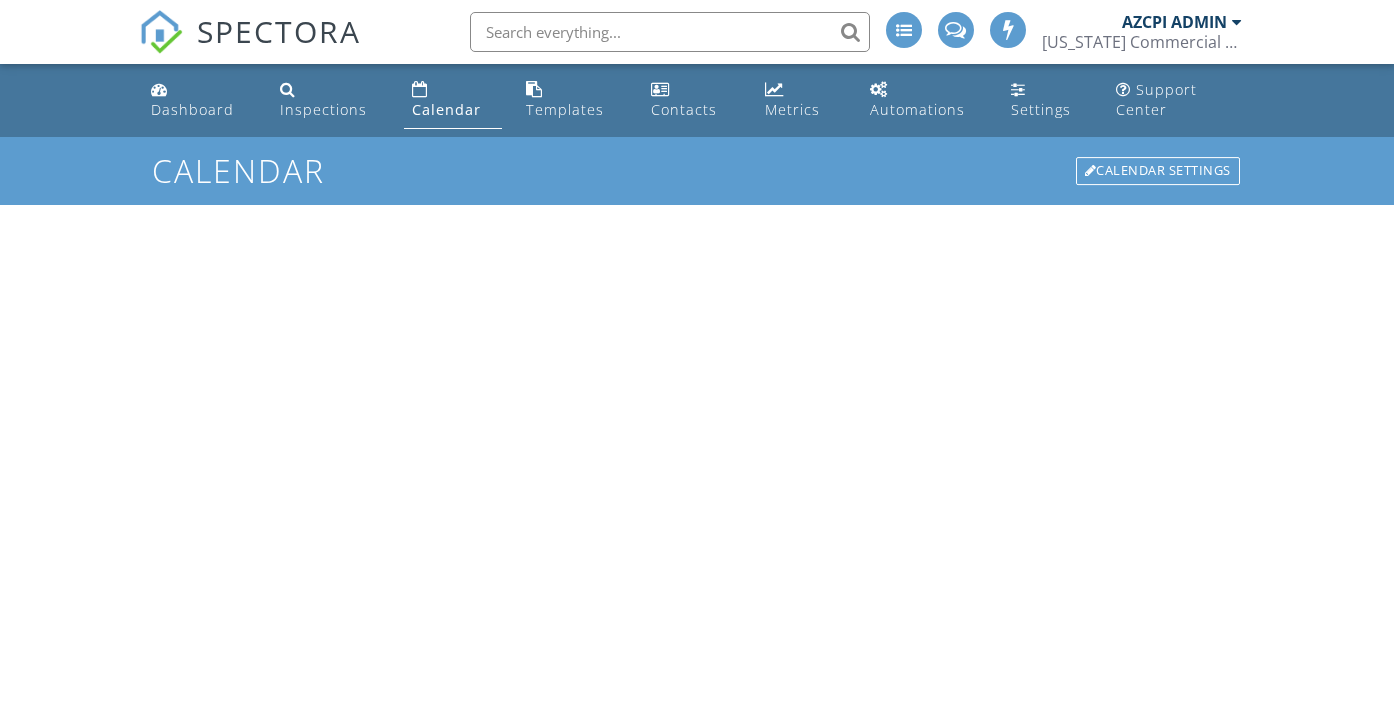 scroll, scrollTop: 0, scrollLeft: 0, axis: both 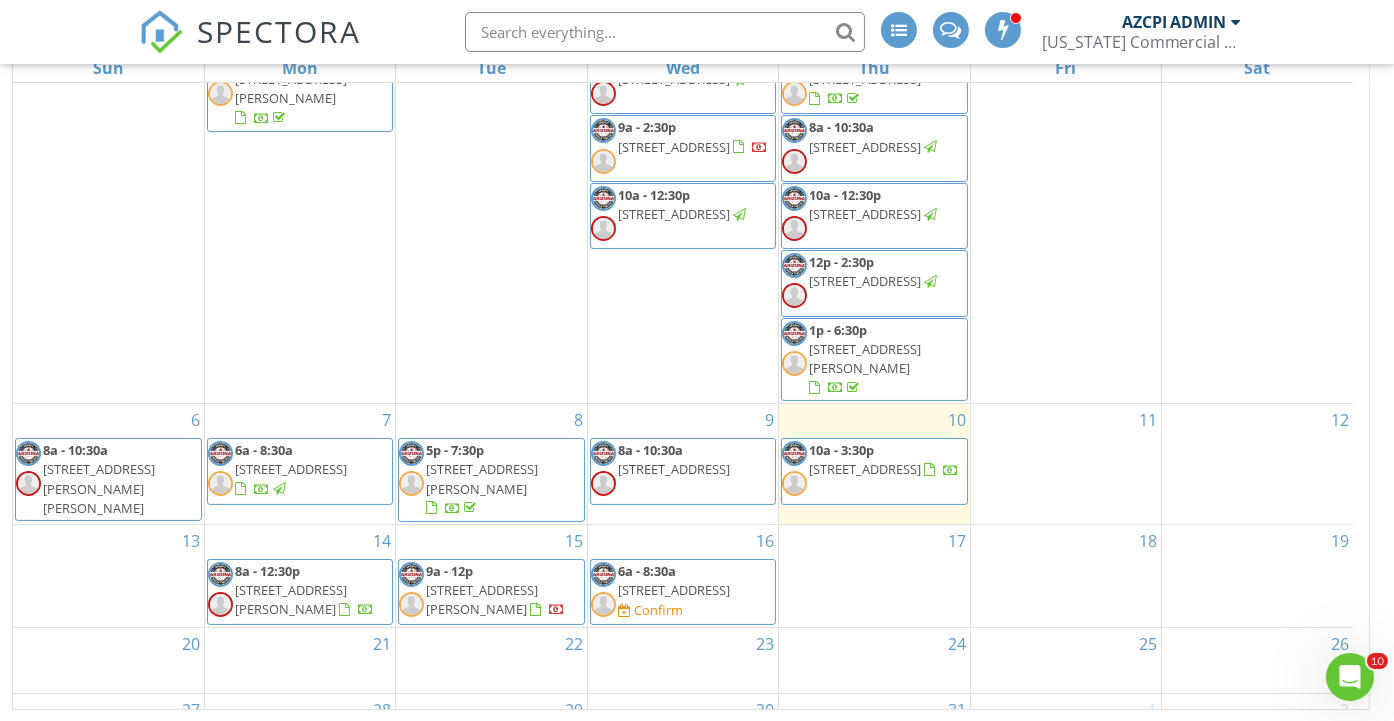 click on "[STREET_ADDRESS]" at bounding box center [674, 590] 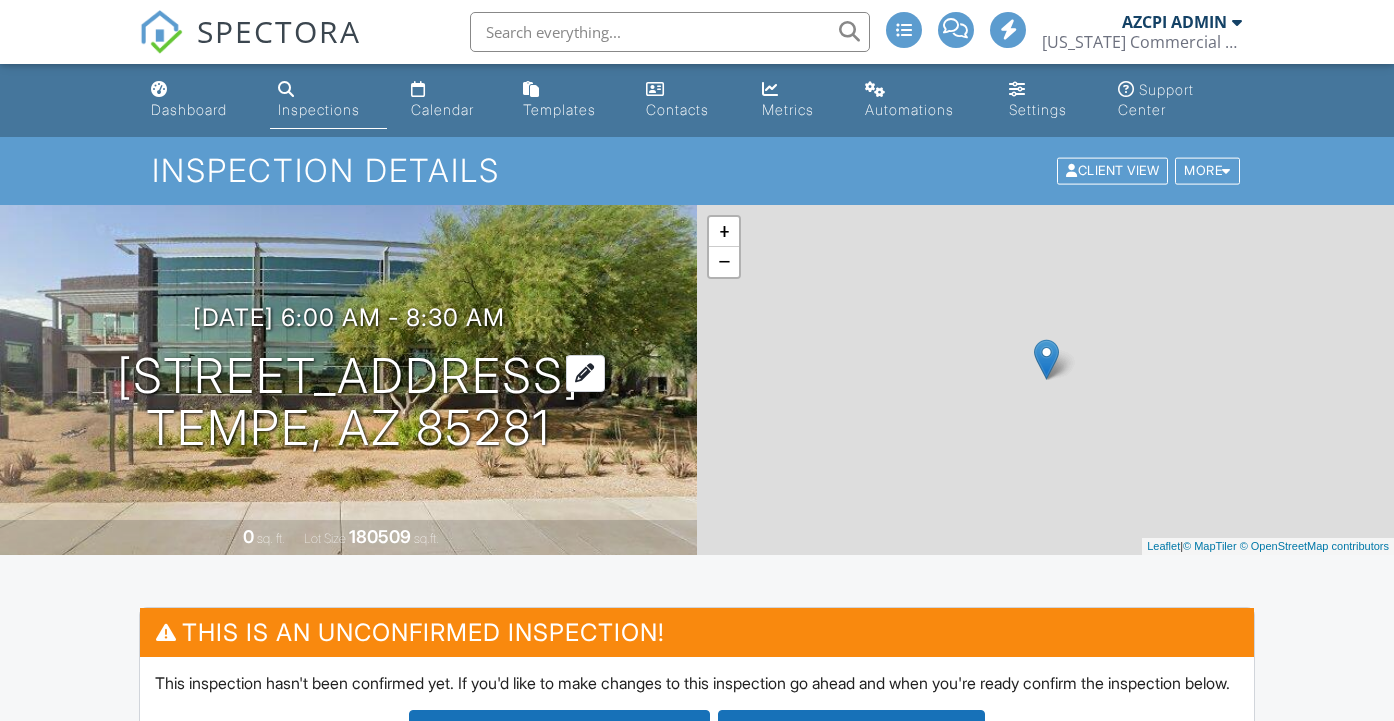 scroll, scrollTop: 0, scrollLeft: 0, axis: both 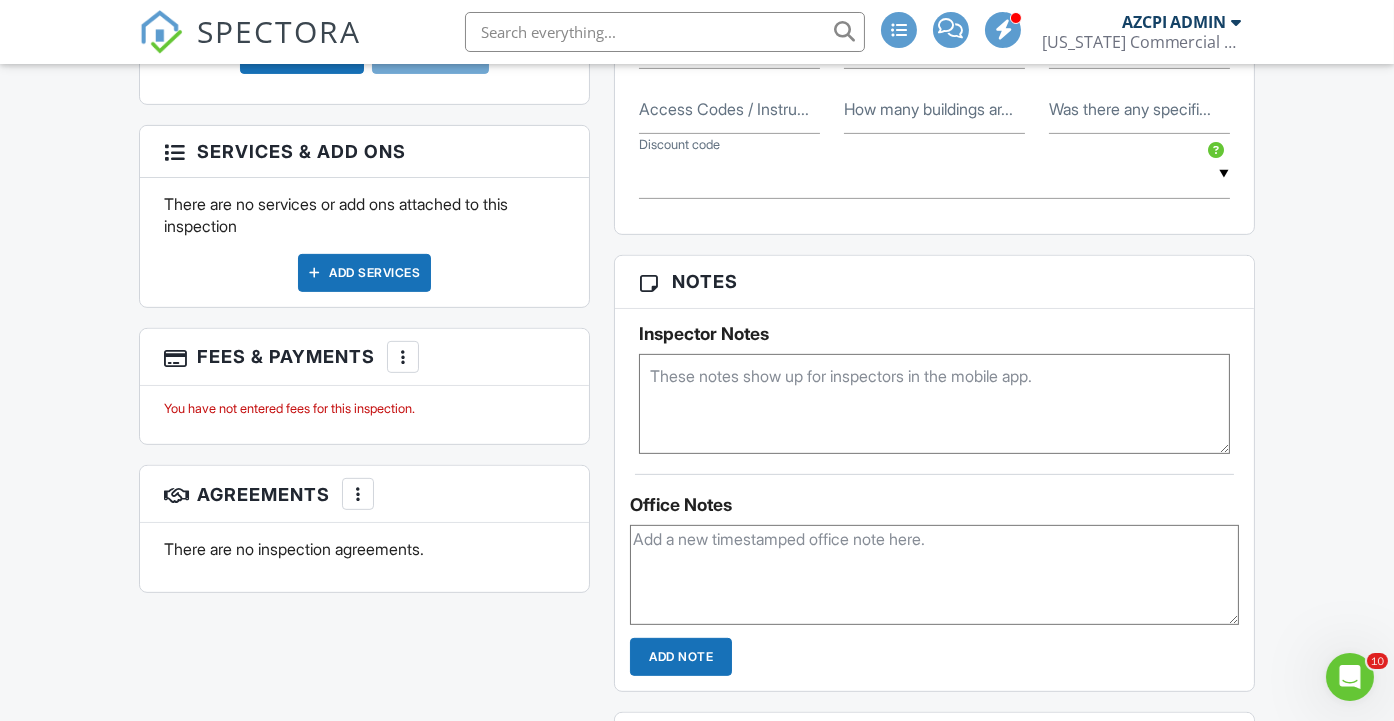 click on "Add Services" at bounding box center [364, 273] 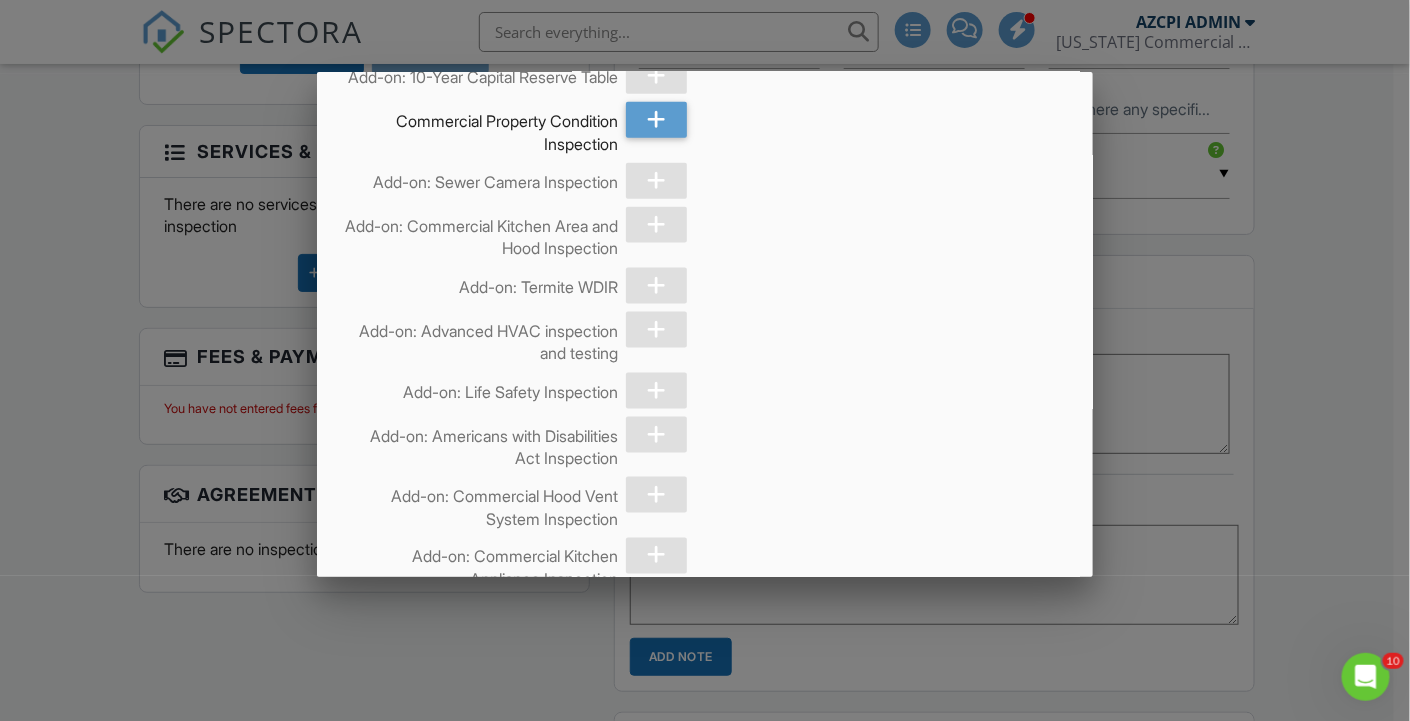 scroll, scrollTop: 3333, scrollLeft: 0, axis: vertical 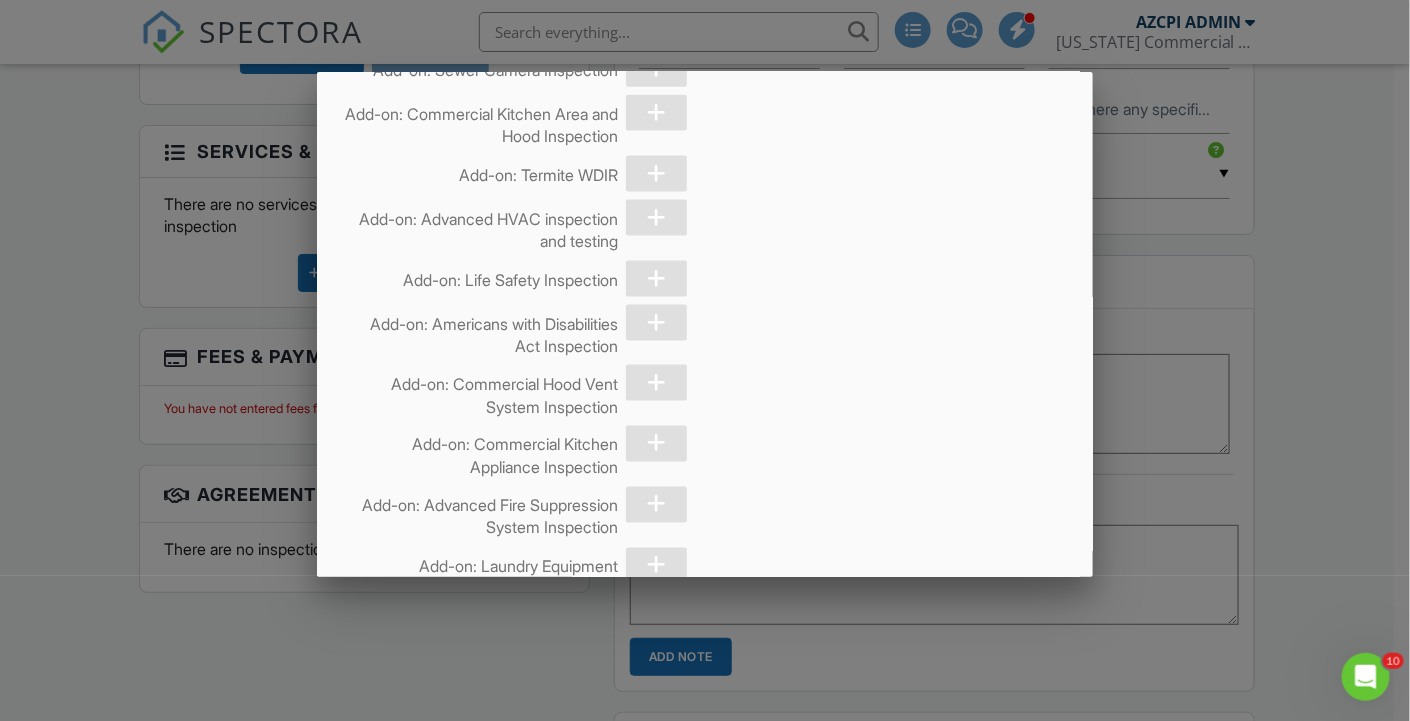 click 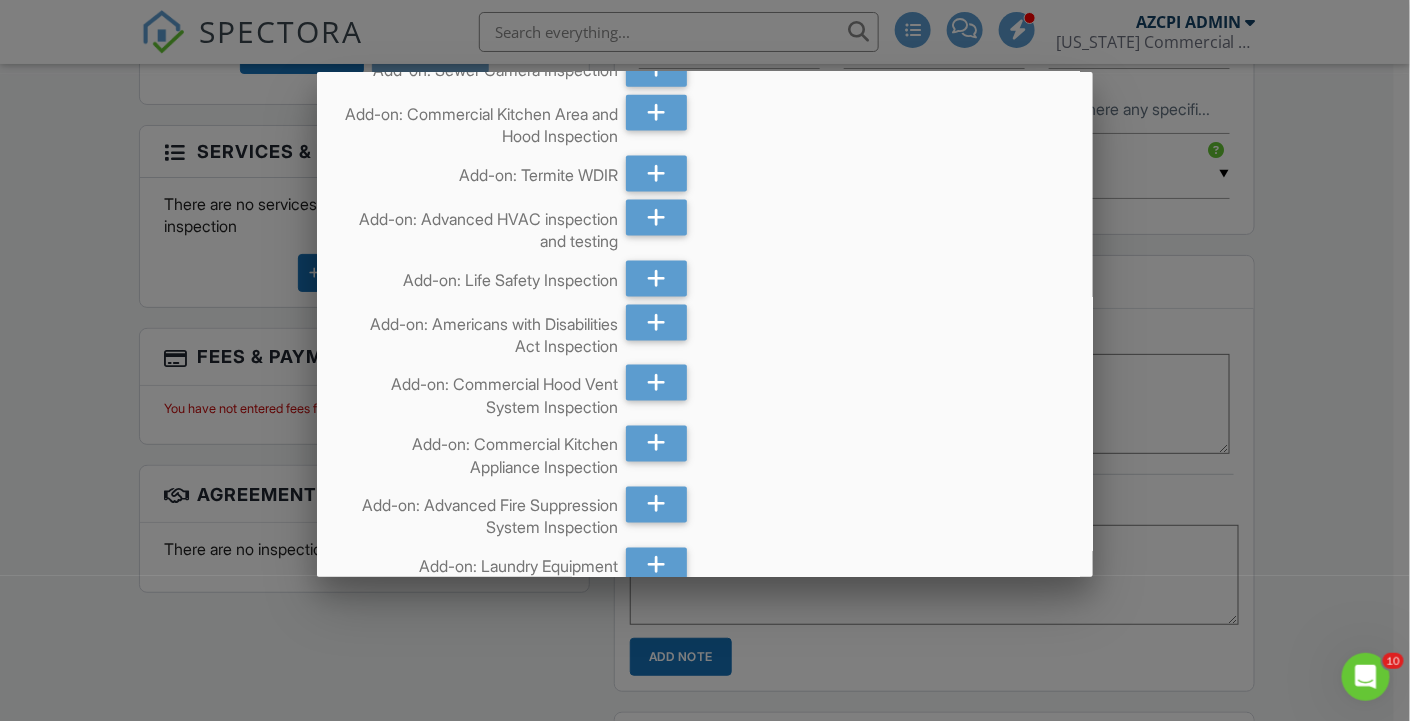 scroll, scrollTop: 3444, scrollLeft: 0, axis: vertical 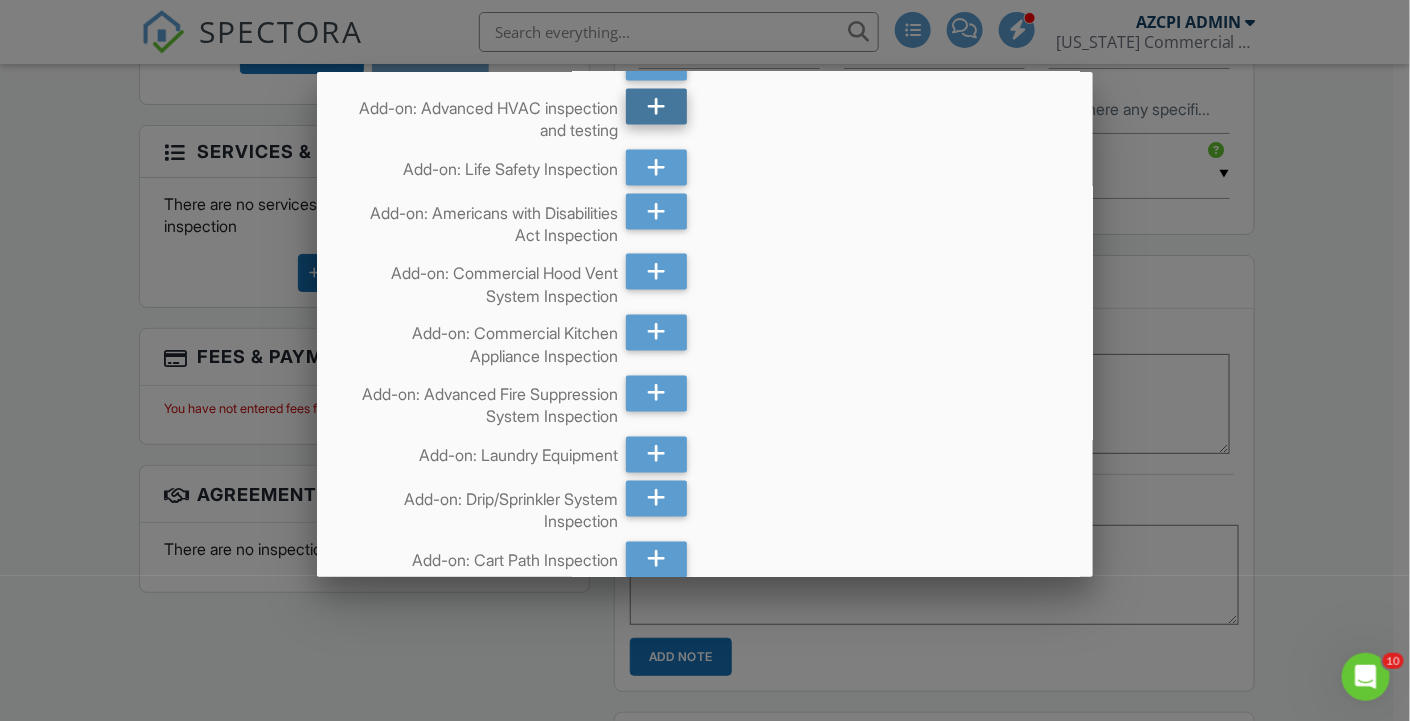 click 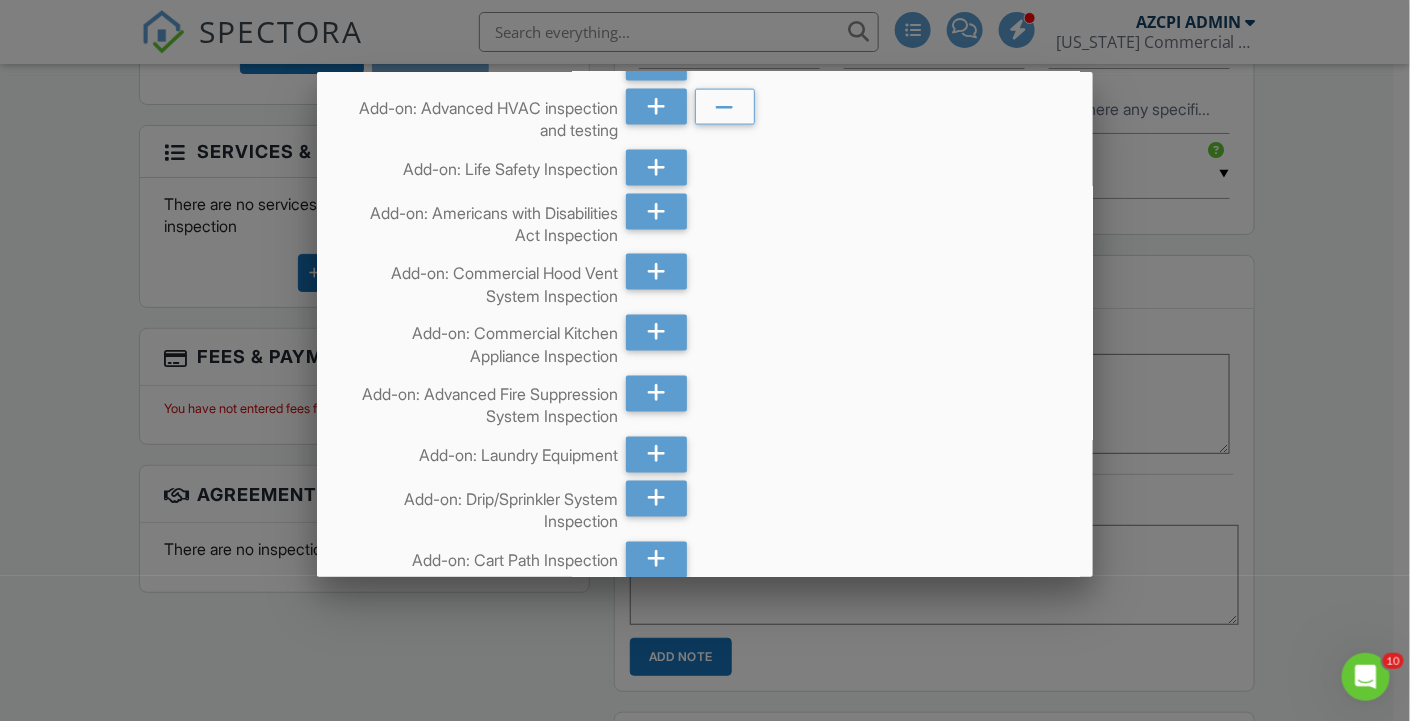 scroll, scrollTop: 3555, scrollLeft: 0, axis: vertical 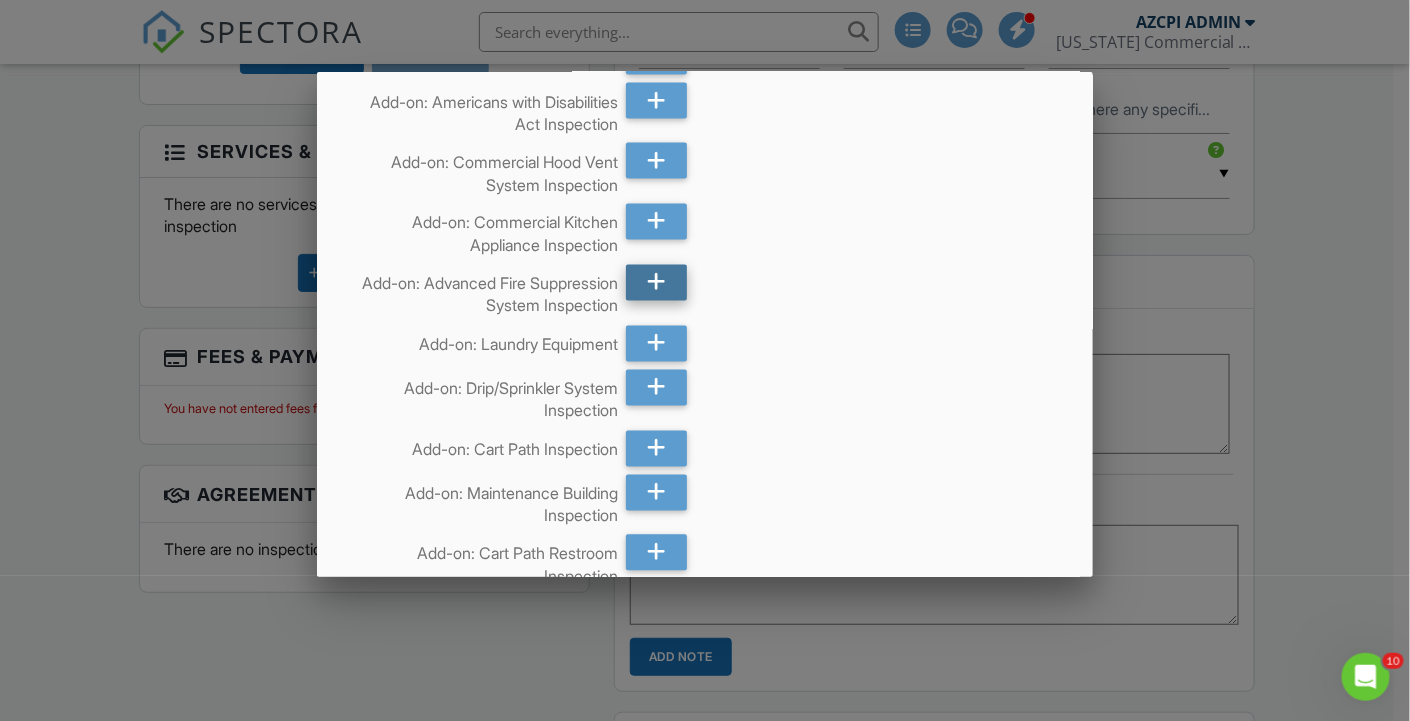 click 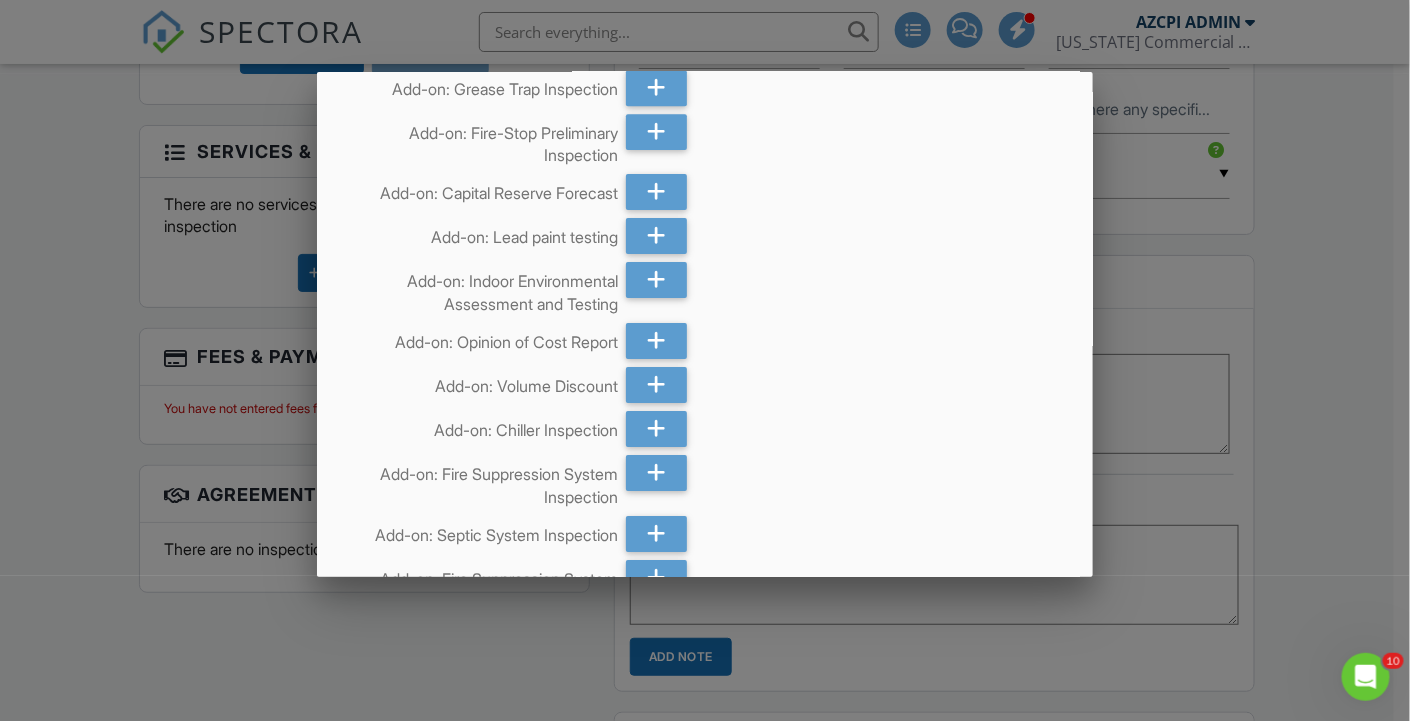 scroll, scrollTop: 4666, scrollLeft: 0, axis: vertical 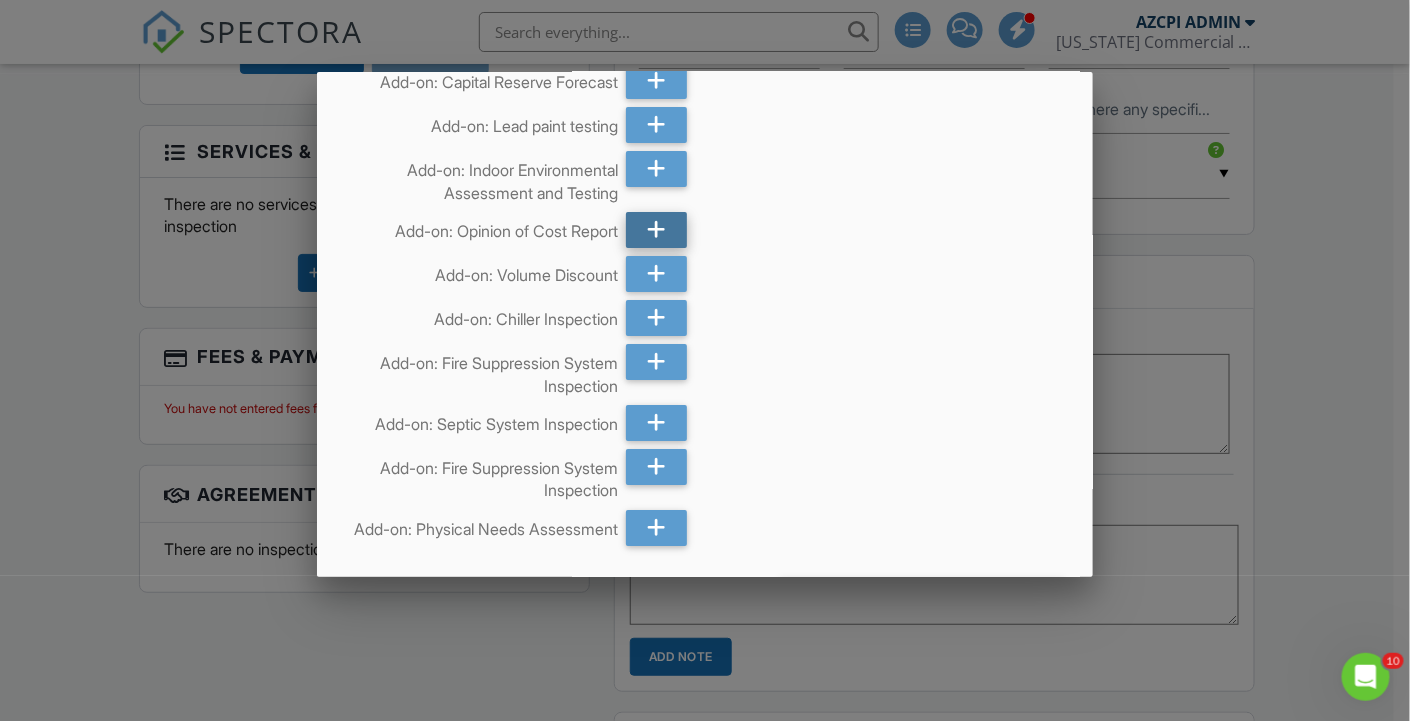 click 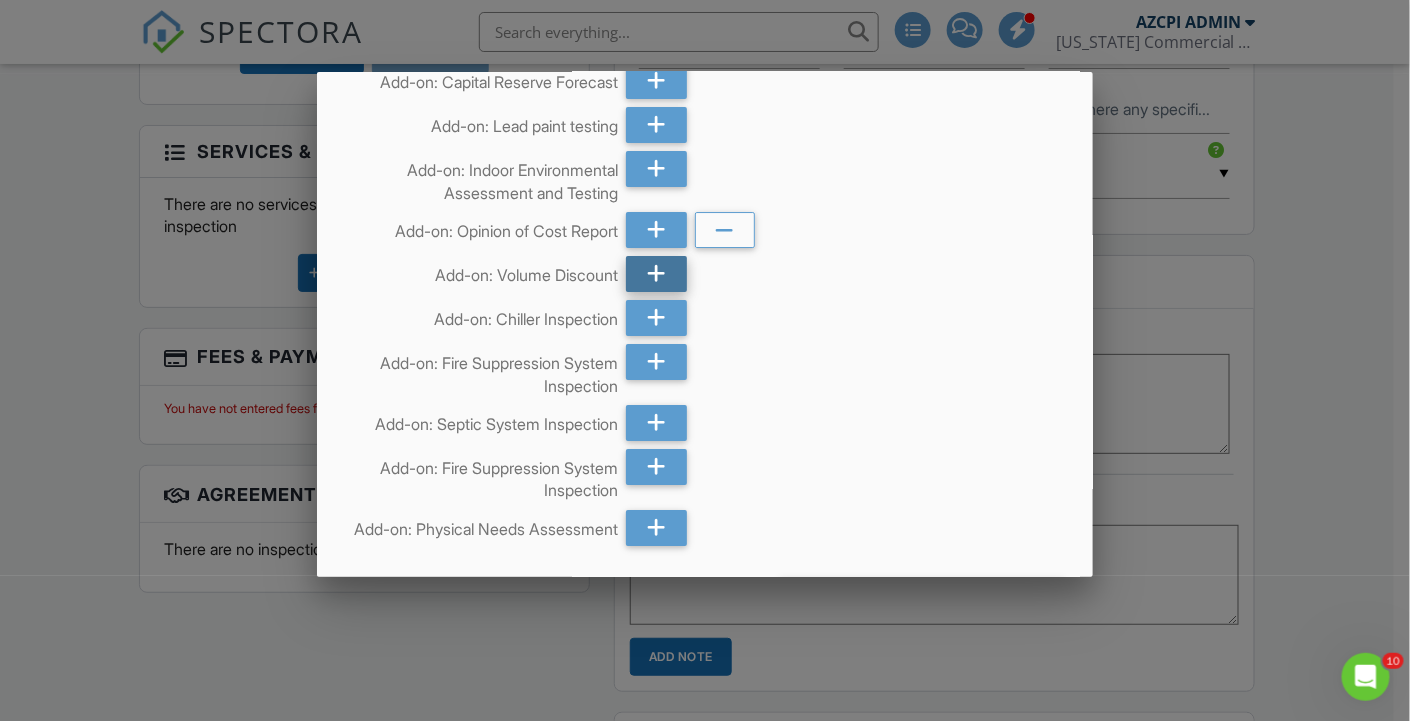 click 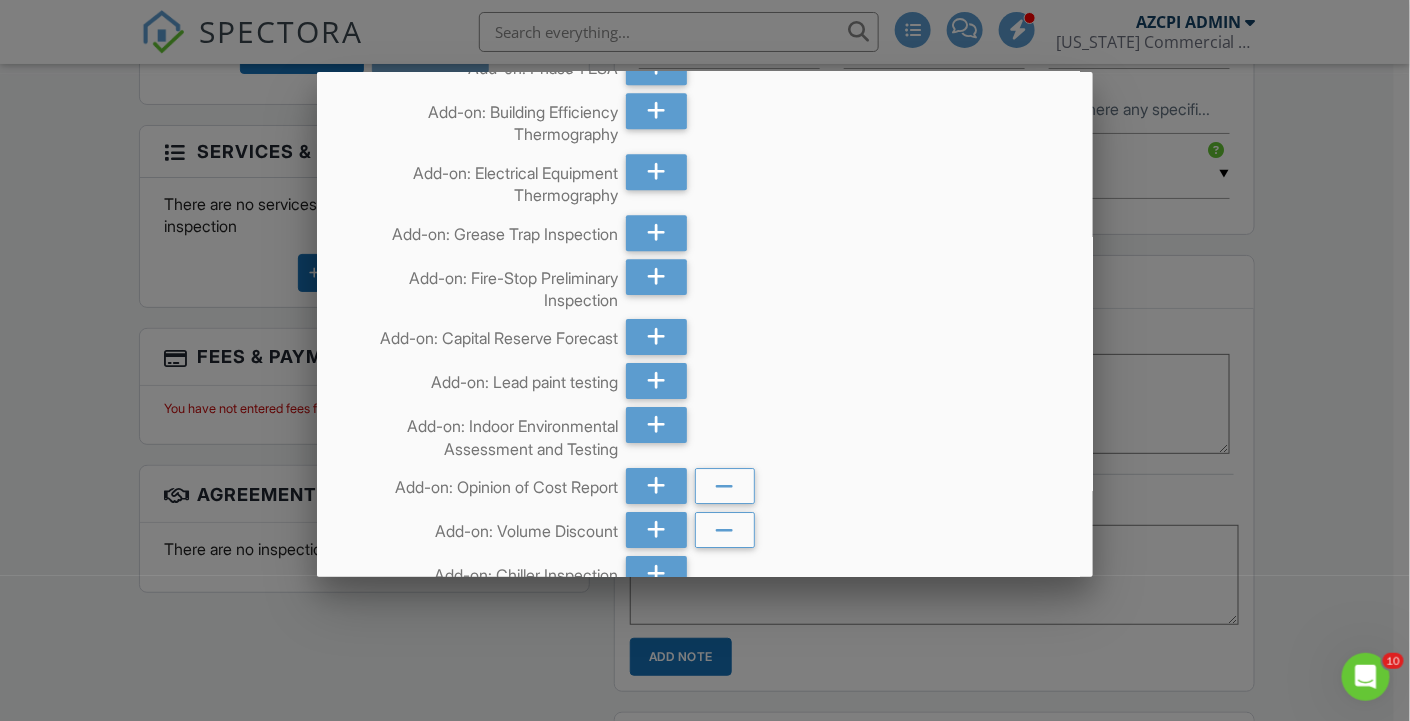 scroll, scrollTop: 4444, scrollLeft: 0, axis: vertical 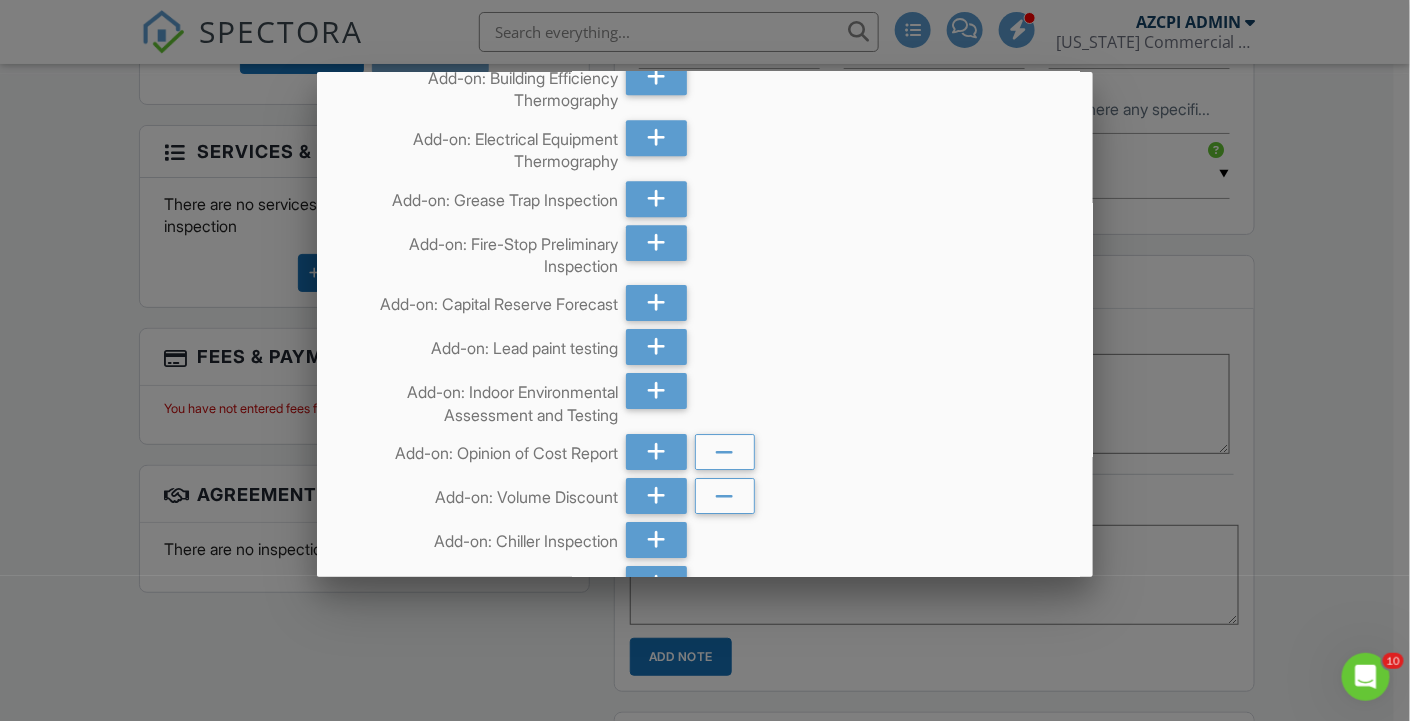 click on "Add Services
Sewer Camera
Air Quality Inspection
7-11 Monthly Inspections
Construction Draw Inspection
Accessibility Inspection Report for Existing Commercial Buildings
MEP
Add-on: Flooring
Add-on: Sewer Scope
Construction compliance inspection
Firestop inspection
Pre-drywall
Multi Family
Opinion of cost table
Fire Safety Inspection
Phase 1 ESA Checklist
PCA
Add-on: Electrical Equipment Thermography
Add-on: Building Efficiency Thermography" 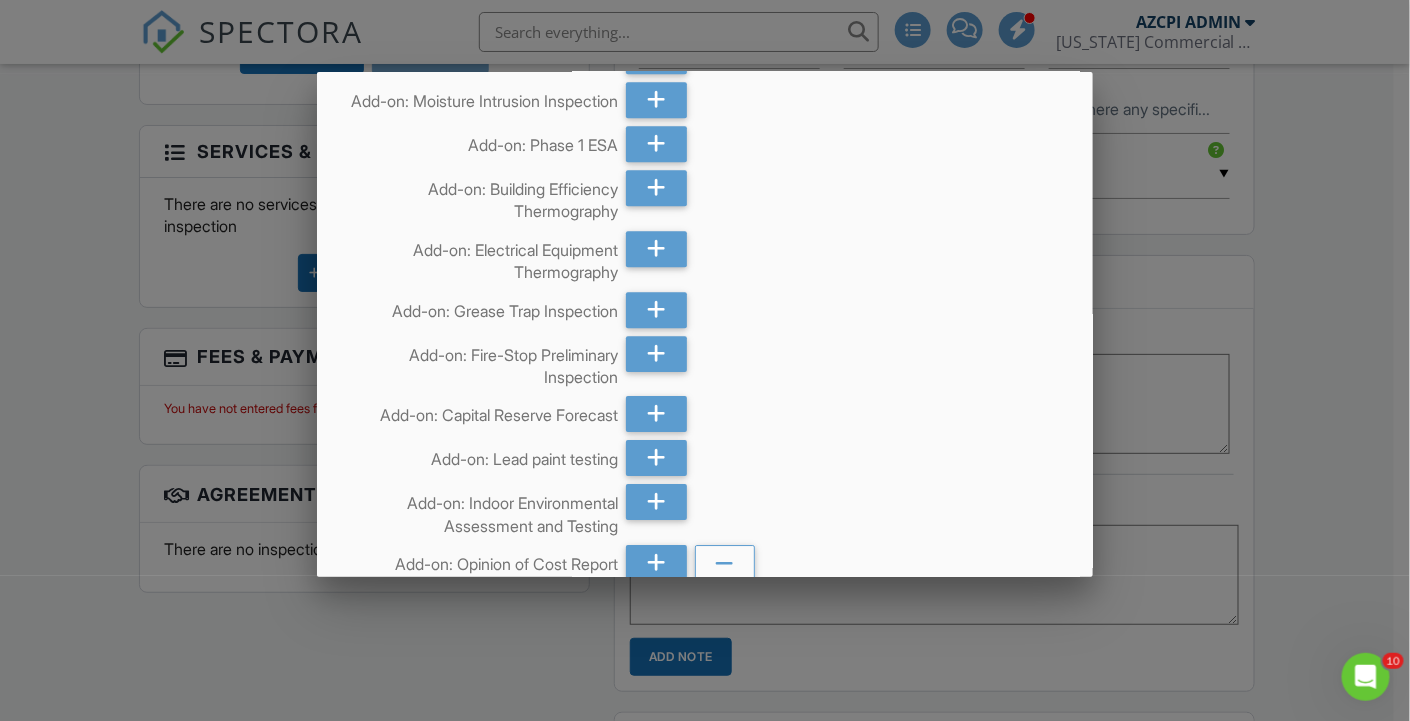 scroll, scrollTop: 3777, scrollLeft: 0, axis: vertical 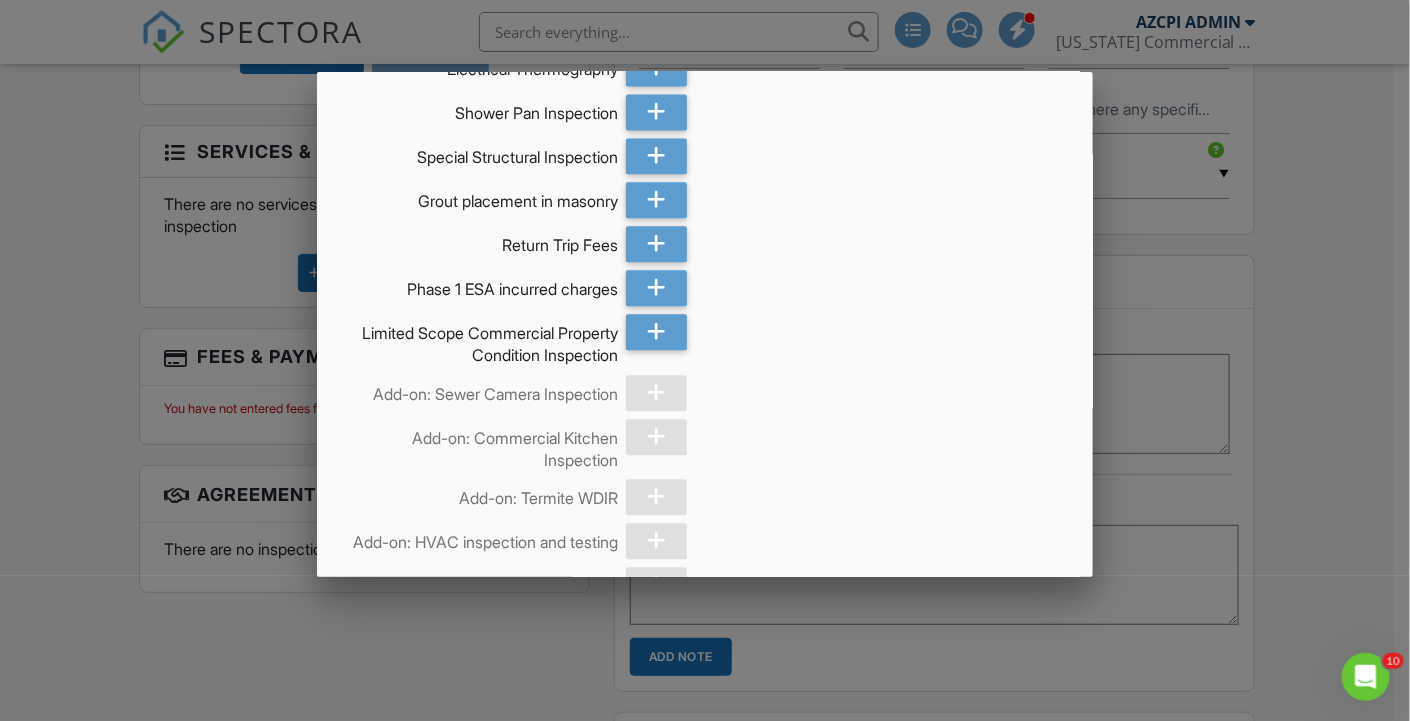 click on "Add Services
Sewer Camera
Air Quality Inspection
7-11 Monthly Inspections
Construction Draw Inspection
Accessibility Inspection Report for Existing Commercial Buildings
MEP
Add-on: Flooring
Add-on: Sewer Scope
Construction compliance inspection
Firestop inspection
Pre-drywall
Multi Family
Opinion of cost table
Fire Safety Inspection
Phase 1 ESA Checklist
PCA
Add-on: Electrical Equipment Thermography
Add-on: Building Efficiency Thermography" 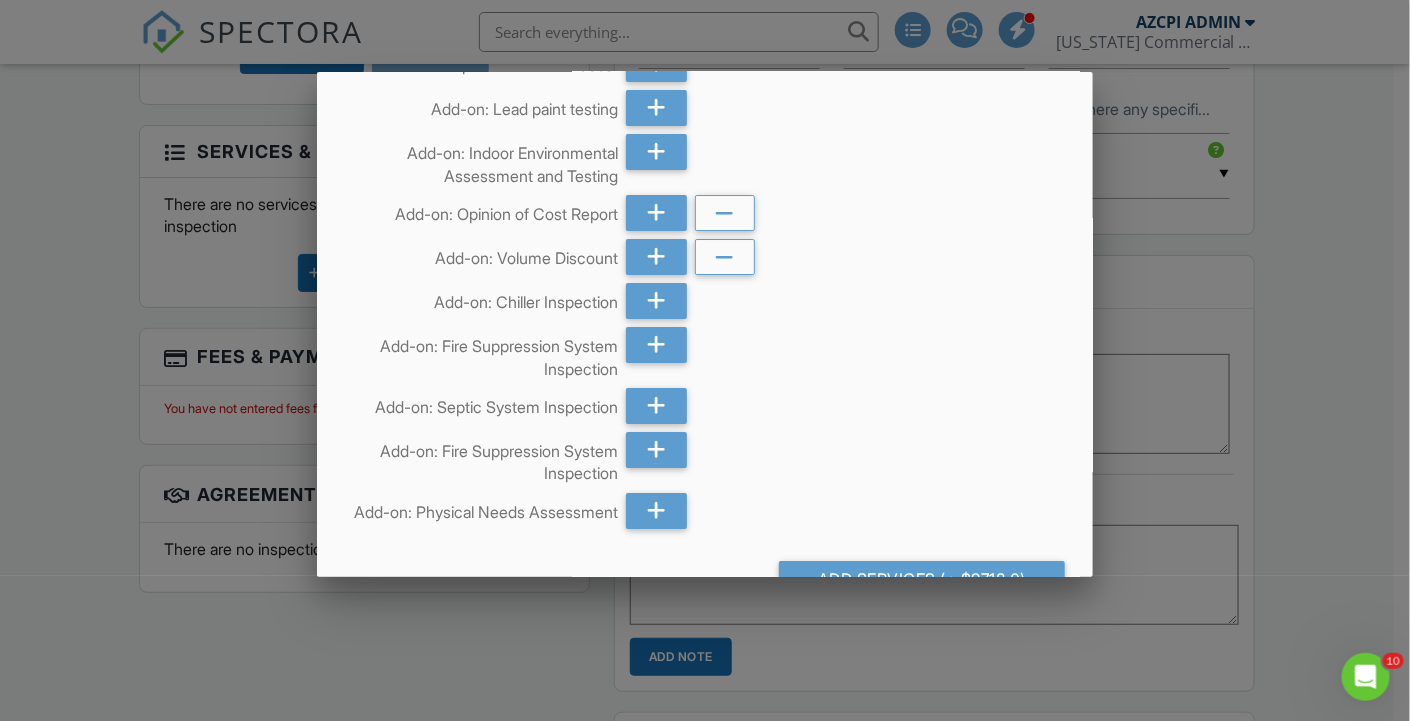 scroll, scrollTop: 4931, scrollLeft: 0, axis: vertical 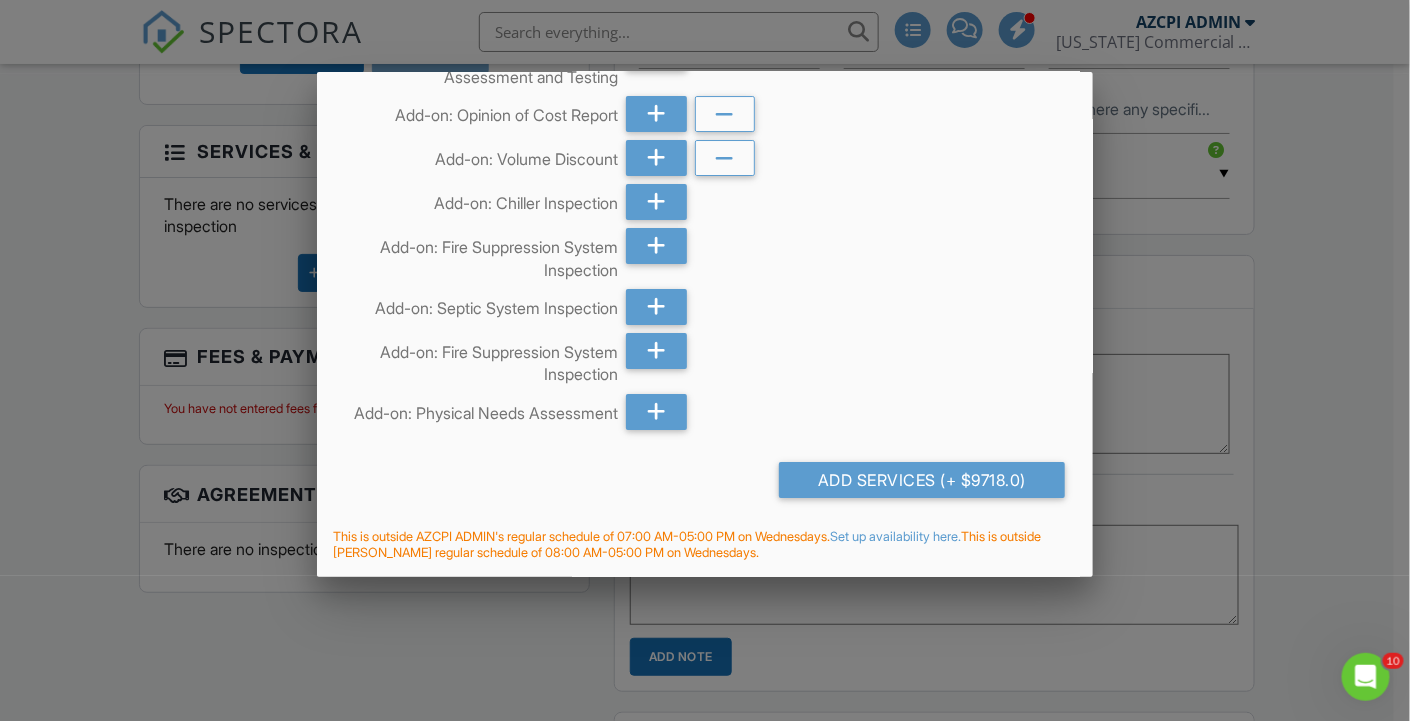 drag, startPoint x: 1144, startPoint y: 287, endPoint x: 1185, endPoint y: 289, distance: 41.04875 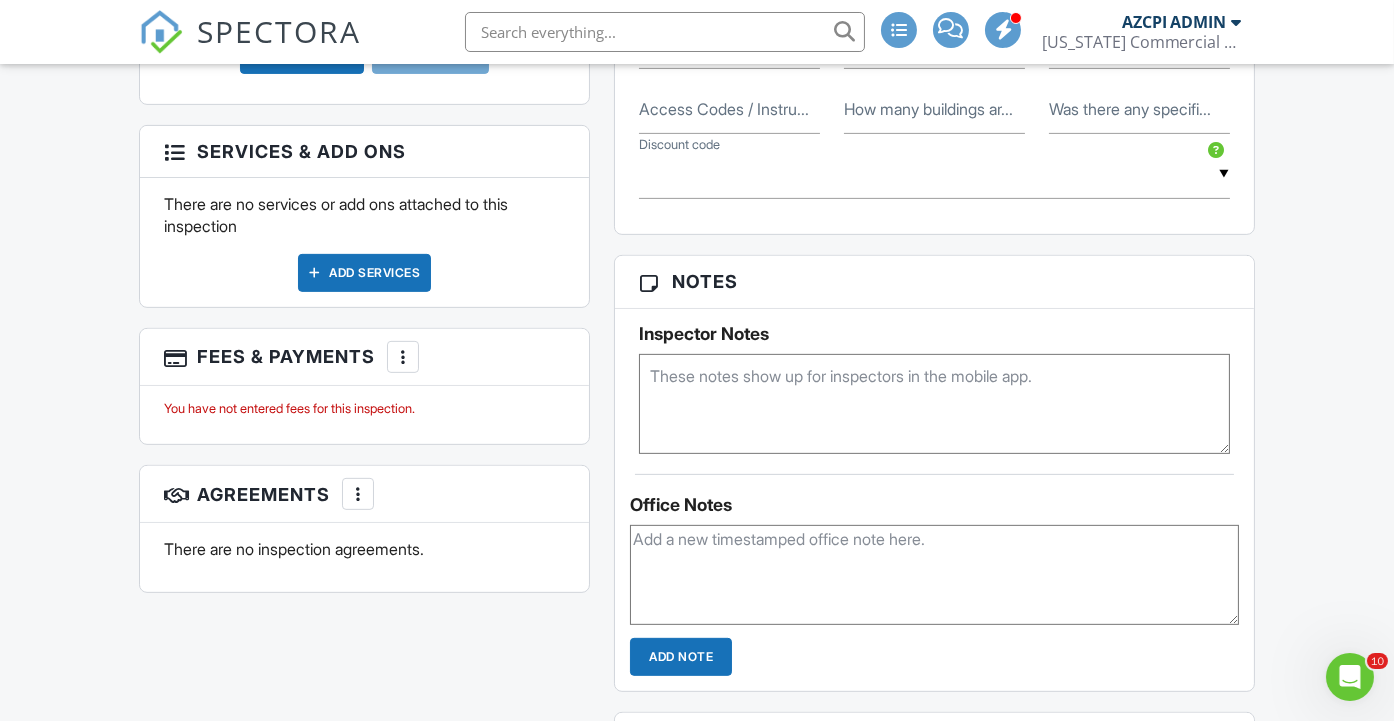 click on "Add Services" at bounding box center (364, 273) 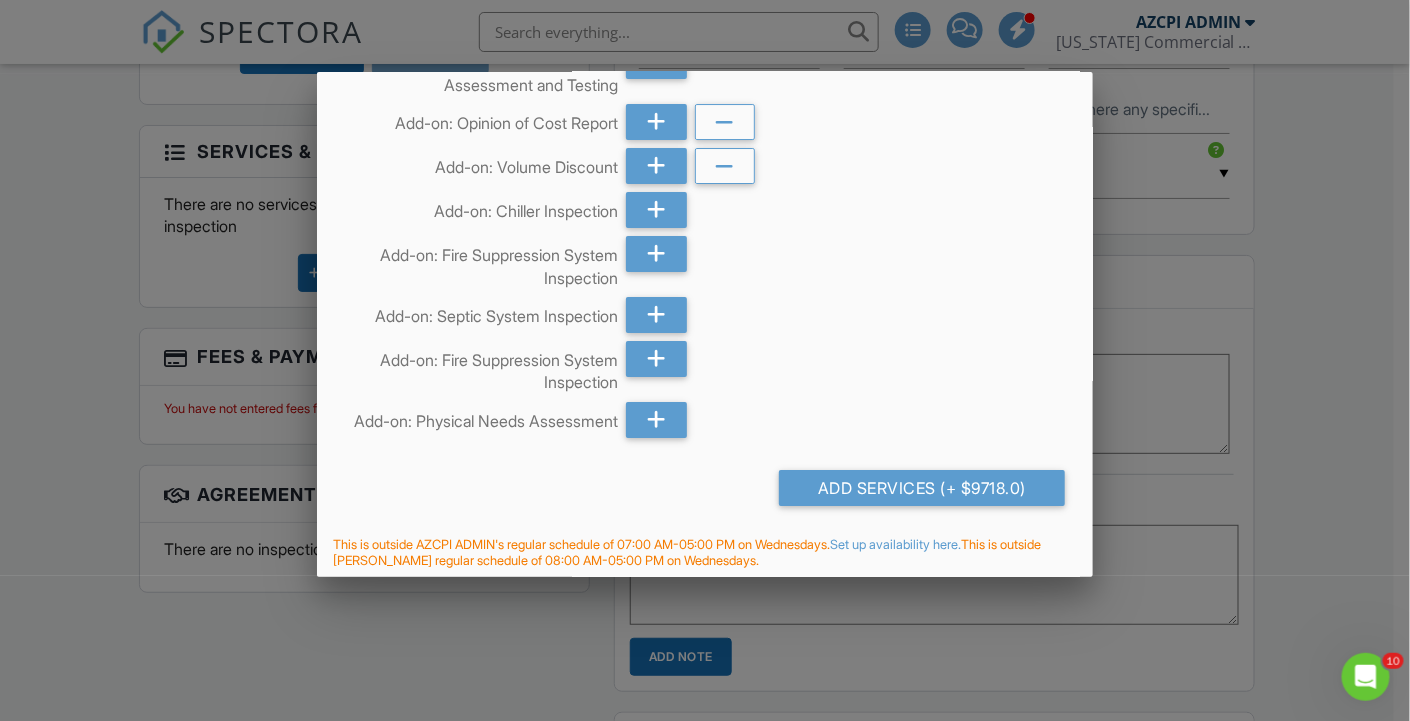 scroll, scrollTop: 4931, scrollLeft: 0, axis: vertical 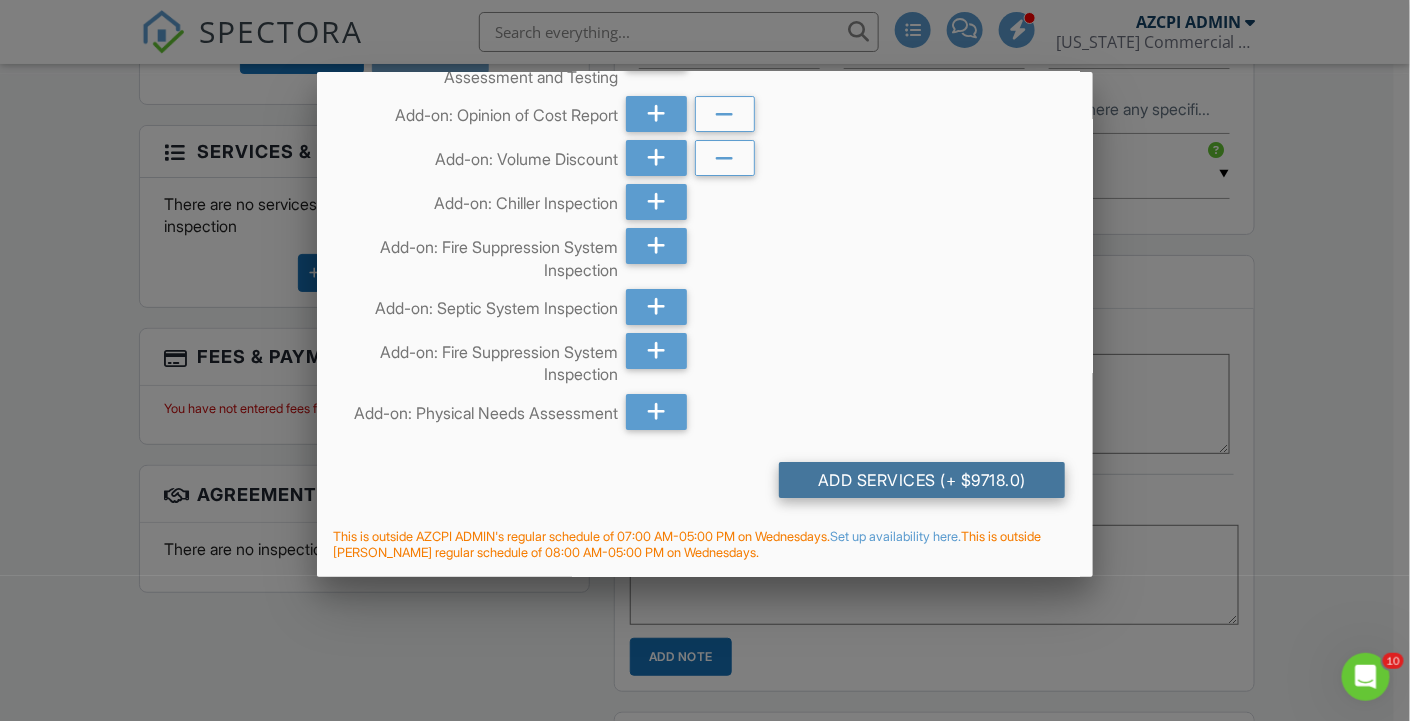 click on "Add Services
(+ $9718.0)" 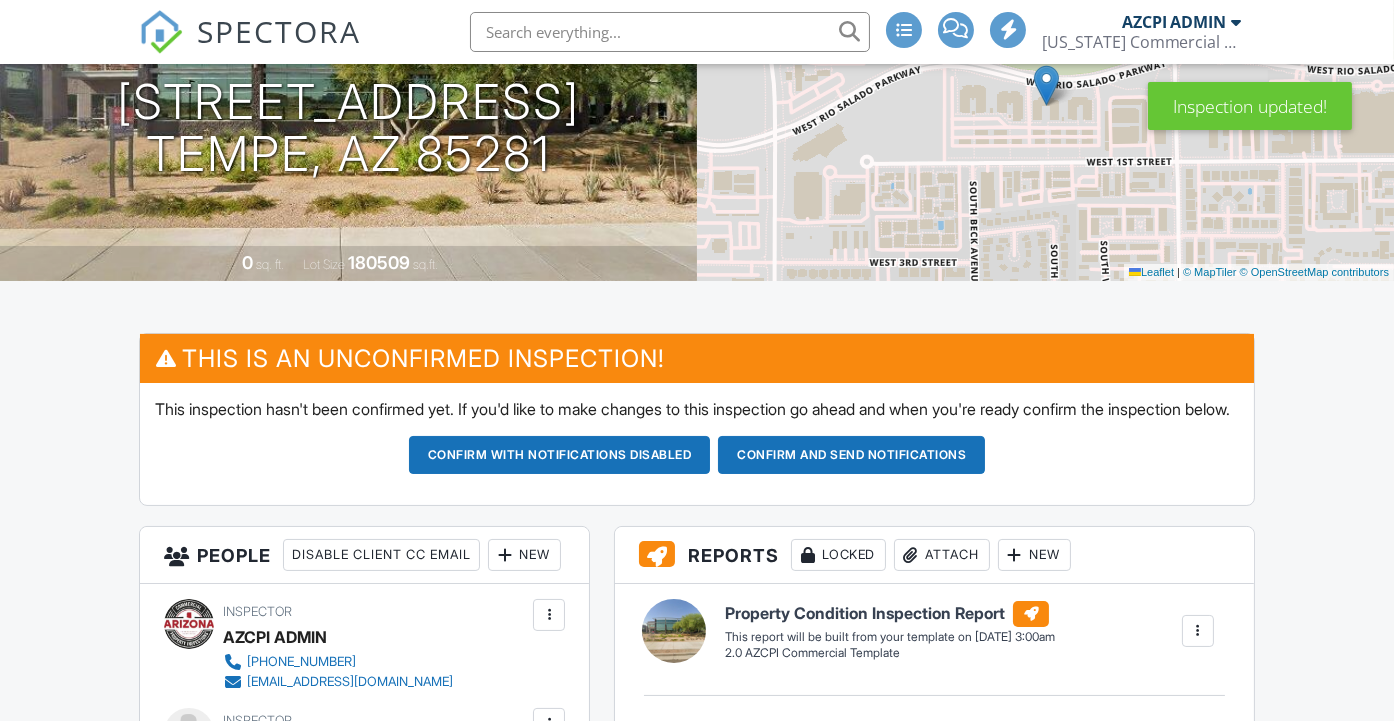 scroll, scrollTop: 555, scrollLeft: 0, axis: vertical 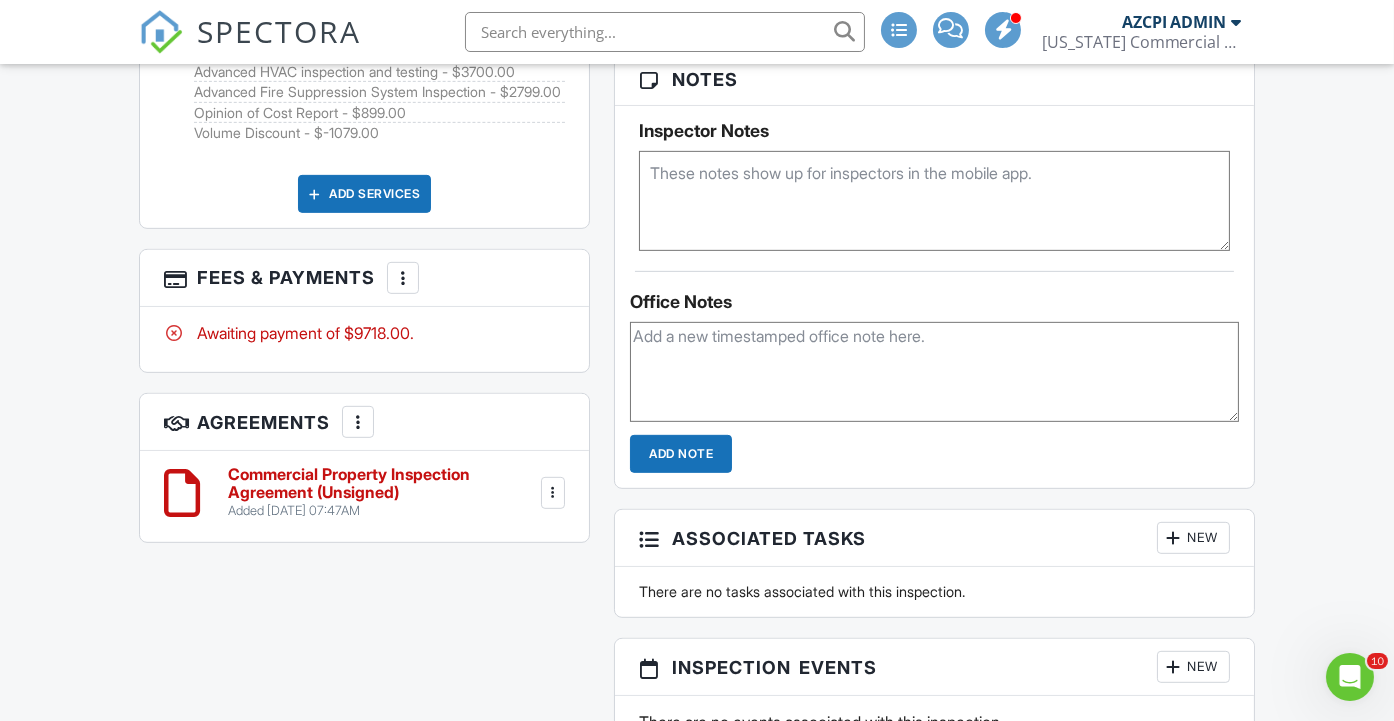 click on "Commercial Property Inspection Agreement
(Unsigned)" at bounding box center (382, 483) 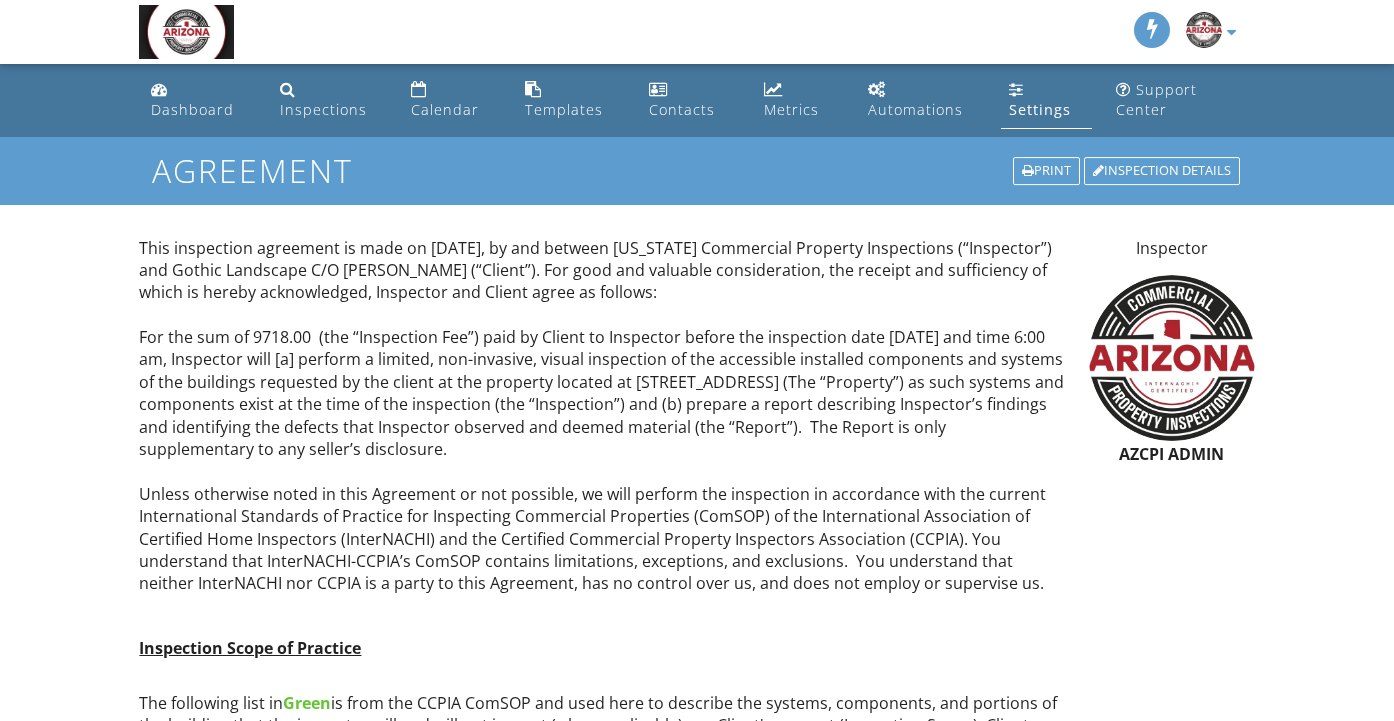 scroll, scrollTop: 0, scrollLeft: 0, axis: both 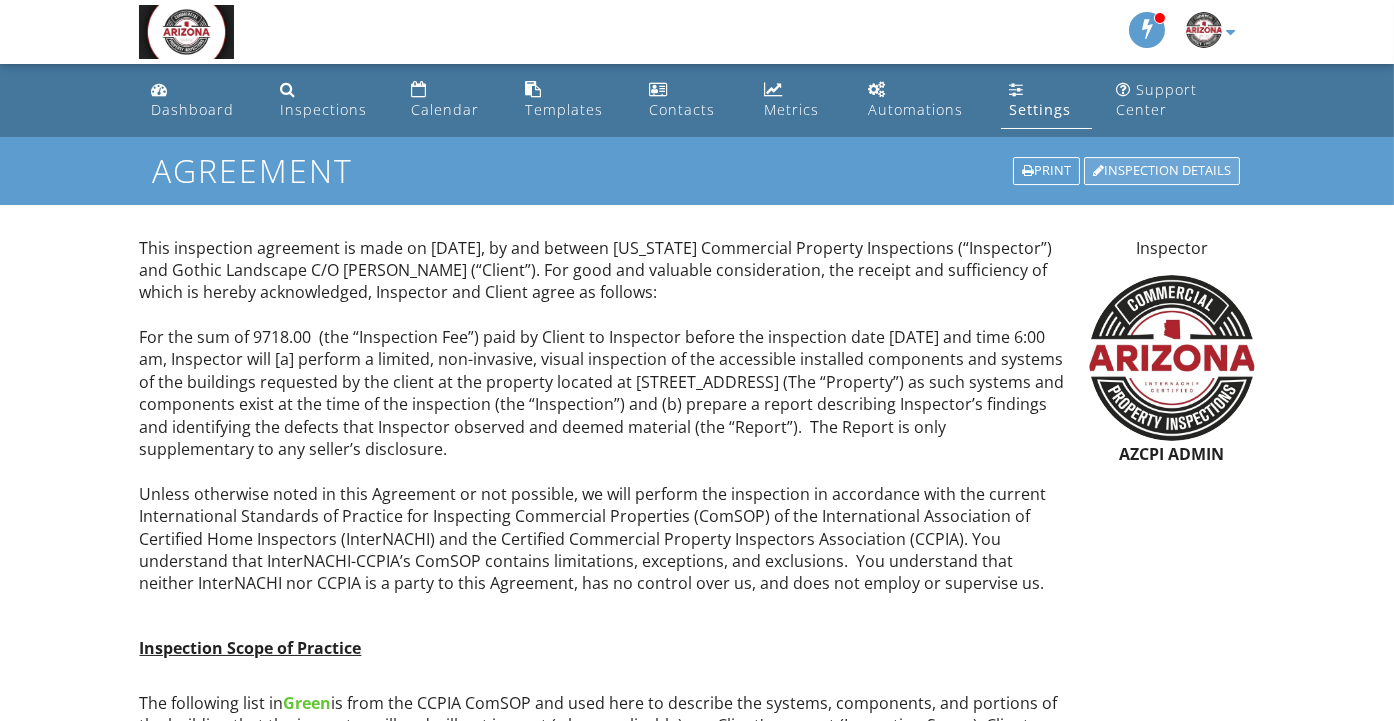 click on "Inspection Details" at bounding box center (1162, 171) 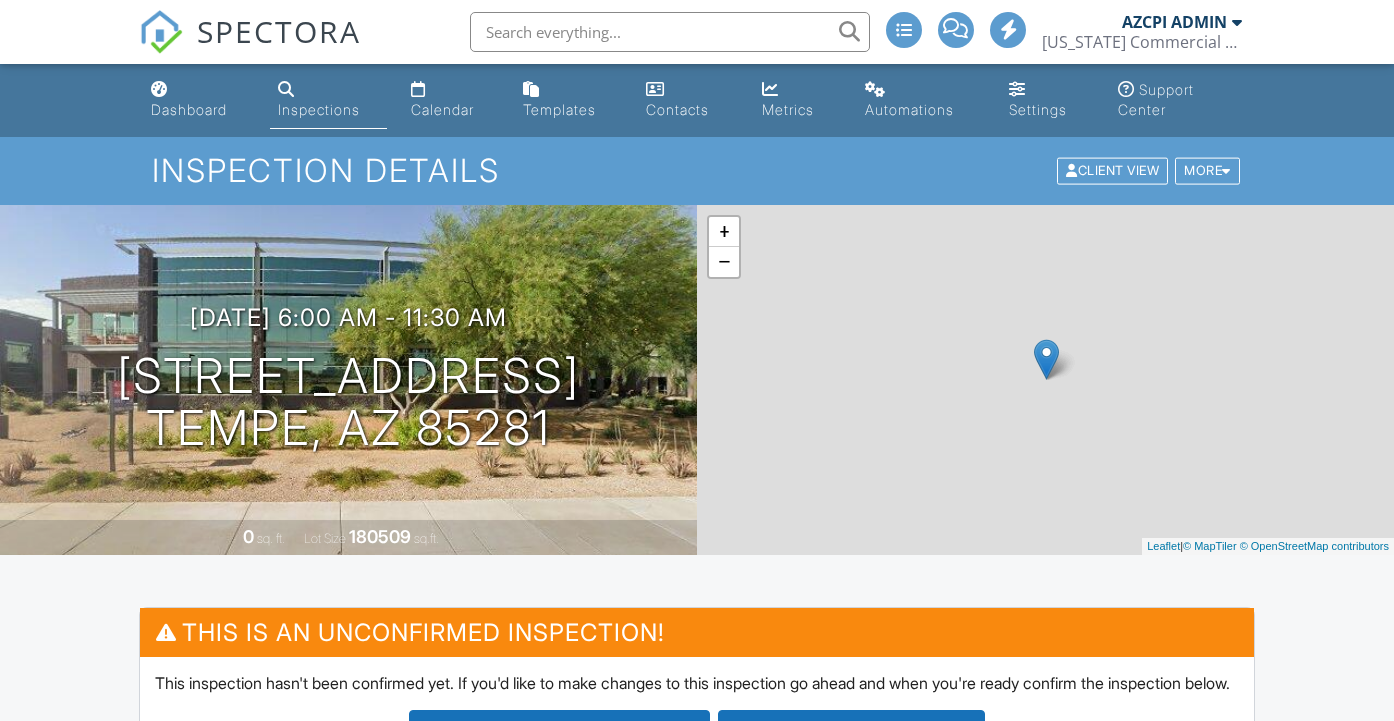 scroll, scrollTop: 0, scrollLeft: 0, axis: both 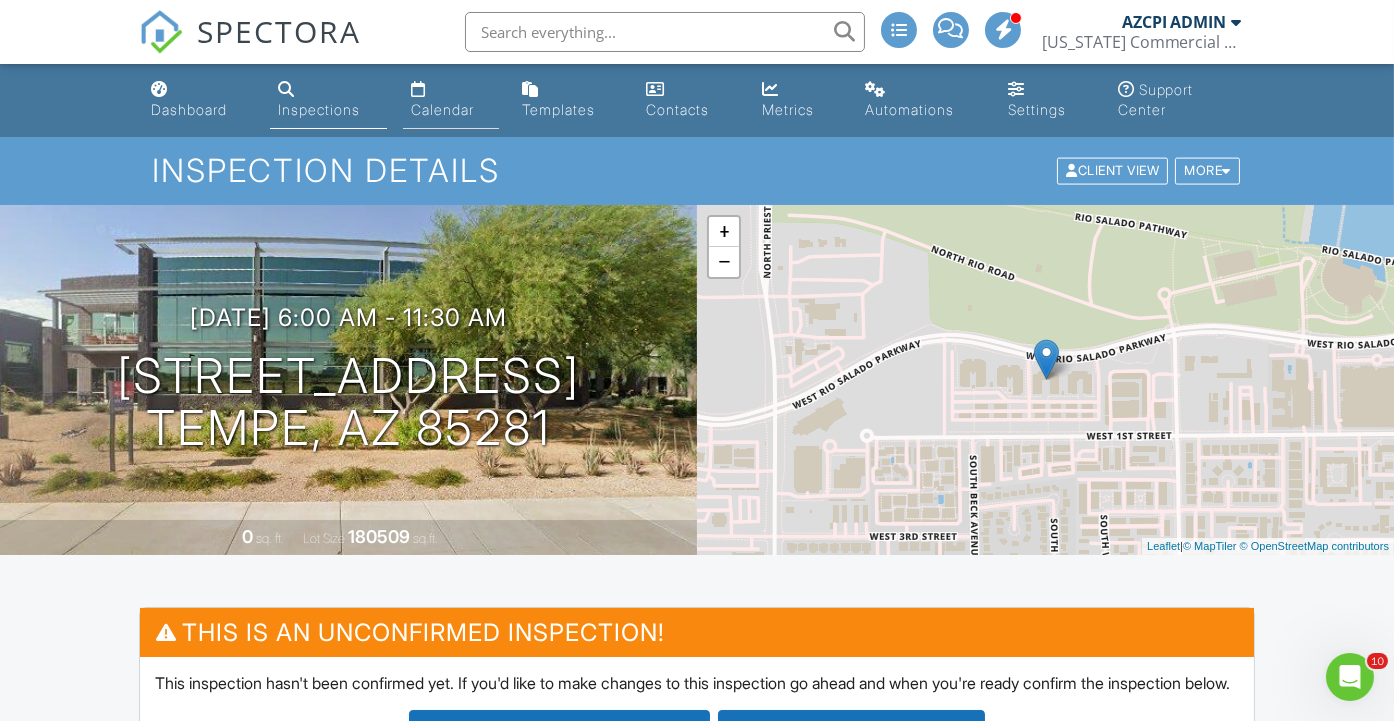 click on "Calendar" at bounding box center [442, 109] 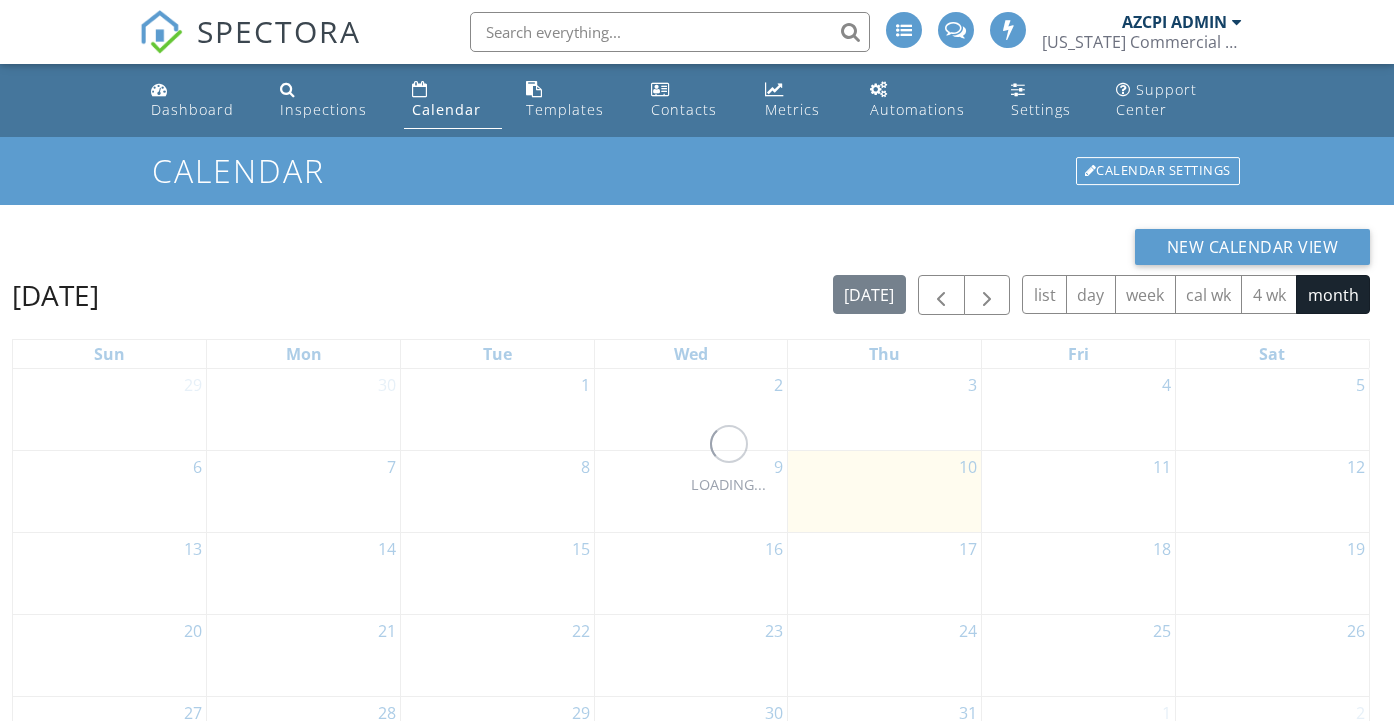 scroll, scrollTop: 0, scrollLeft: 0, axis: both 